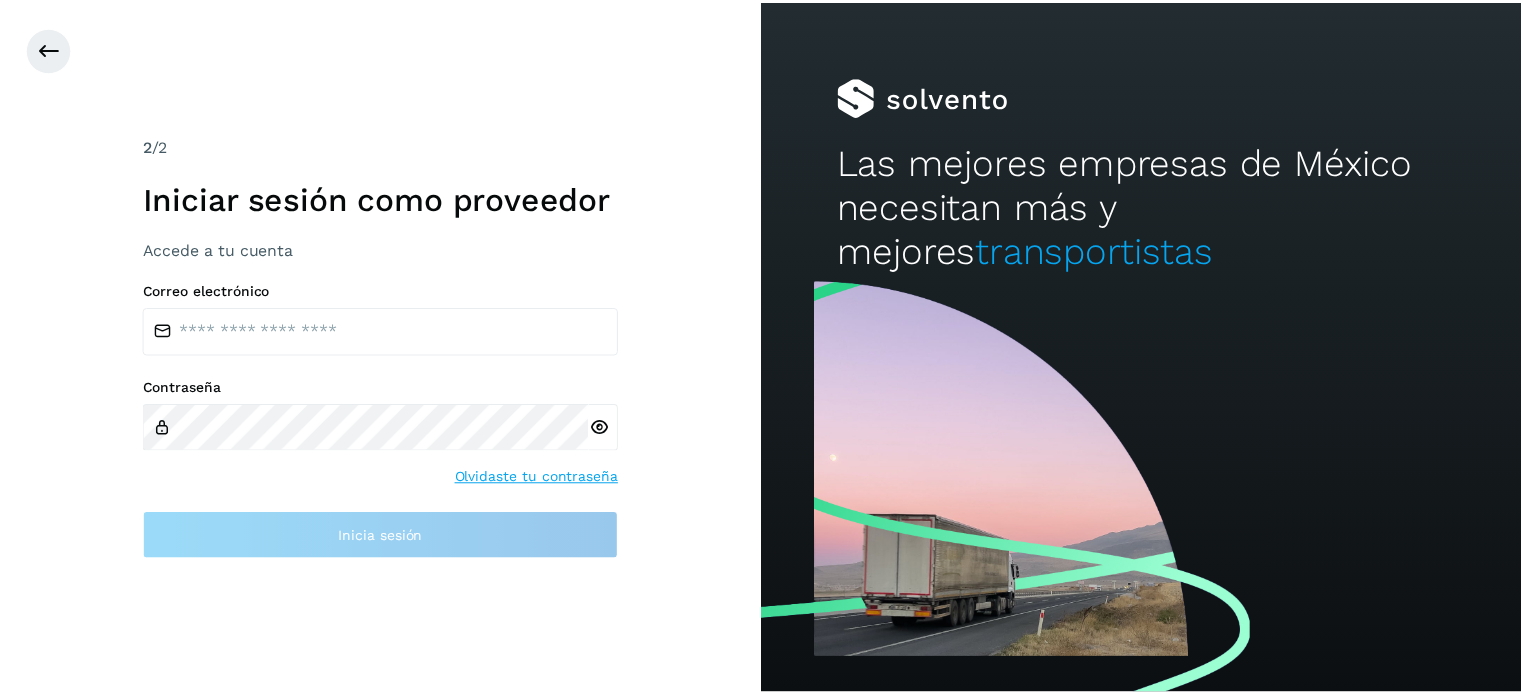 scroll, scrollTop: 0, scrollLeft: 0, axis: both 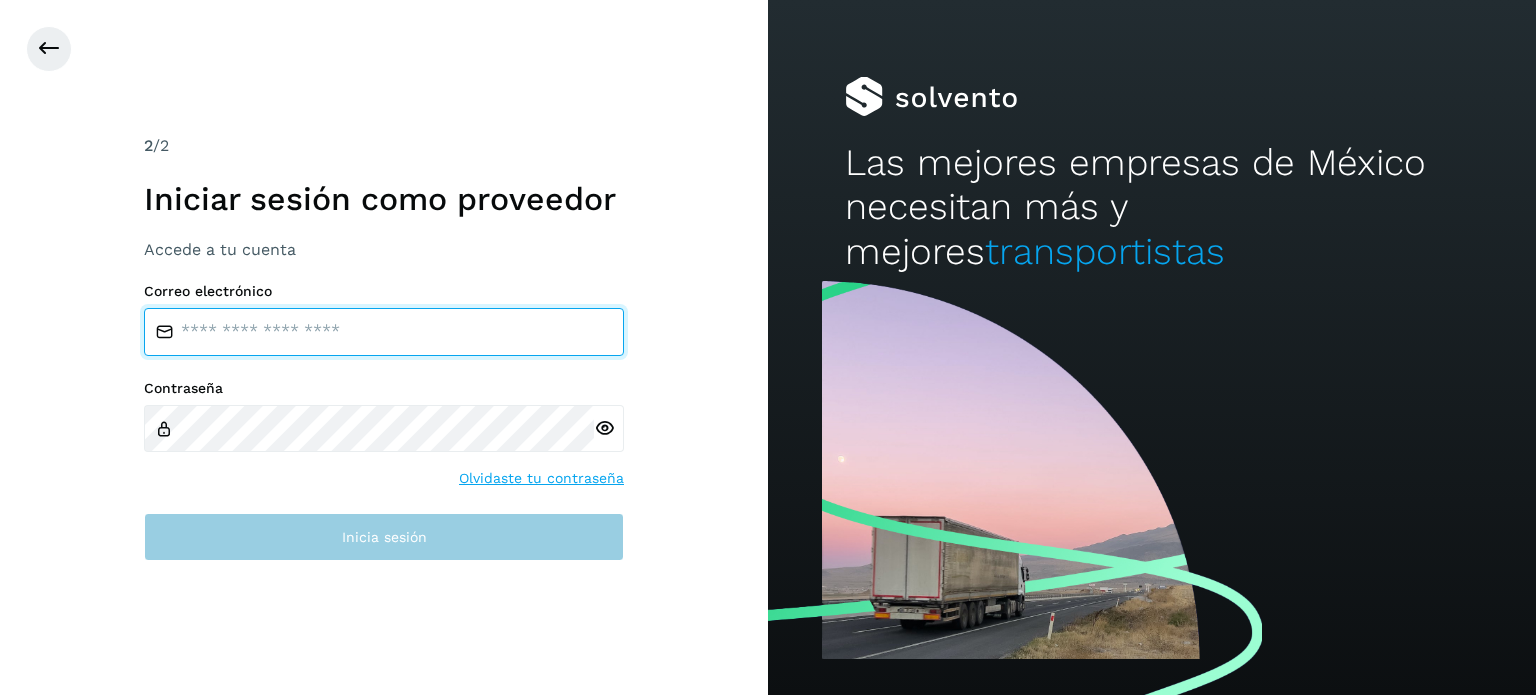 type on "**********" 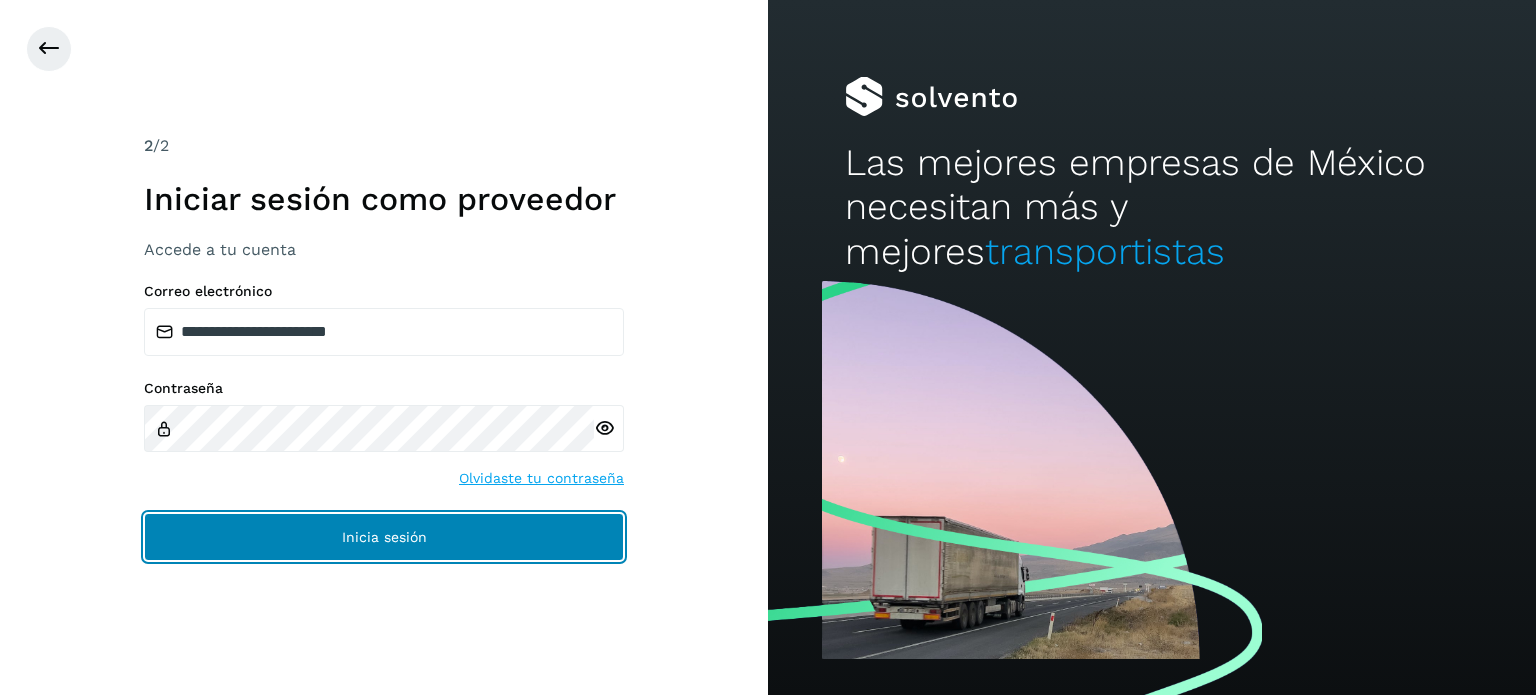 click on "Inicia sesión" at bounding box center [384, 537] 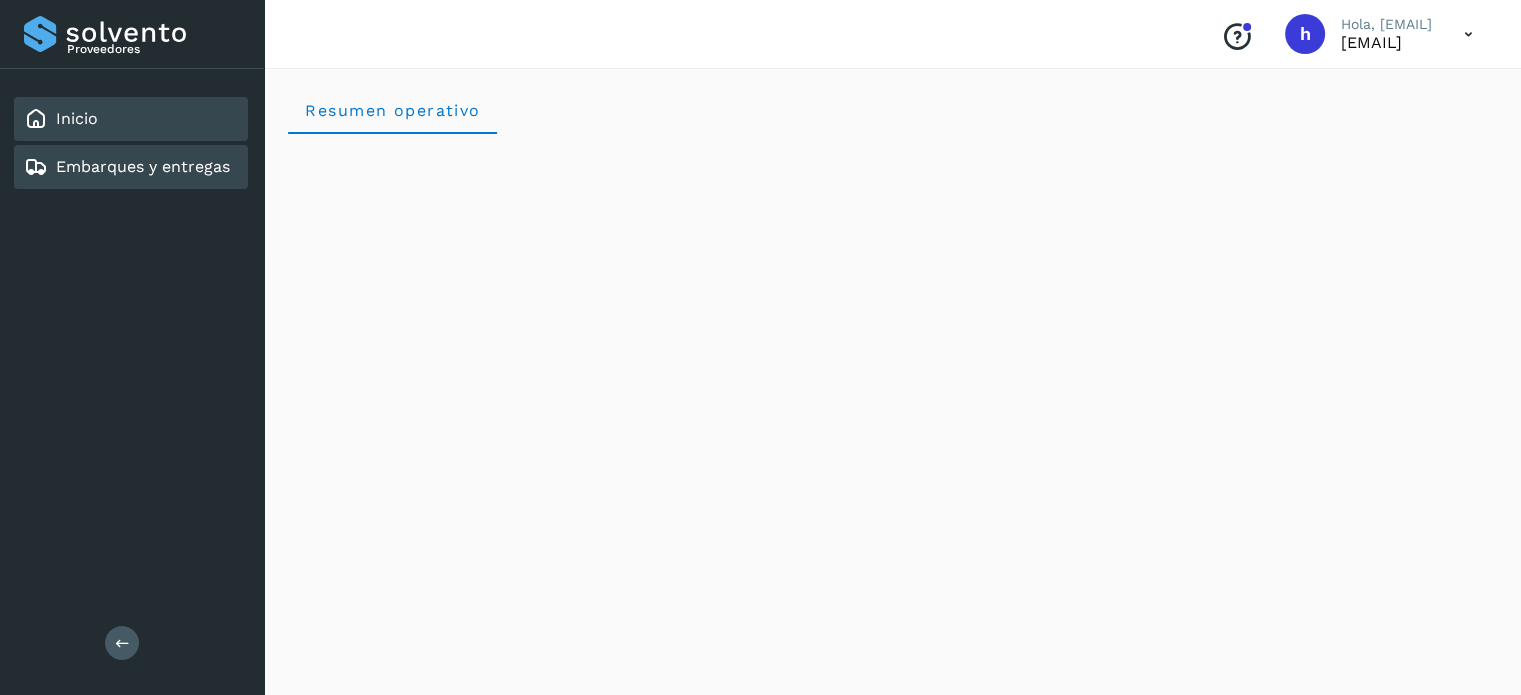 click on "Embarques y entregas" at bounding box center (143, 166) 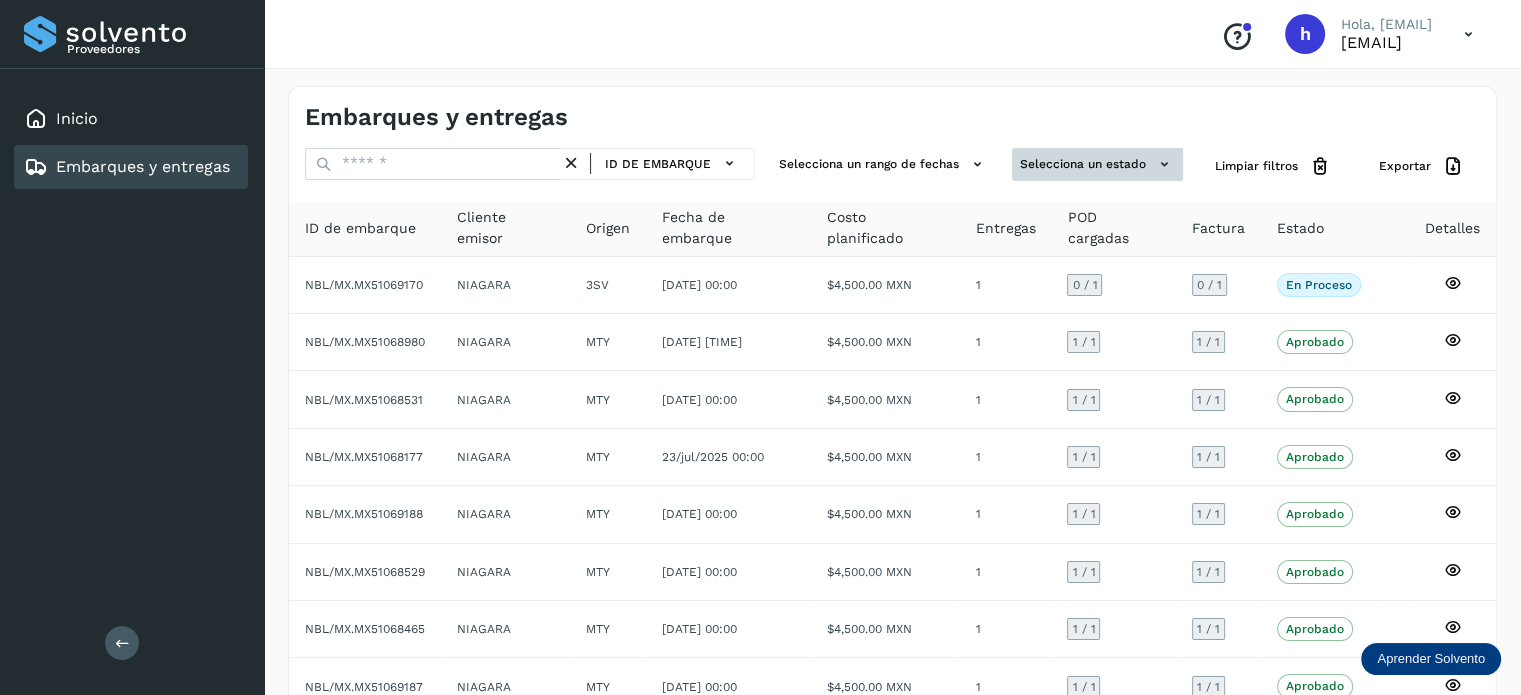 click on "Selecciona un estado" at bounding box center (1097, 164) 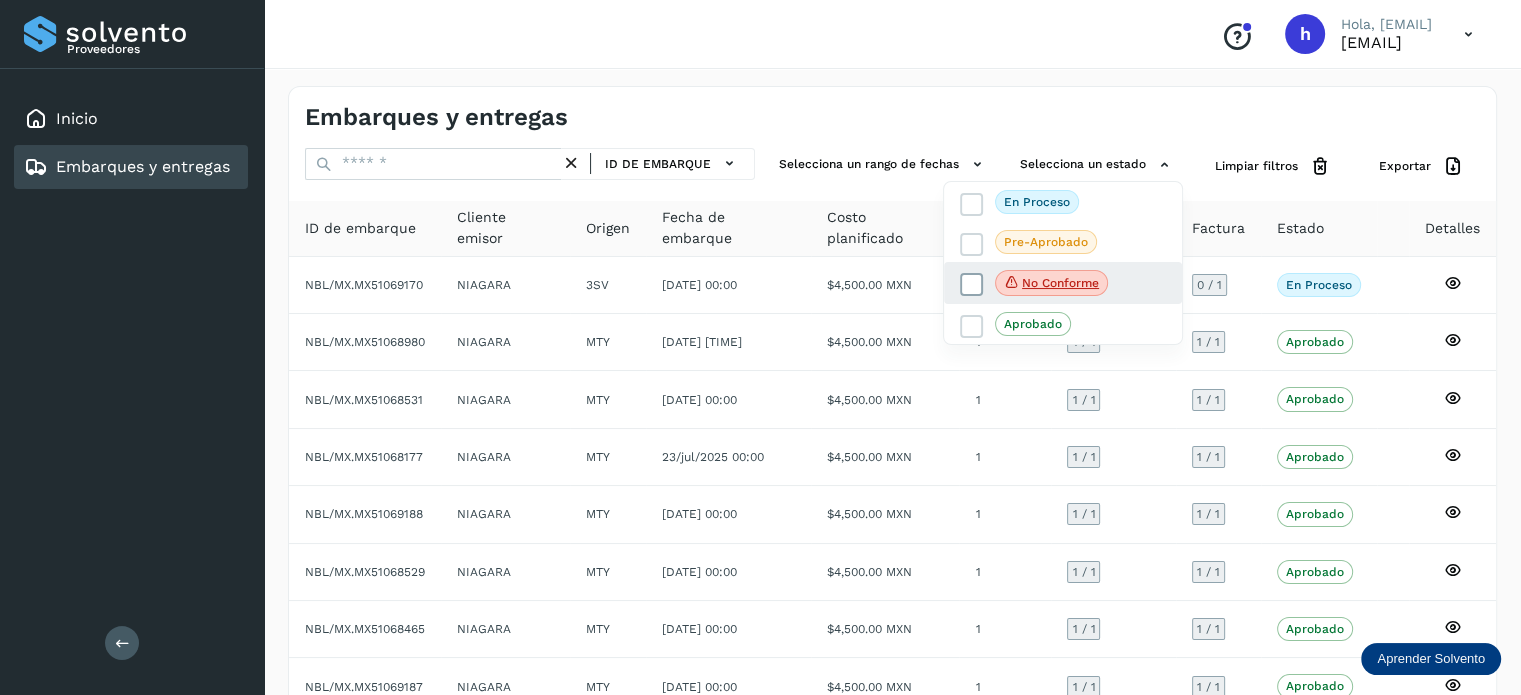 click at bounding box center [972, 285] 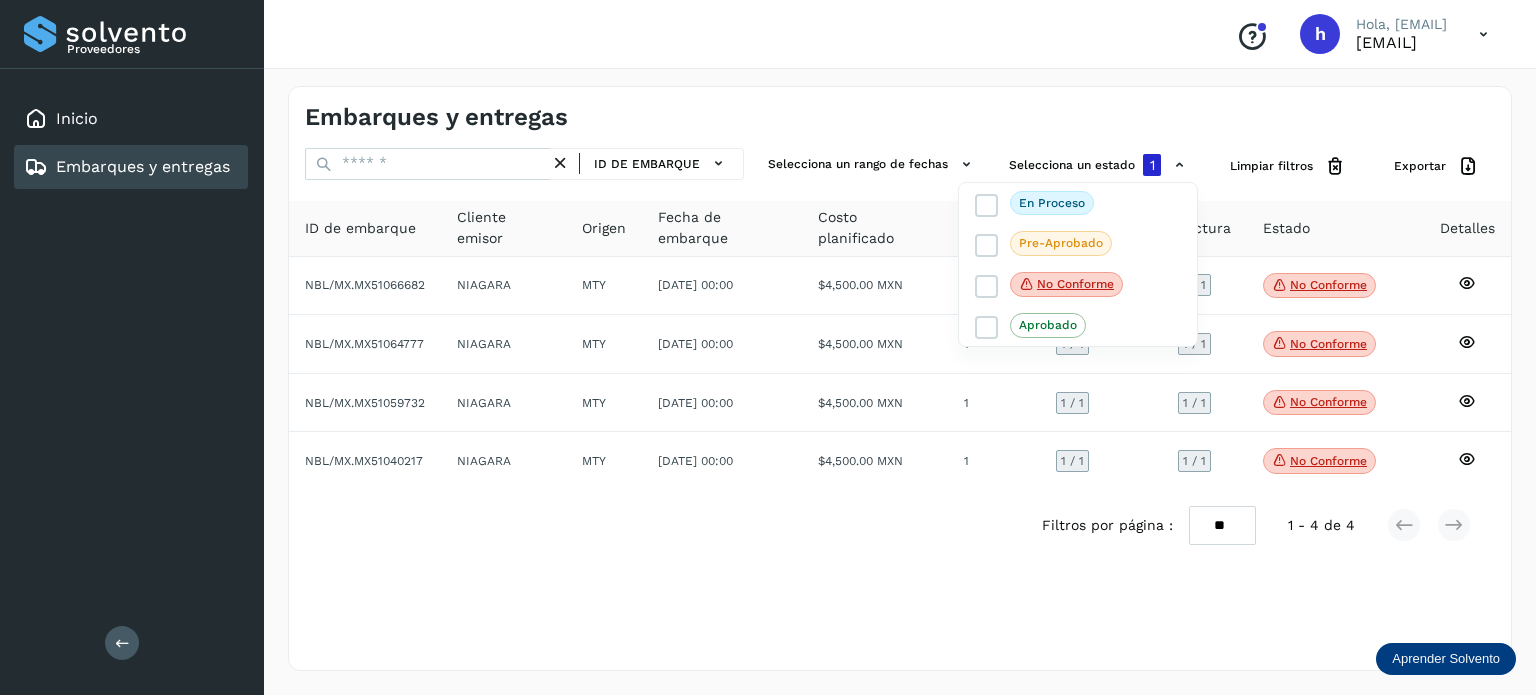 click at bounding box center (768, 347) 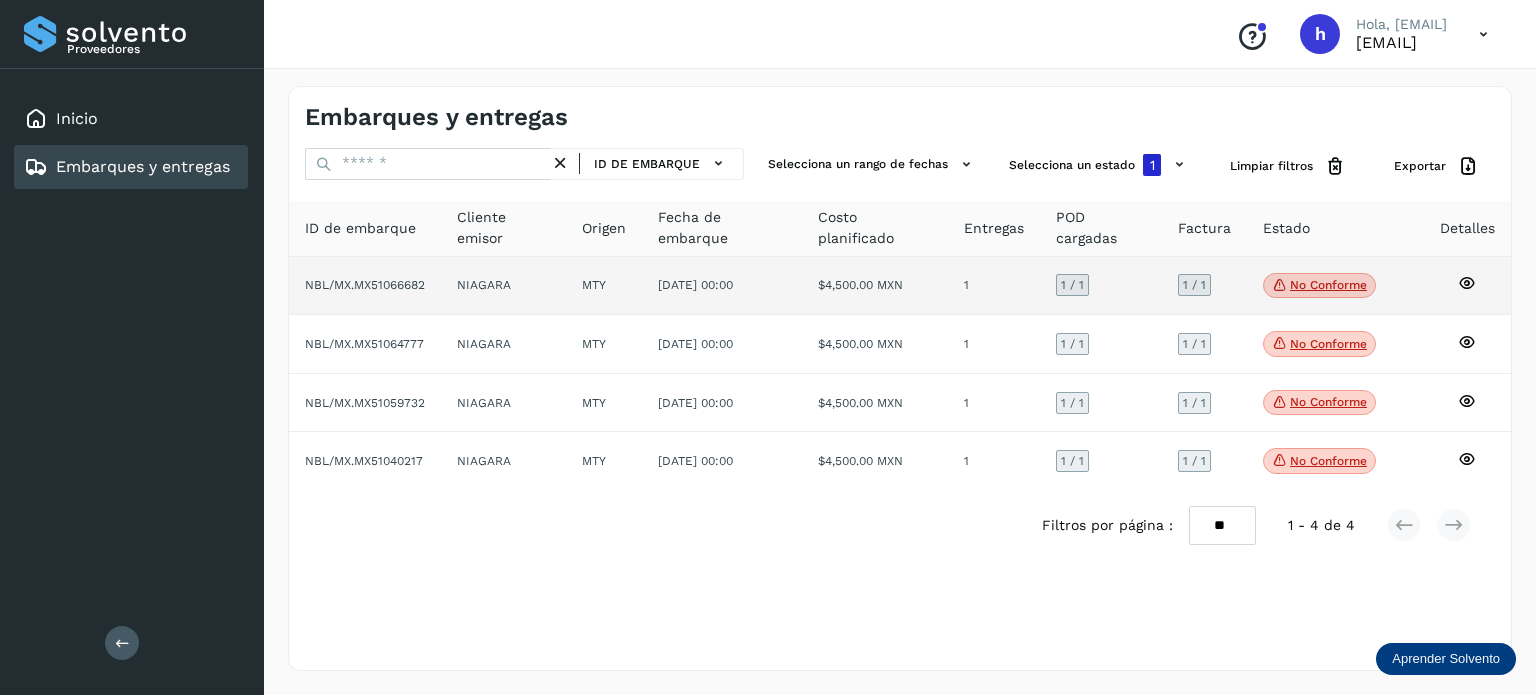 click on "No conforme" 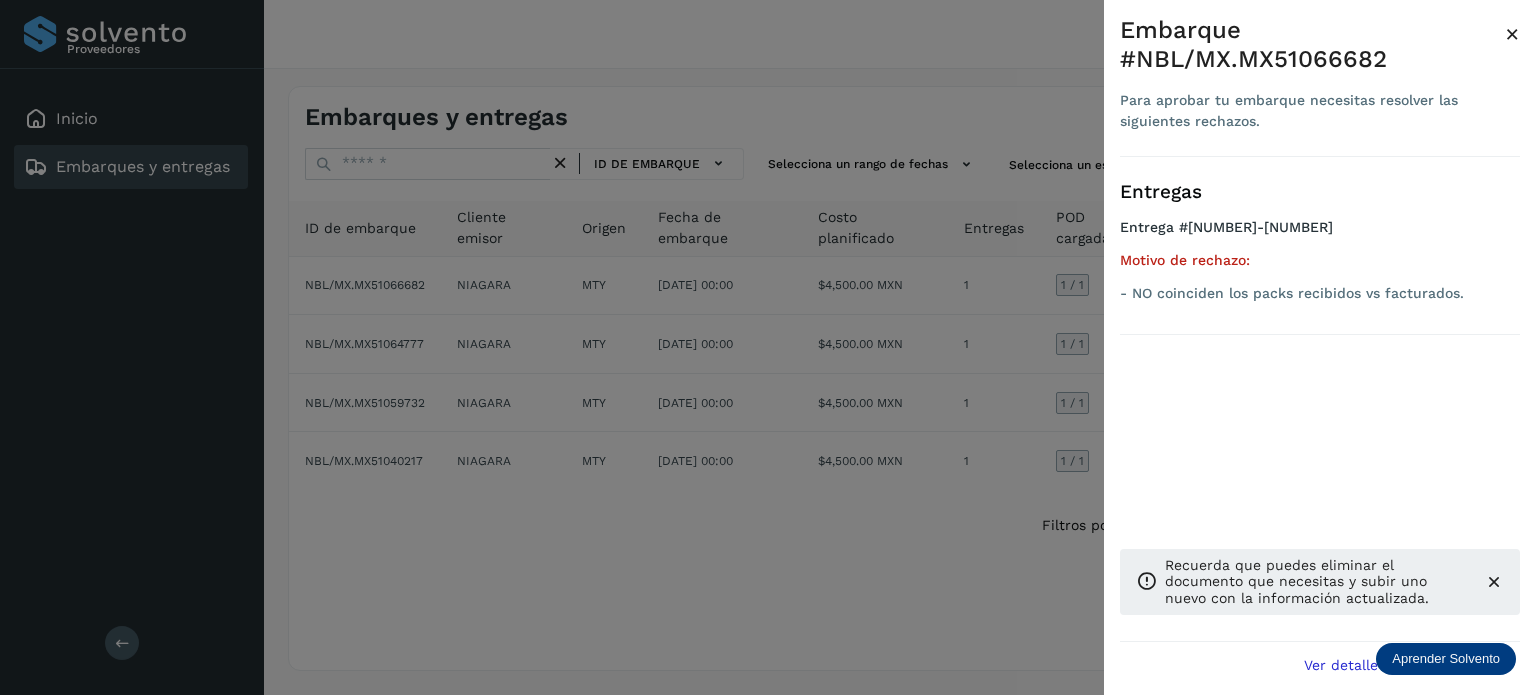 click at bounding box center (768, 347) 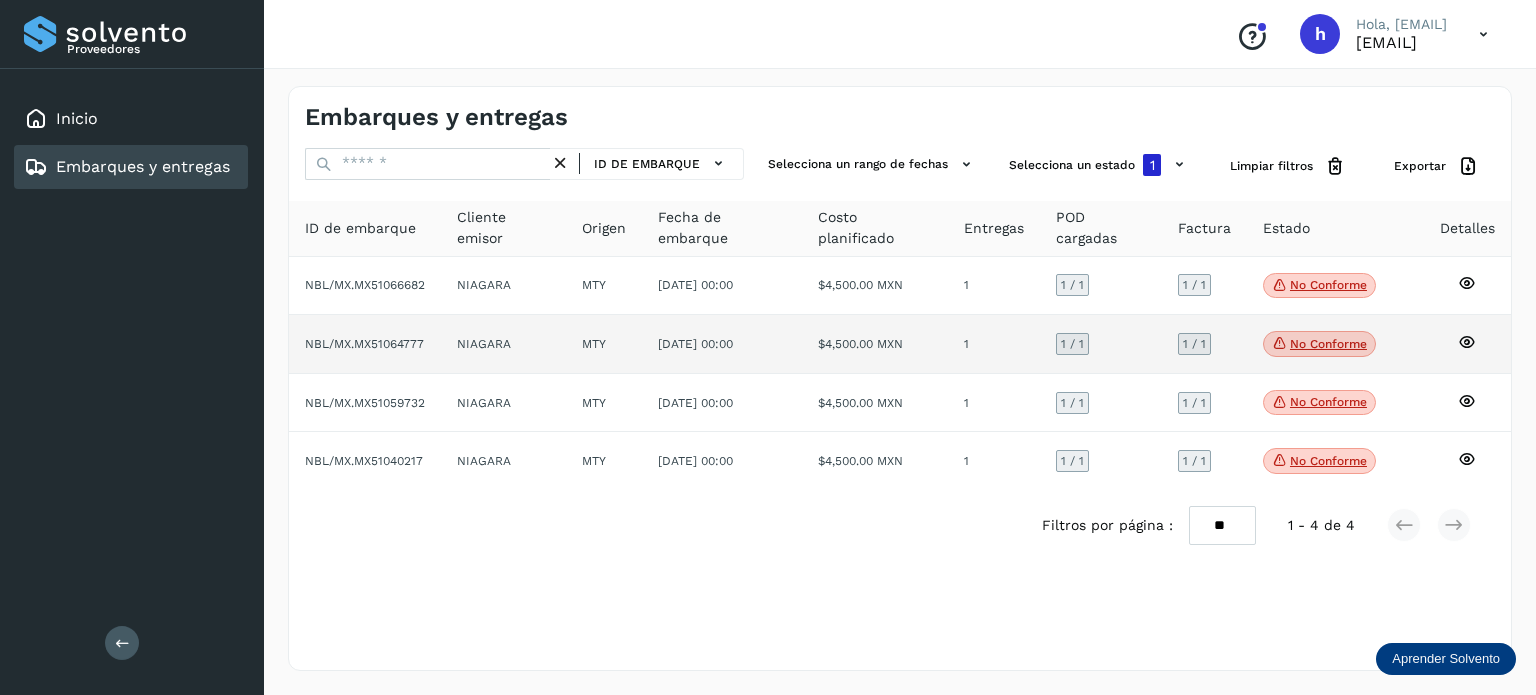 click on "No conforme" at bounding box center (1319, 344) 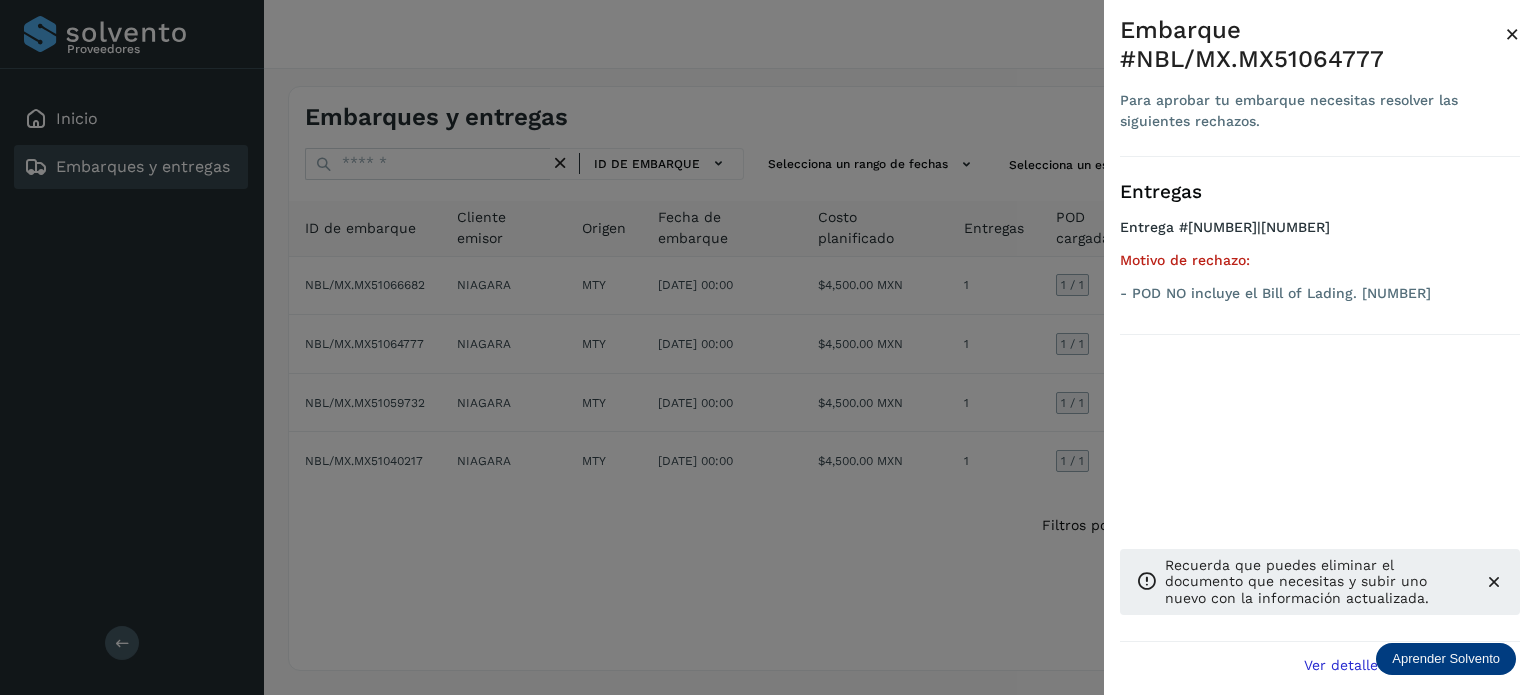 click at bounding box center (768, 347) 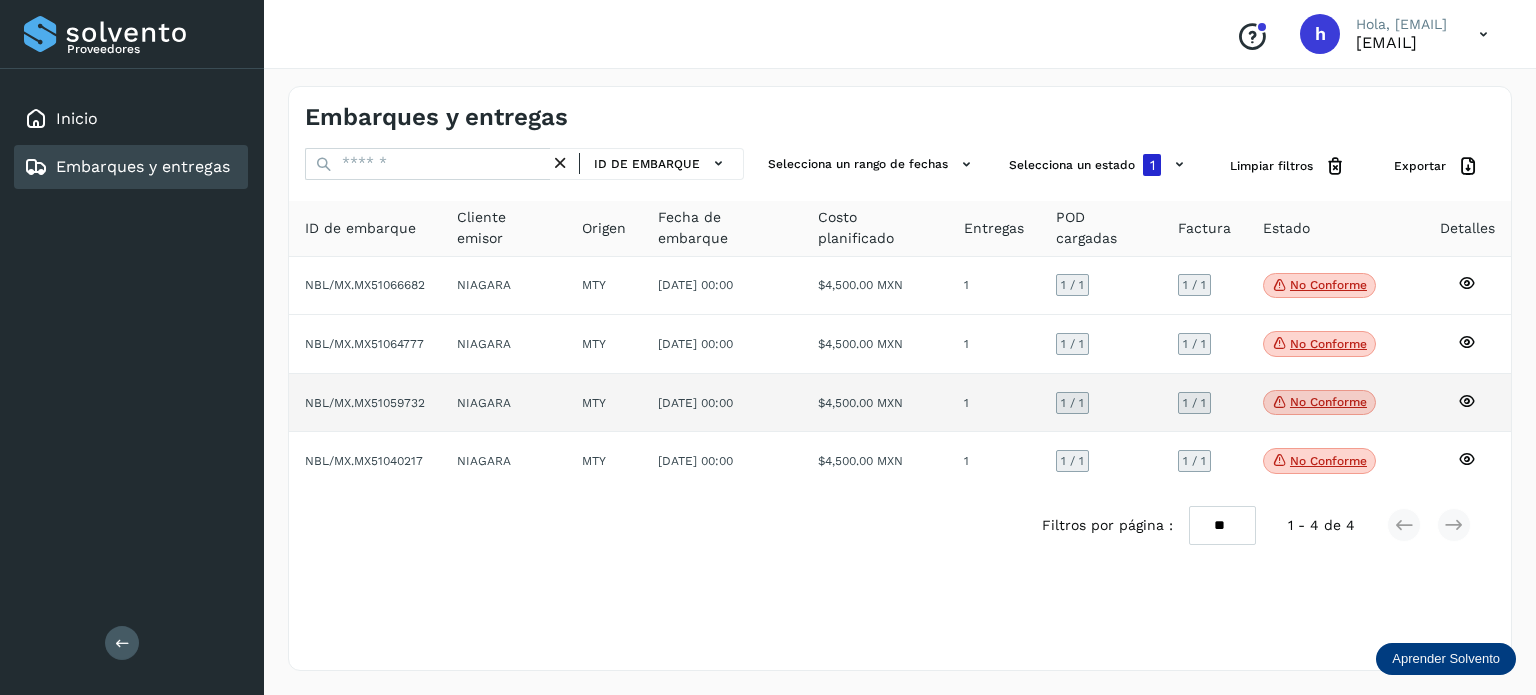 click on "No conforme" 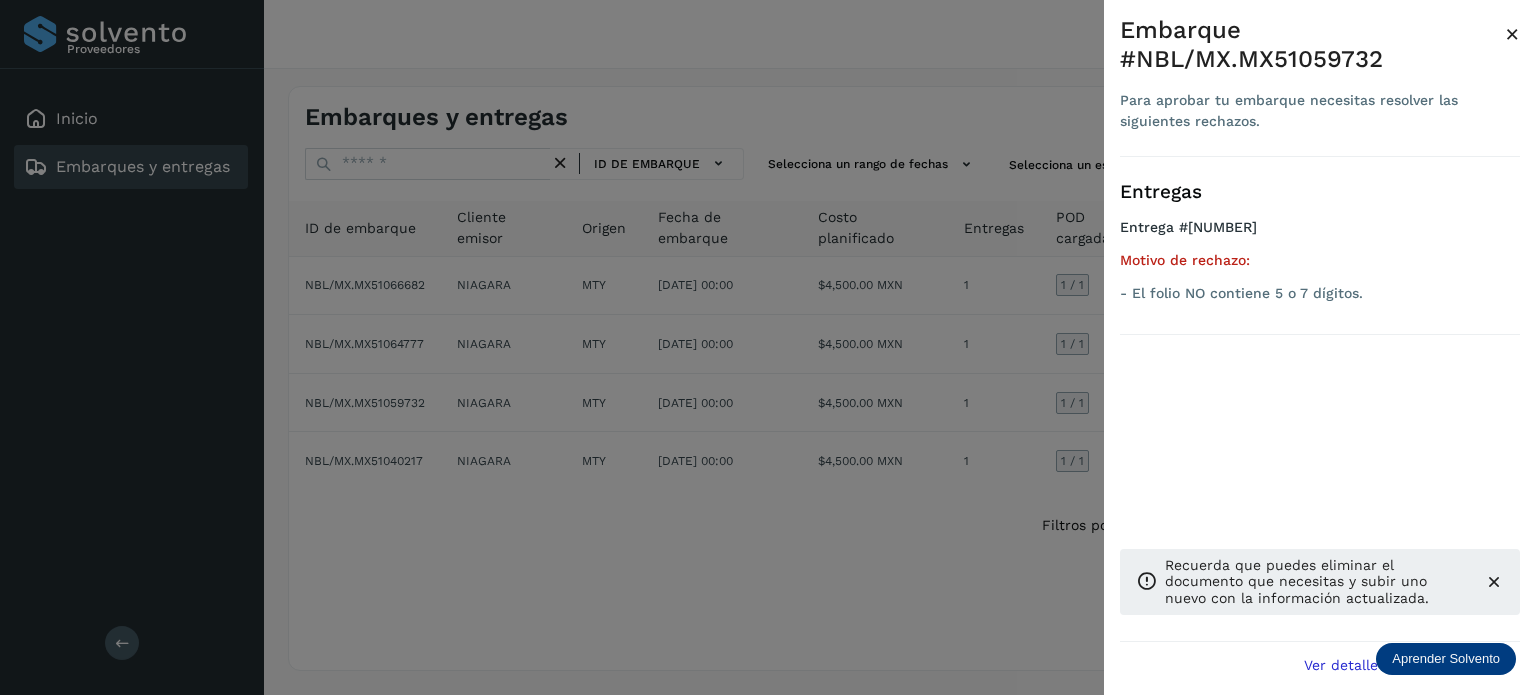 click at bounding box center (768, 347) 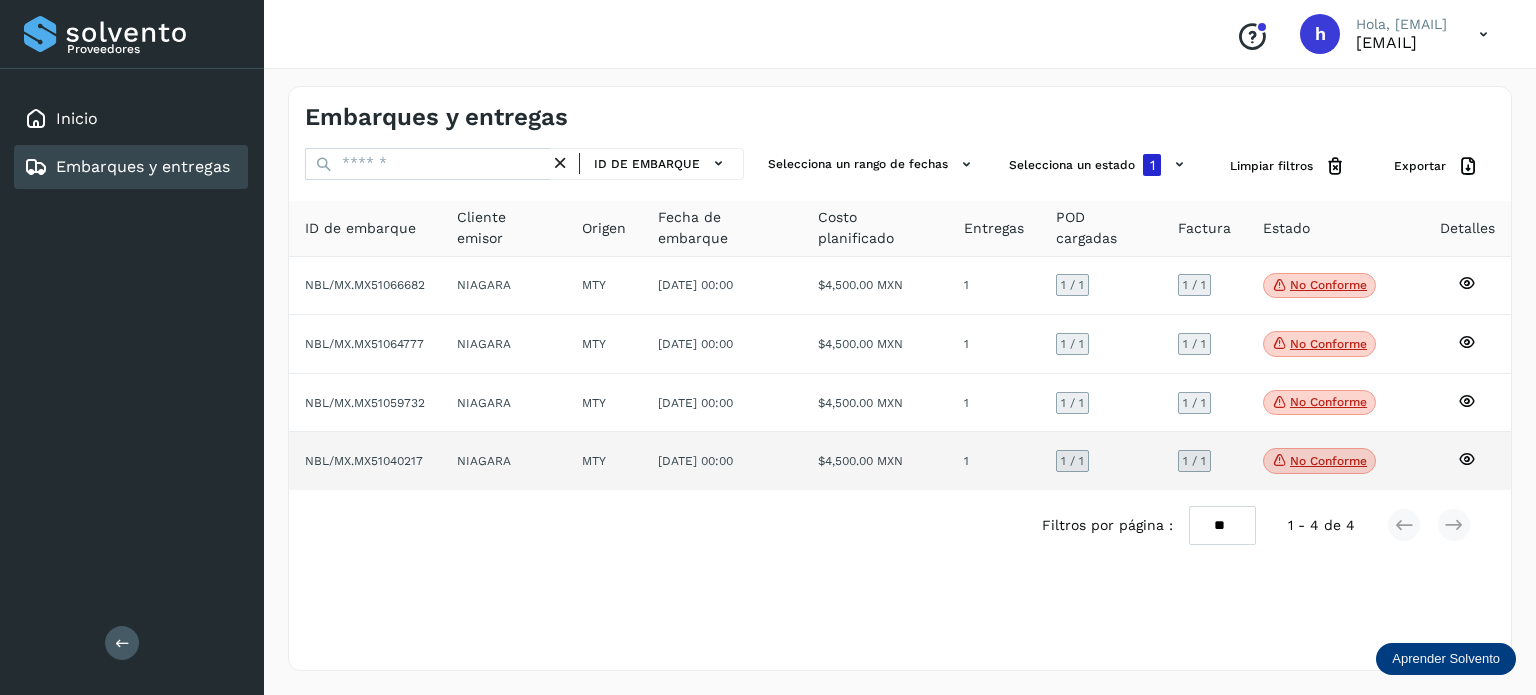click on "No conforme" 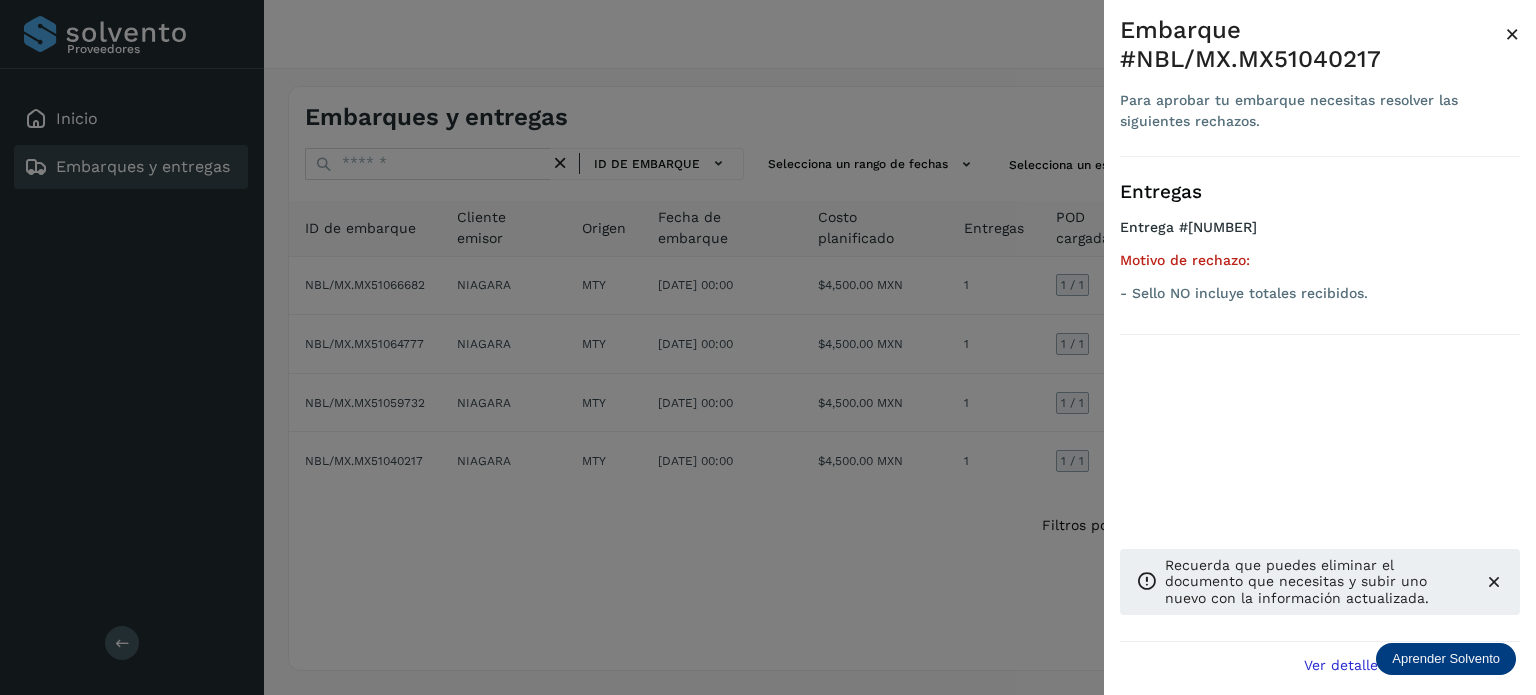 click on "×" at bounding box center [1512, 34] 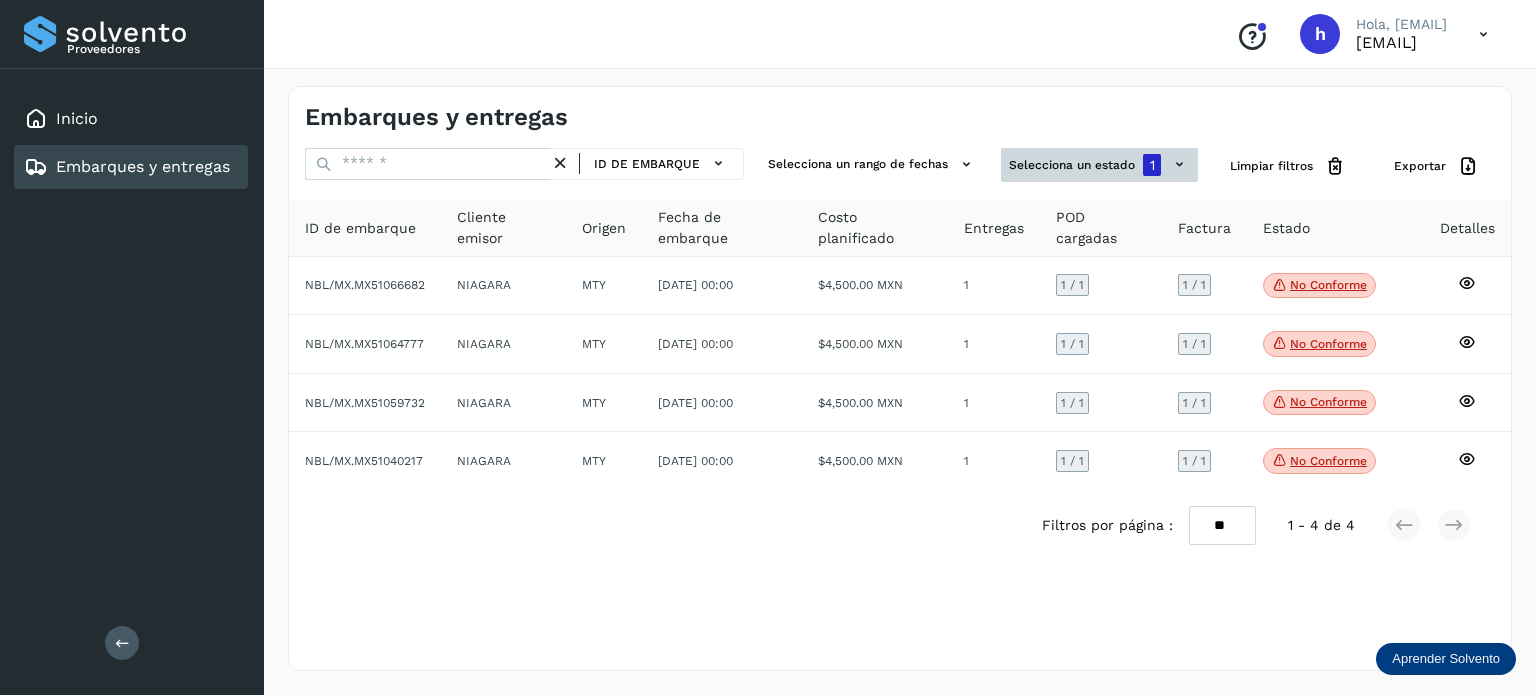 click on "1" 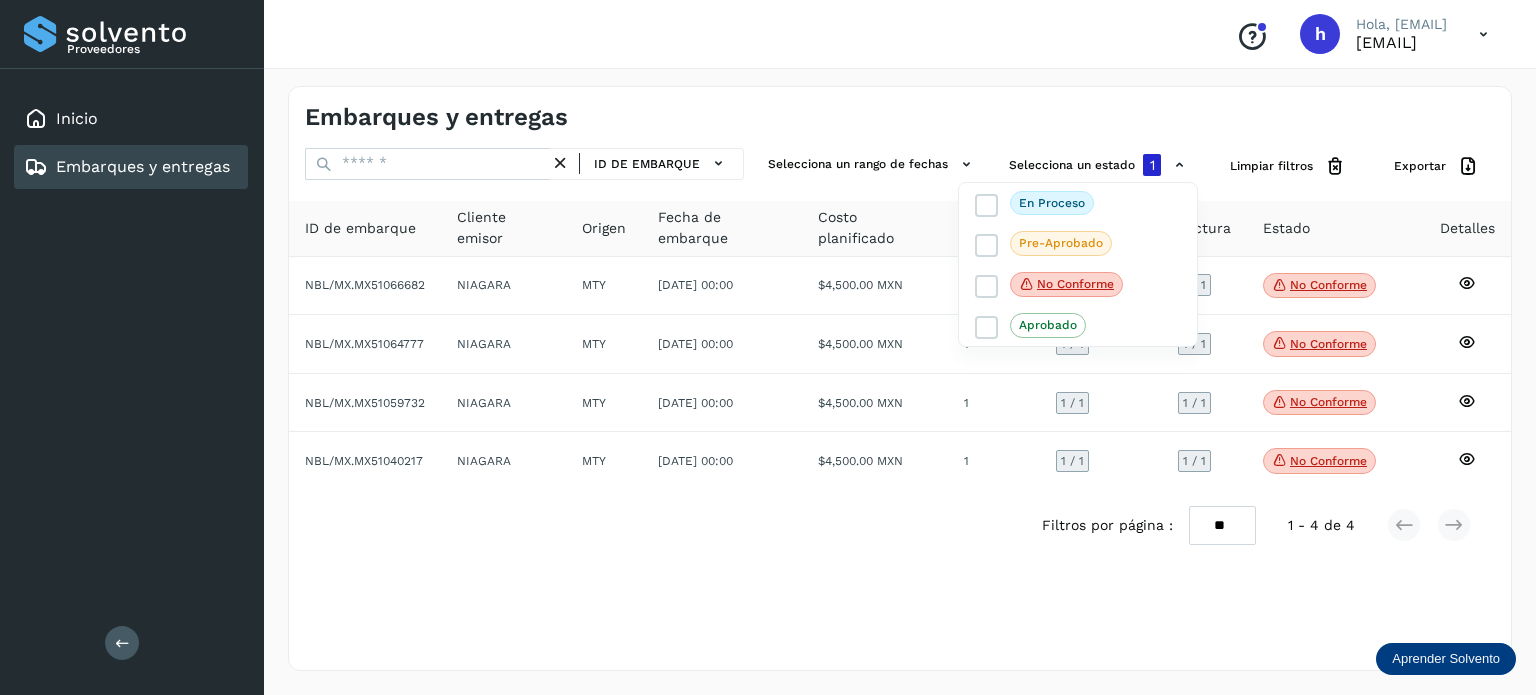 click at bounding box center (768, 347) 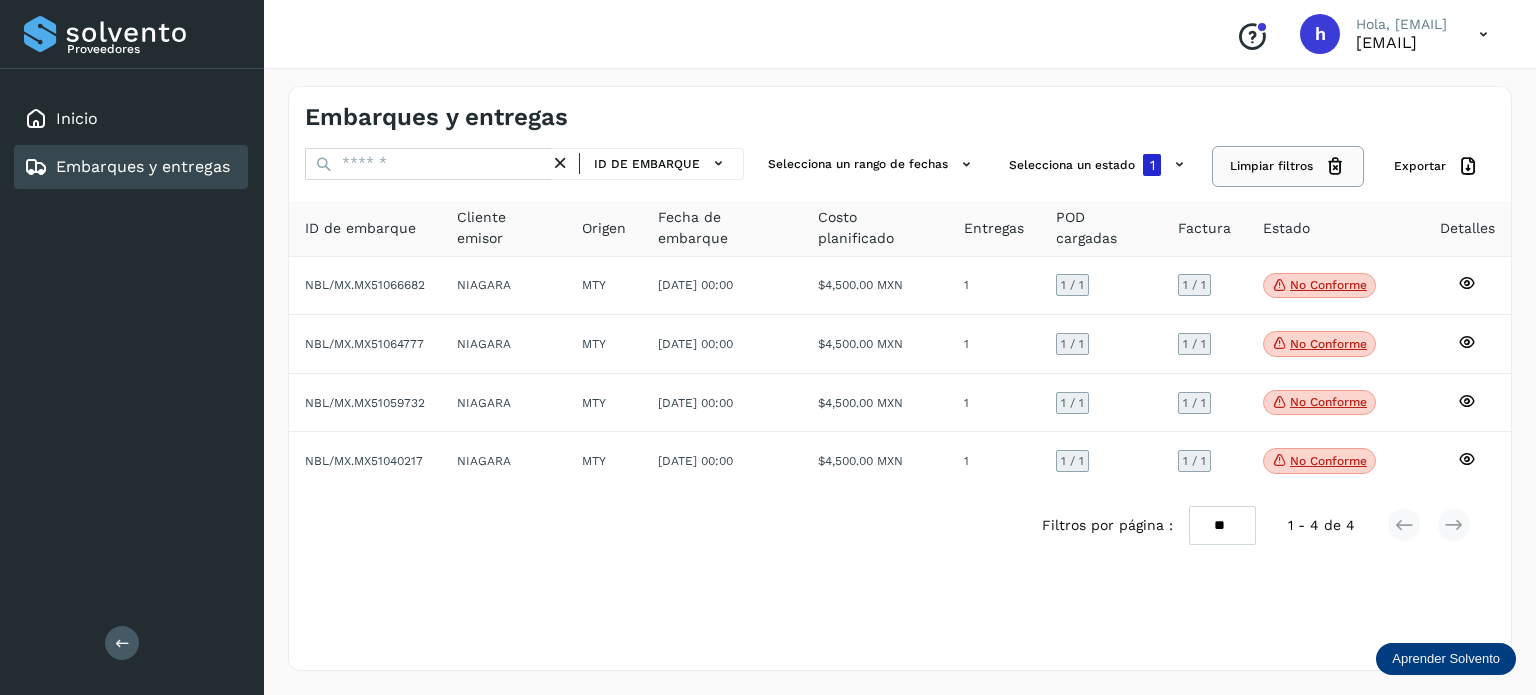 click on "Limpiar filtros" 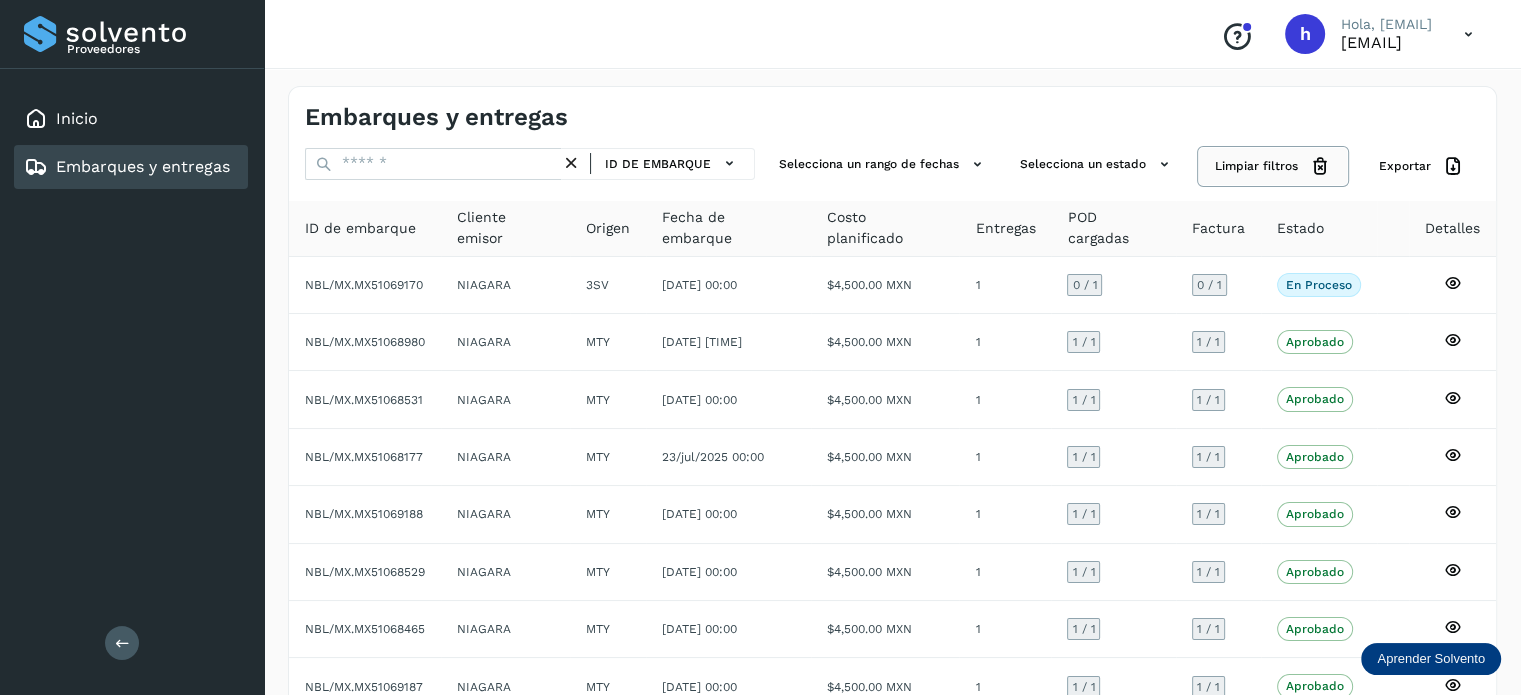 scroll, scrollTop: 224, scrollLeft: 0, axis: vertical 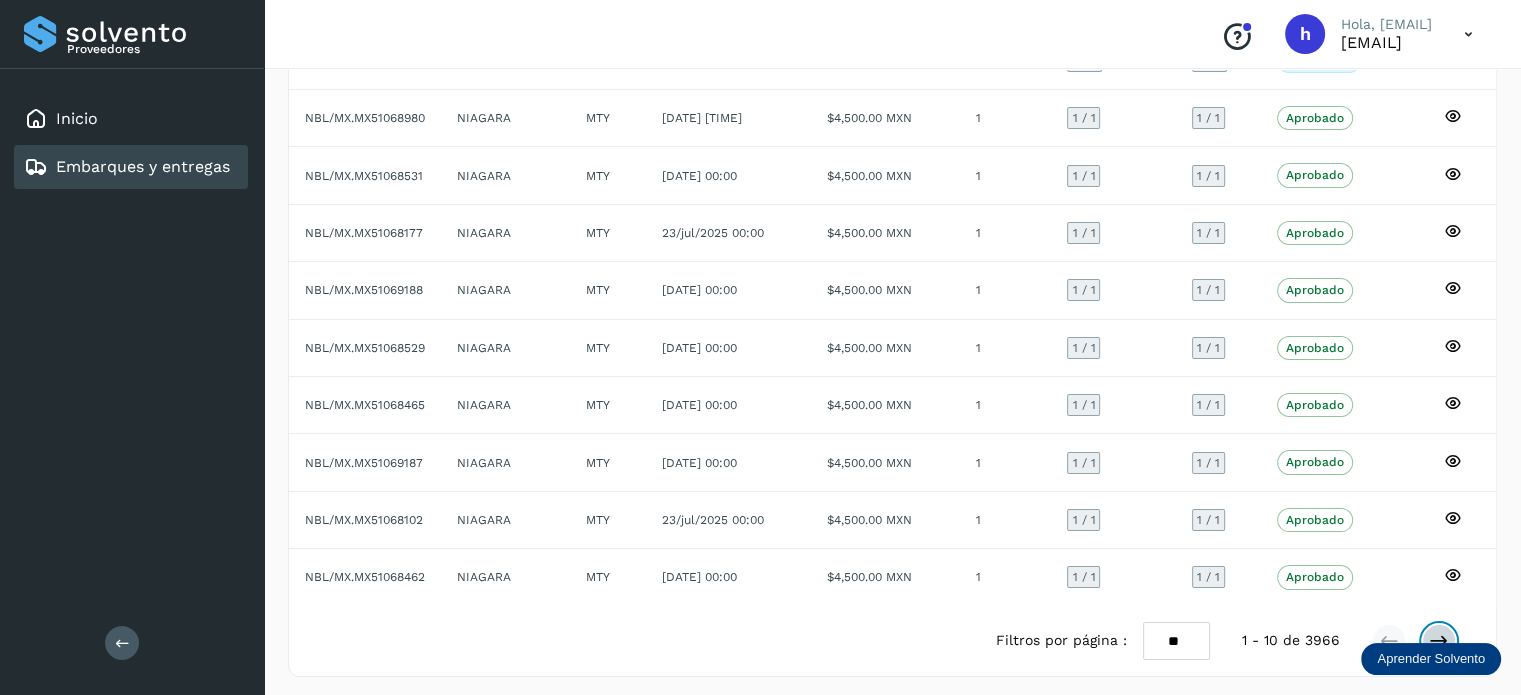 click at bounding box center [1439, 641] 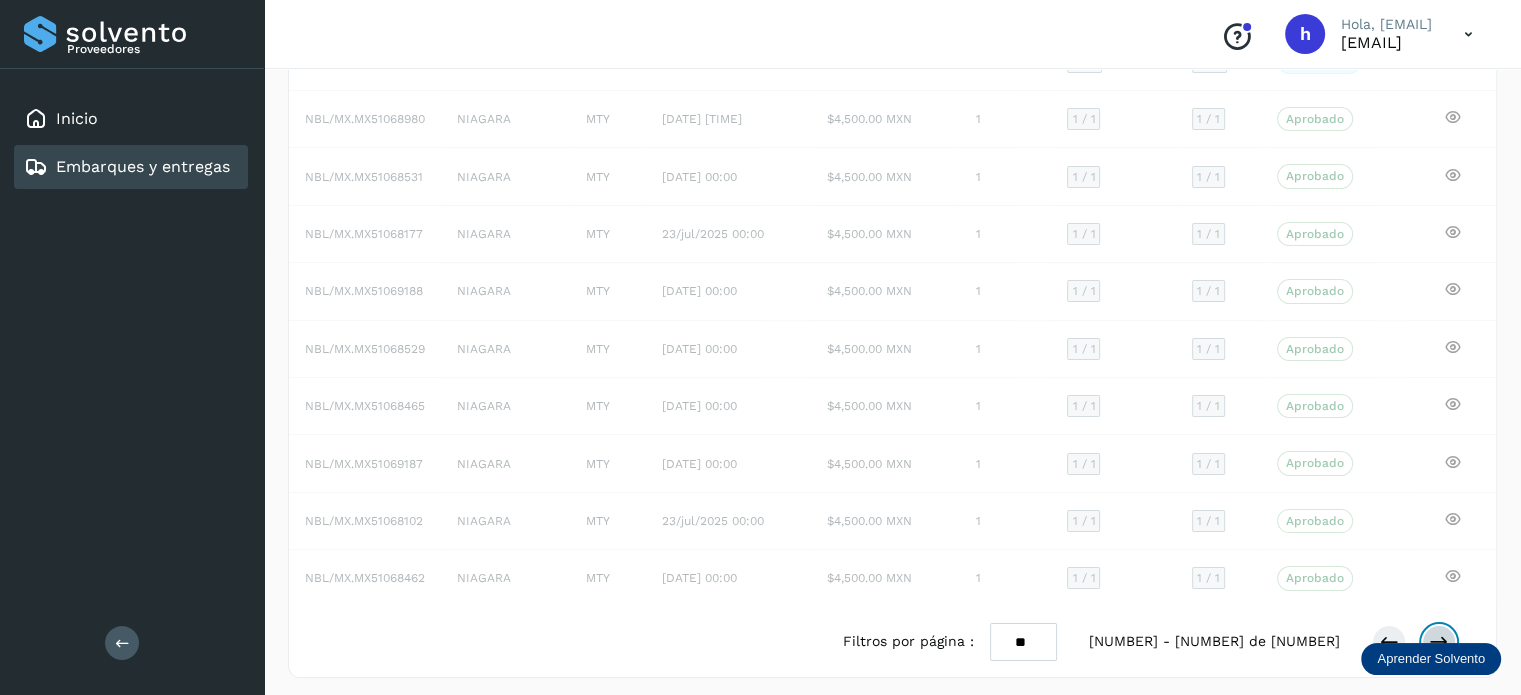 scroll, scrollTop: 224, scrollLeft: 0, axis: vertical 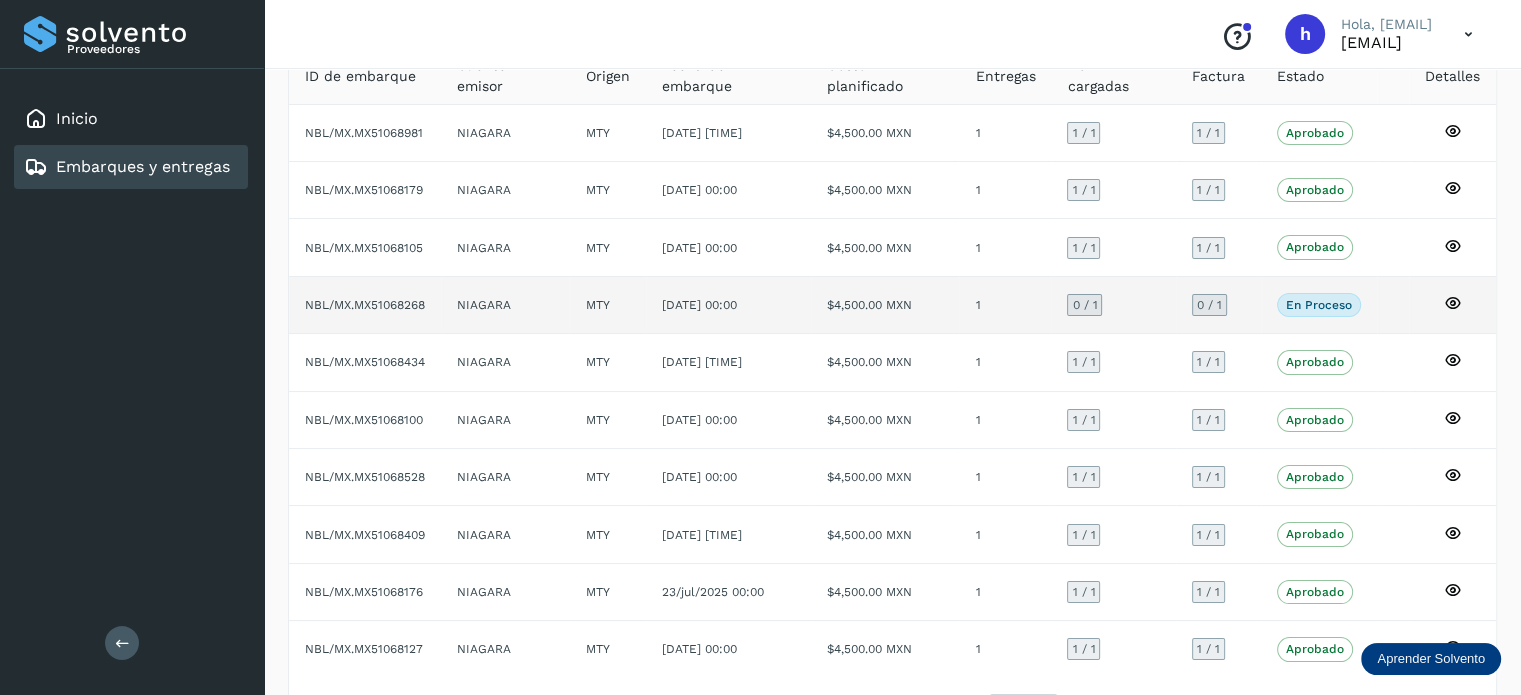 click on "En proceso" 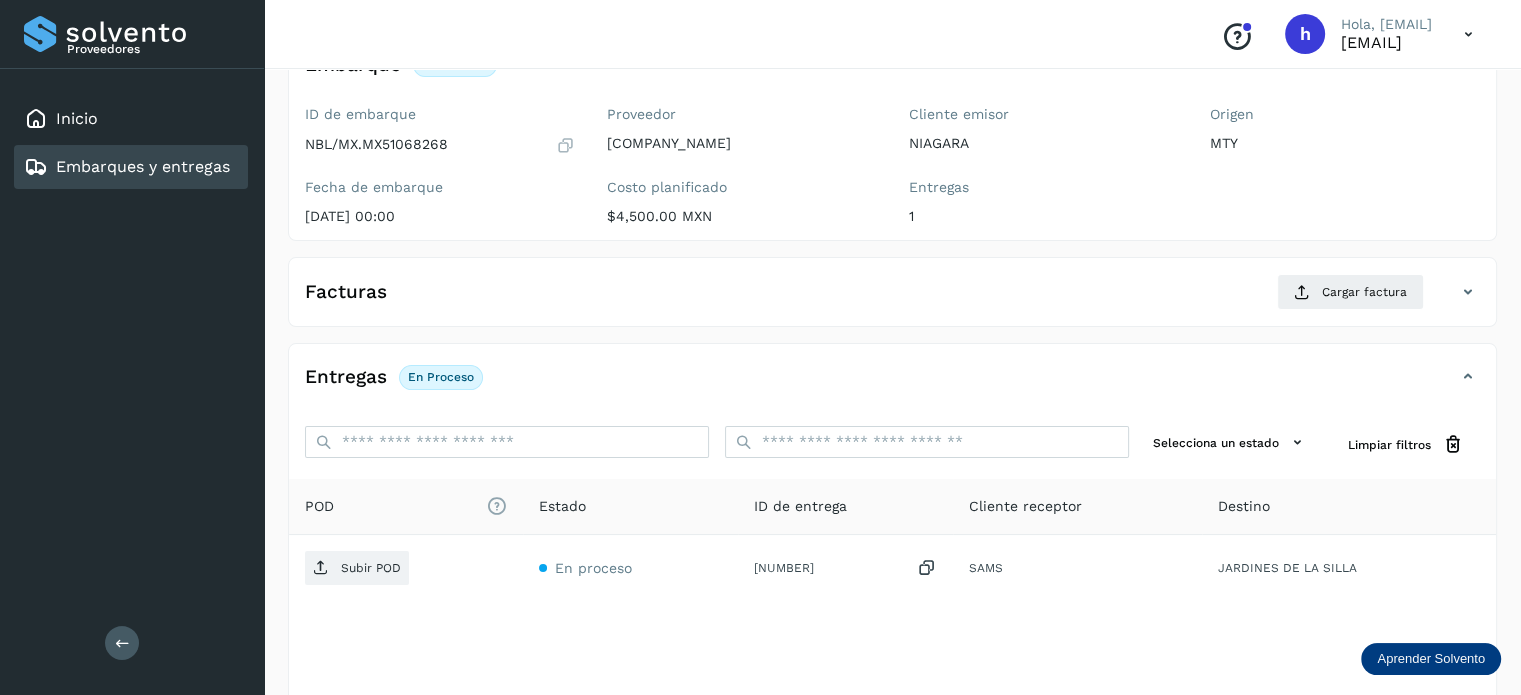 scroll, scrollTop: 0, scrollLeft: 0, axis: both 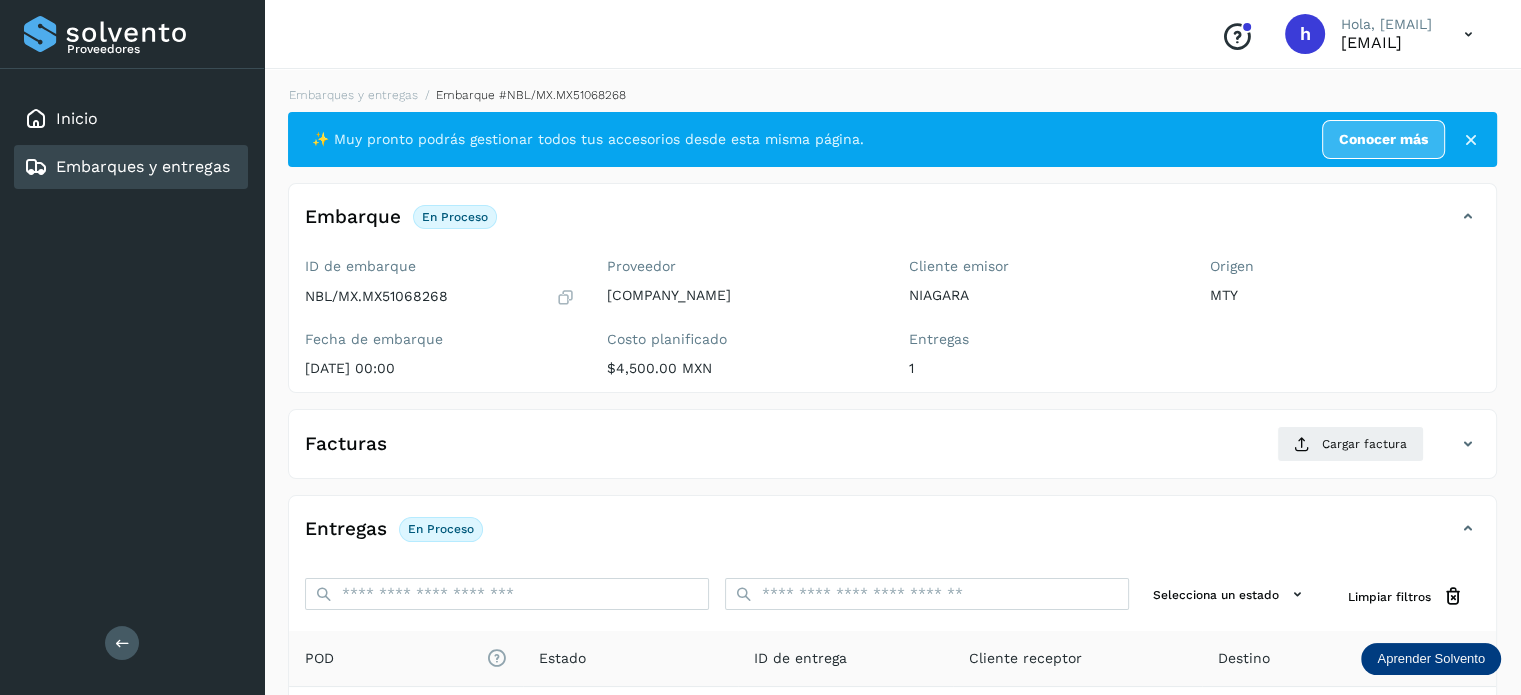 click at bounding box center [565, 297] 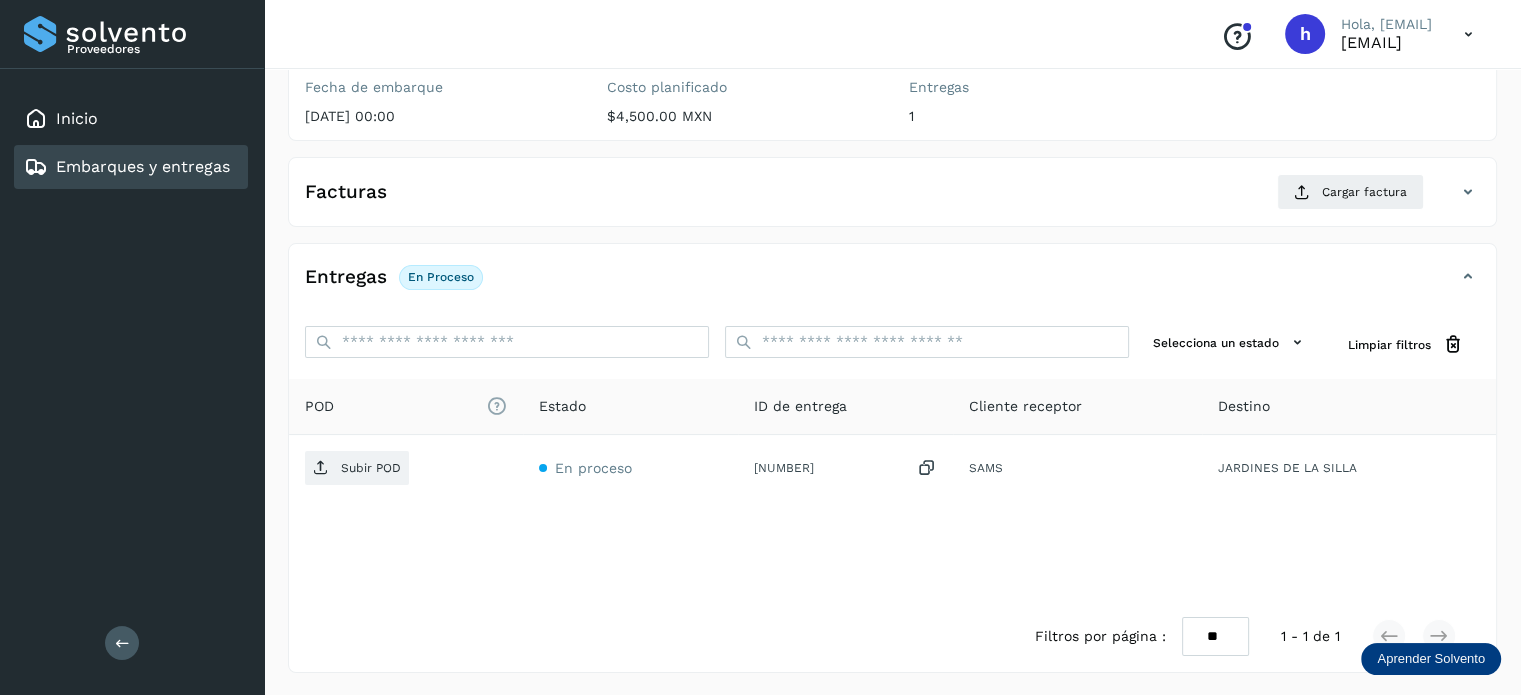 scroll, scrollTop: 0, scrollLeft: 0, axis: both 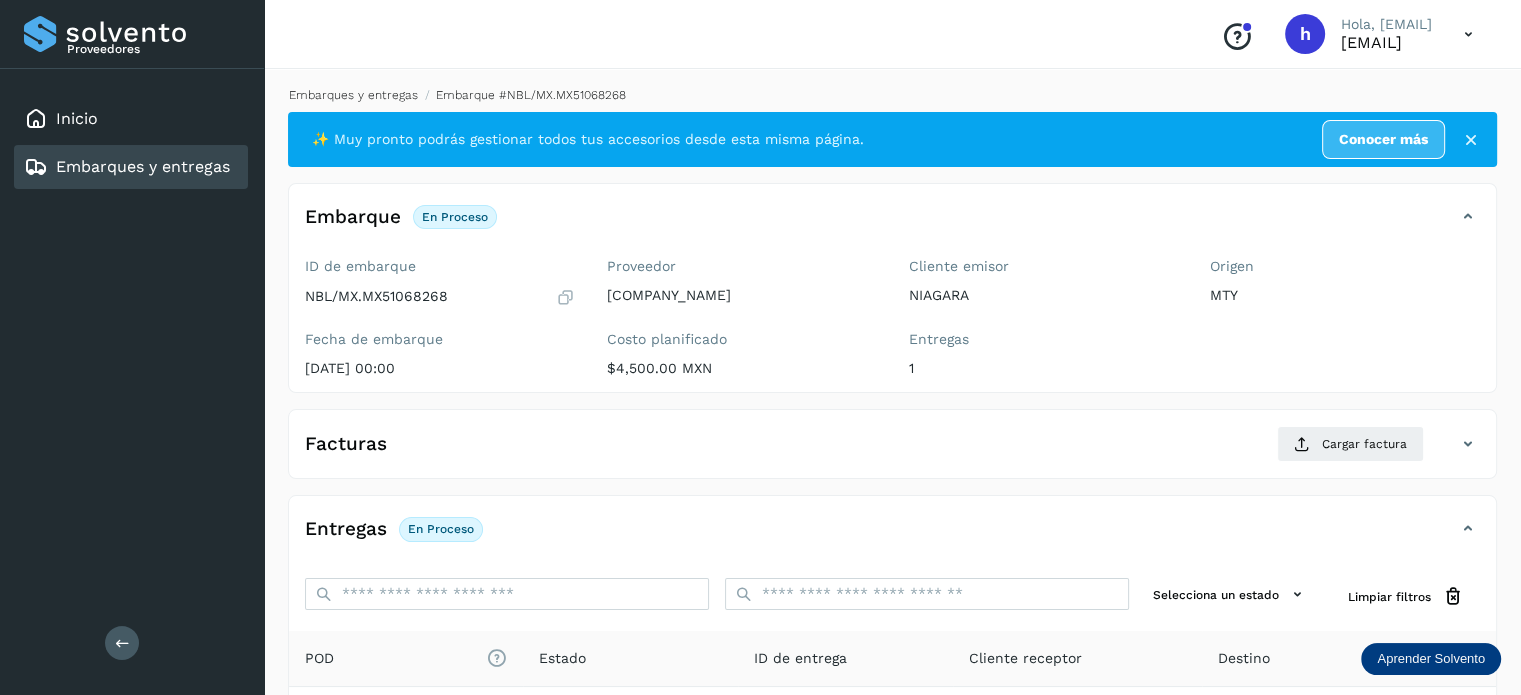 click on "Embarques y entregas" at bounding box center [353, 95] 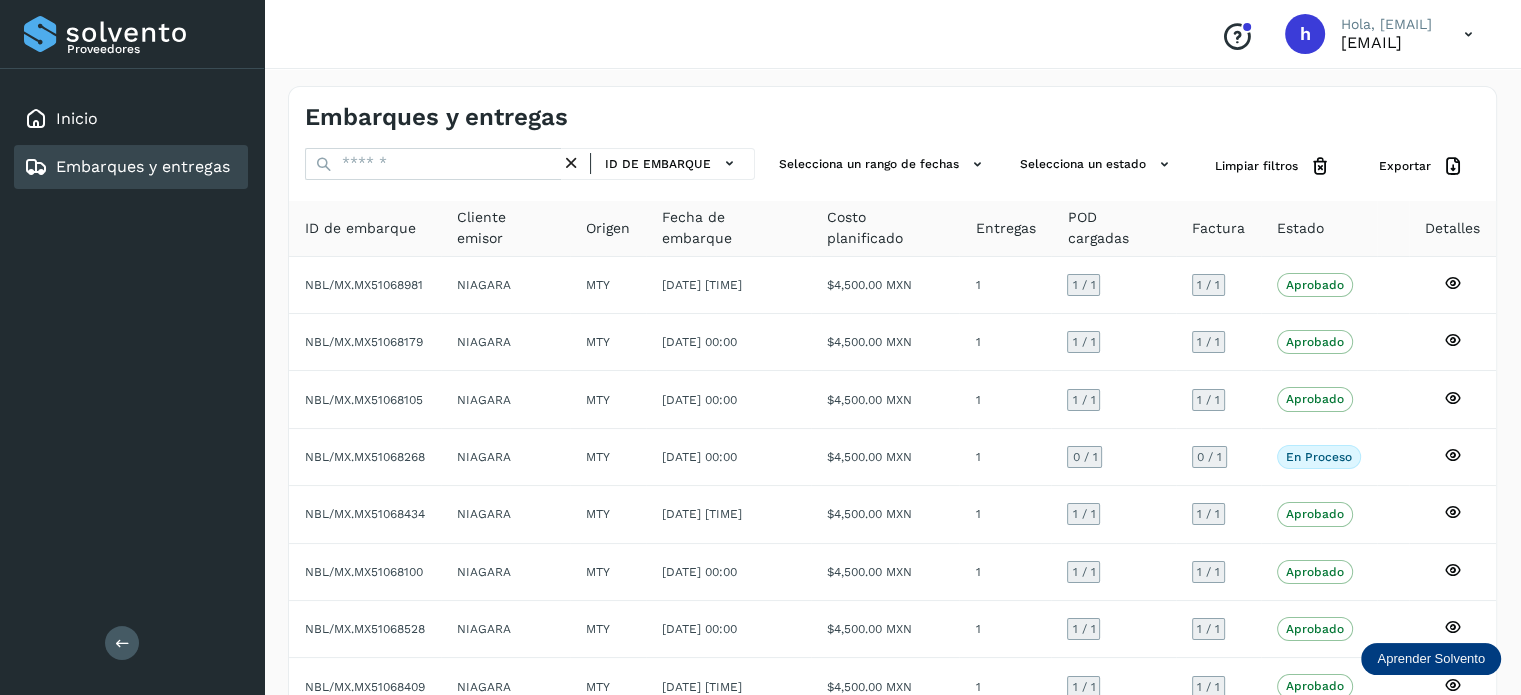 scroll, scrollTop: 224, scrollLeft: 0, axis: vertical 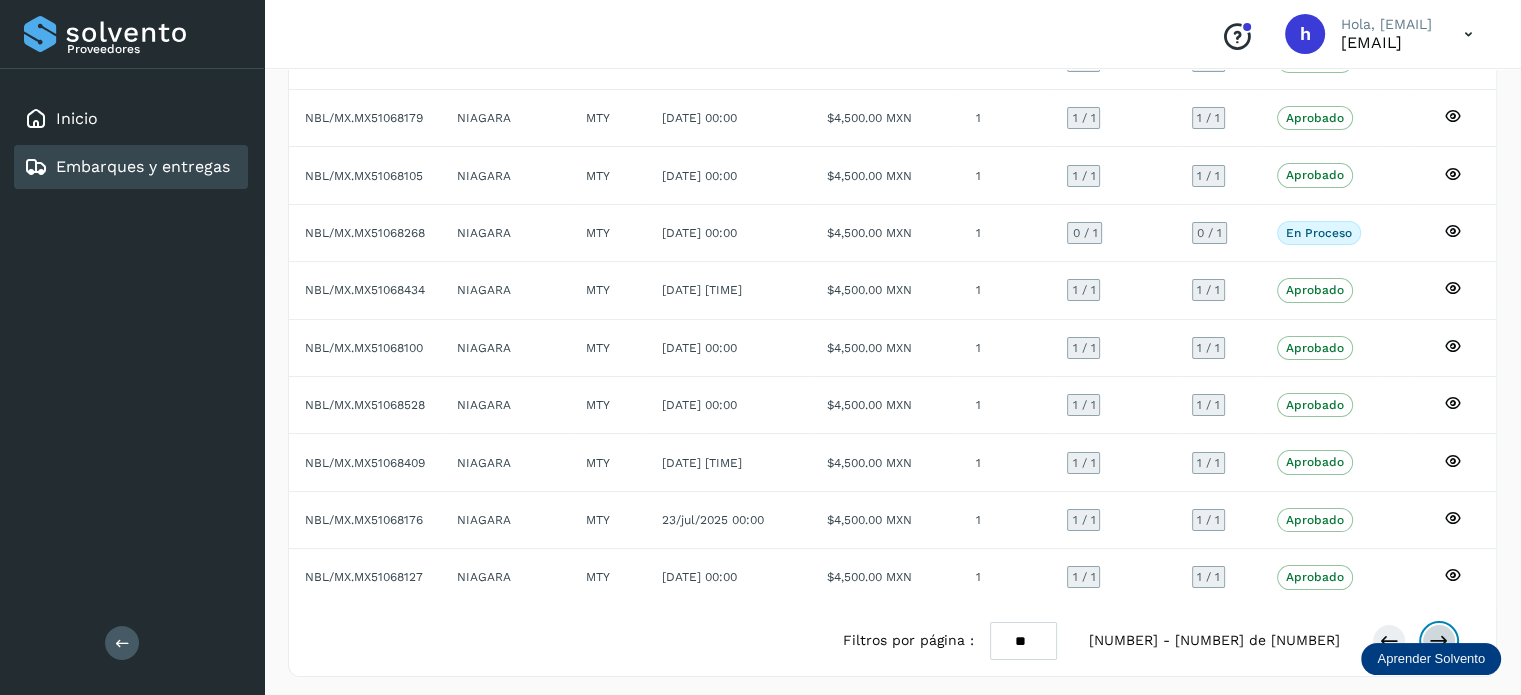 click at bounding box center [1439, 641] 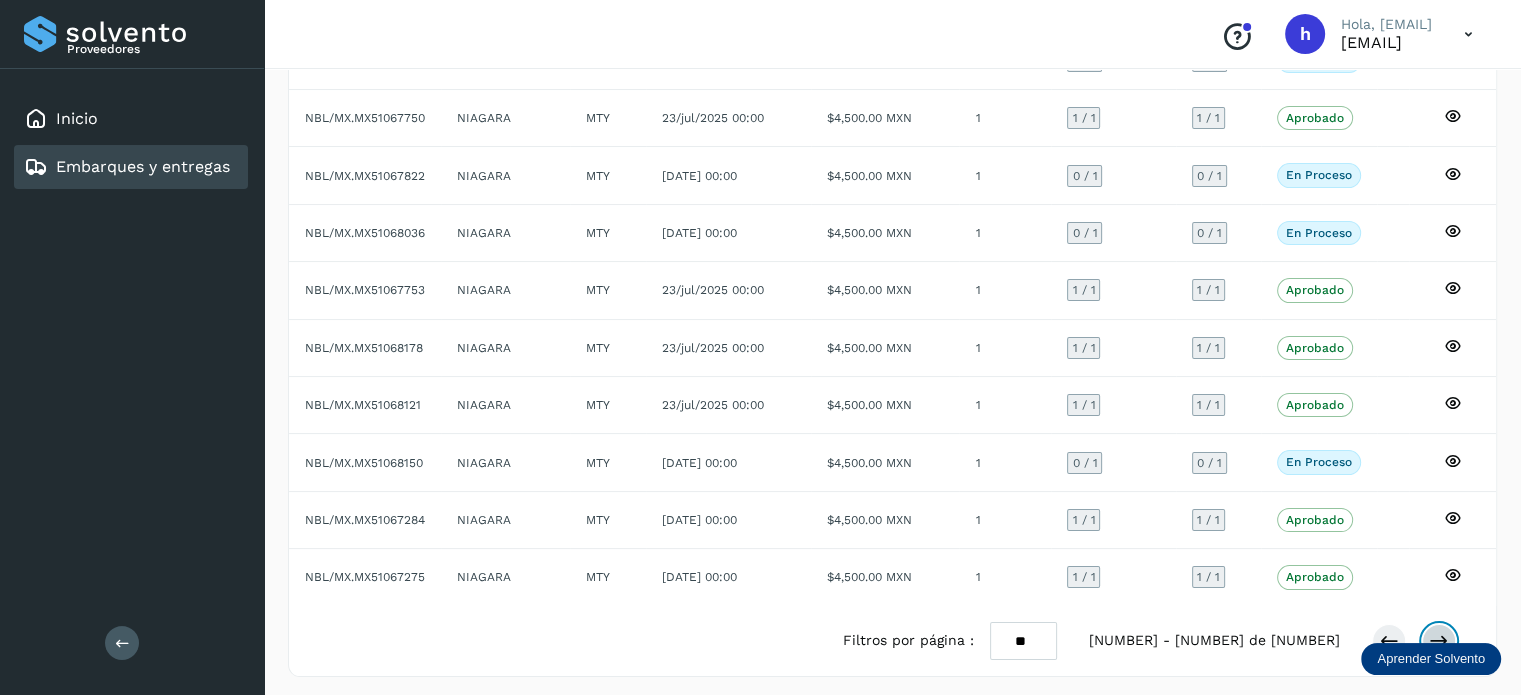 scroll, scrollTop: 0, scrollLeft: 0, axis: both 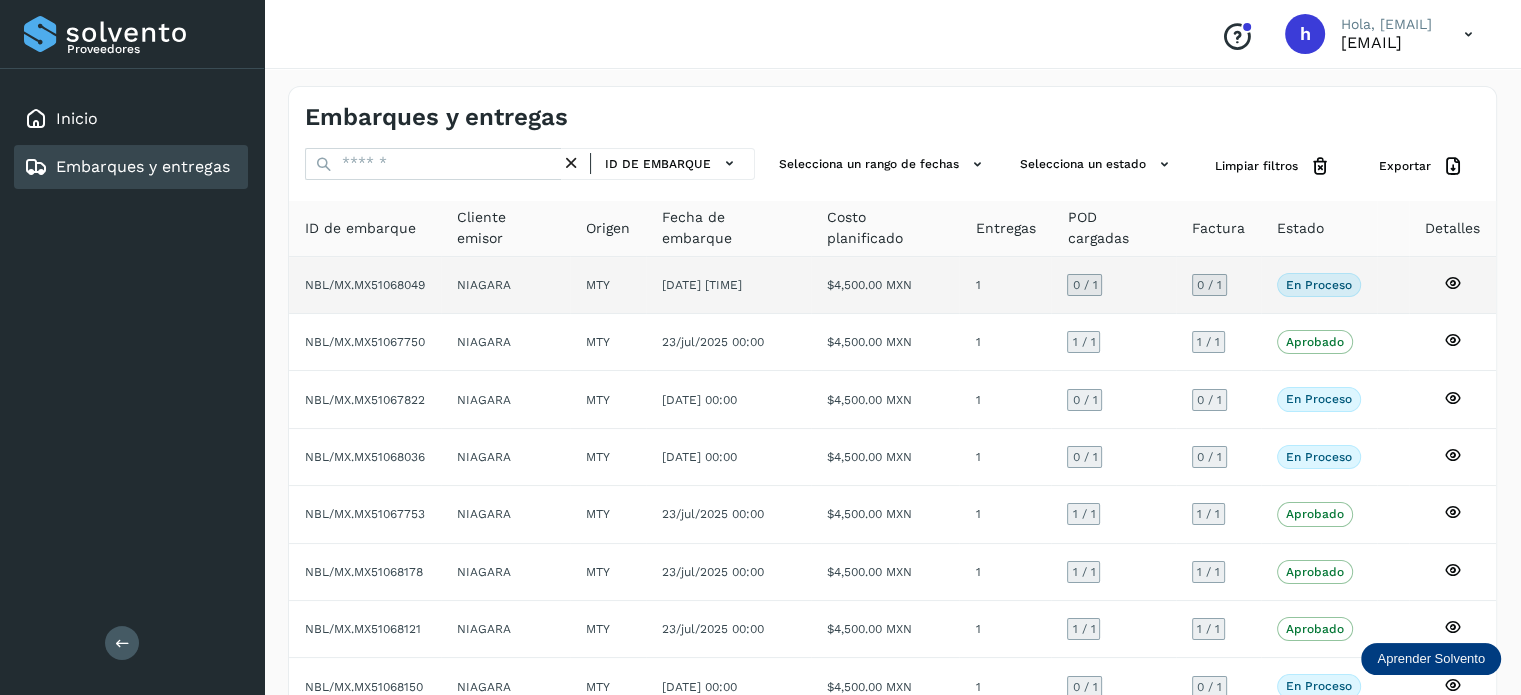 click on "NBL/MX.MX51068049" 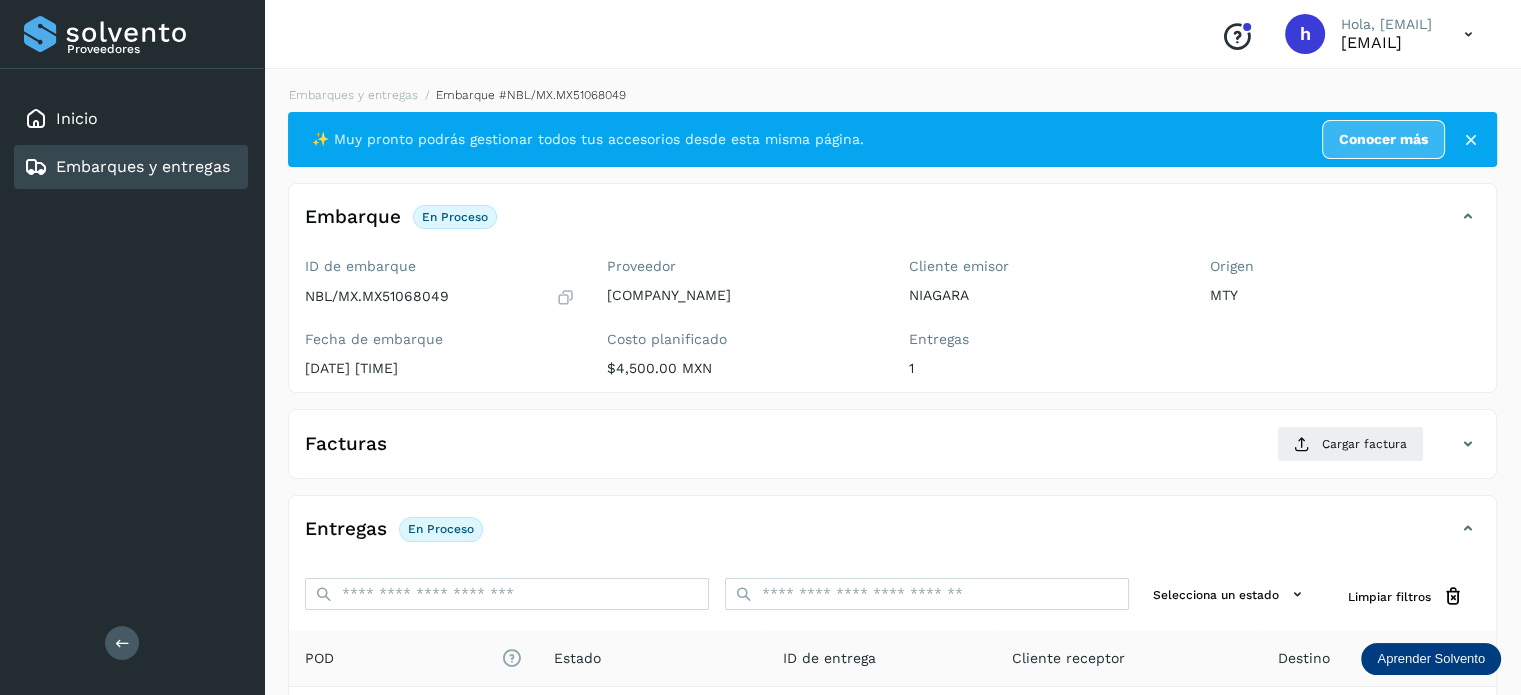 click at bounding box center [565, 297] 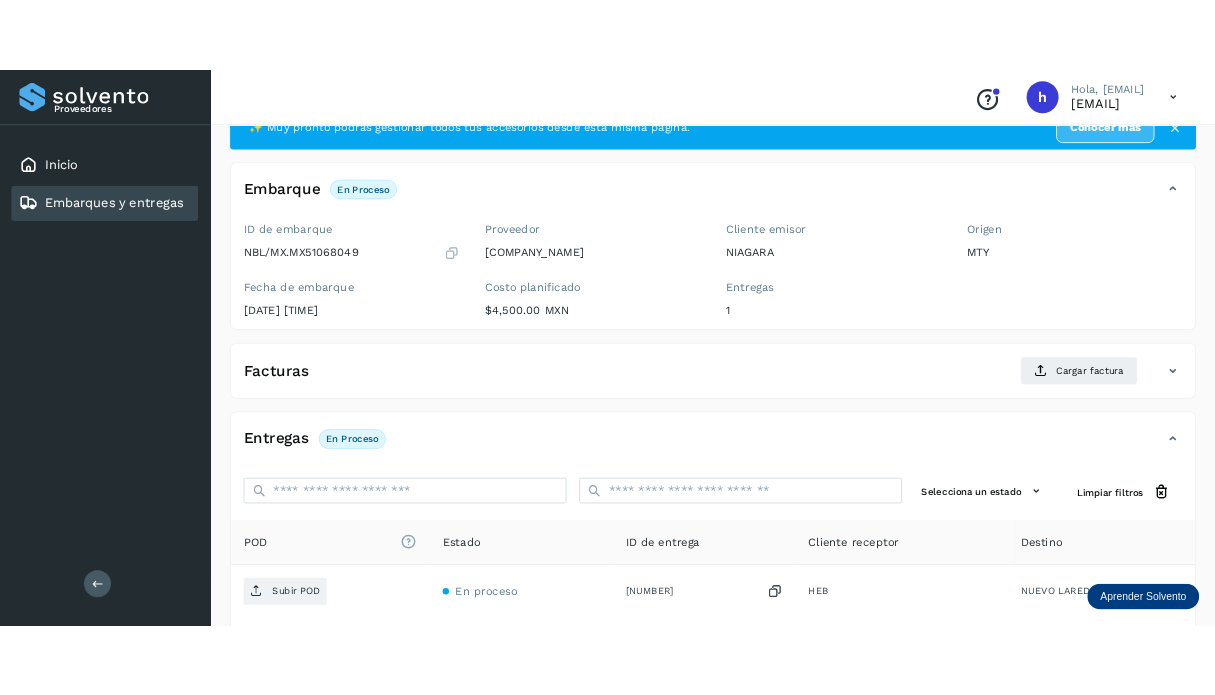 scroll, scrollTop: 0, scrollLeft: 0, axis: both 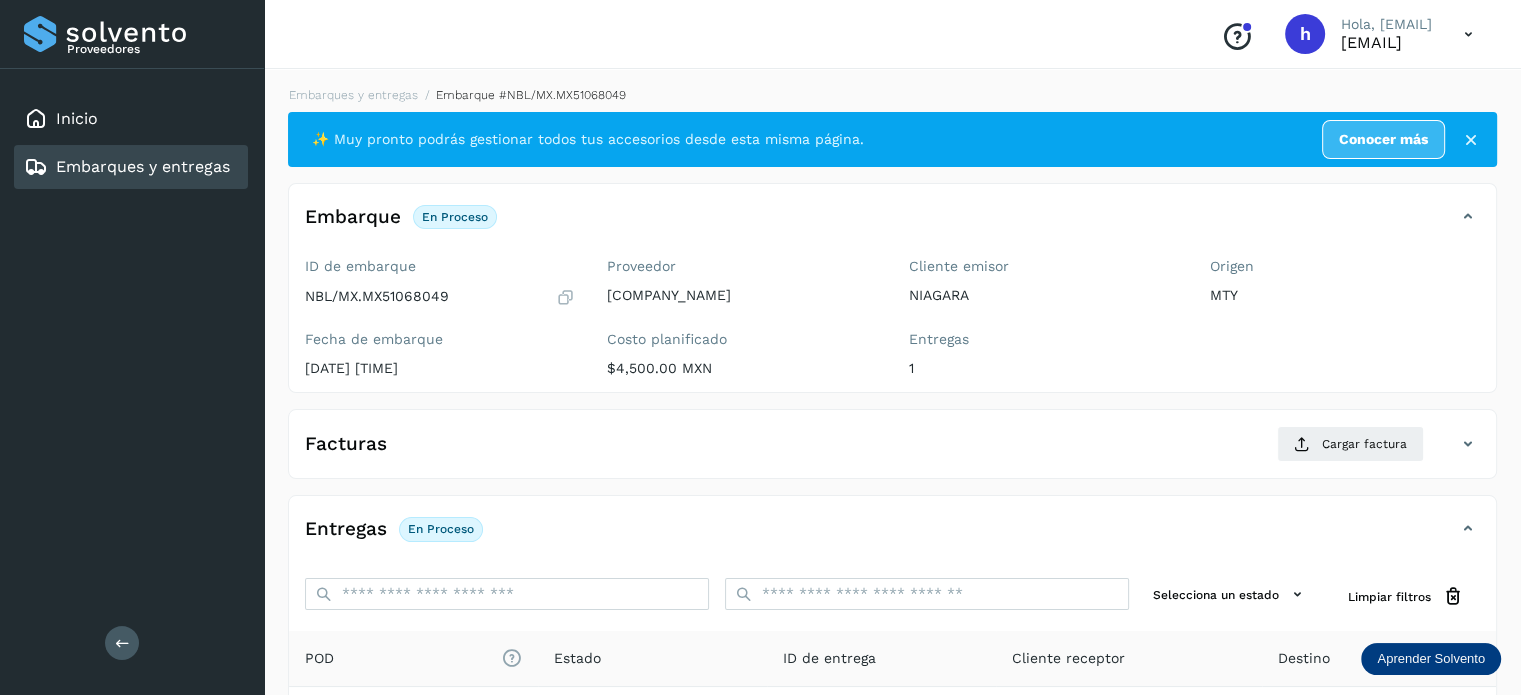 click at bounding box center (565, 297) 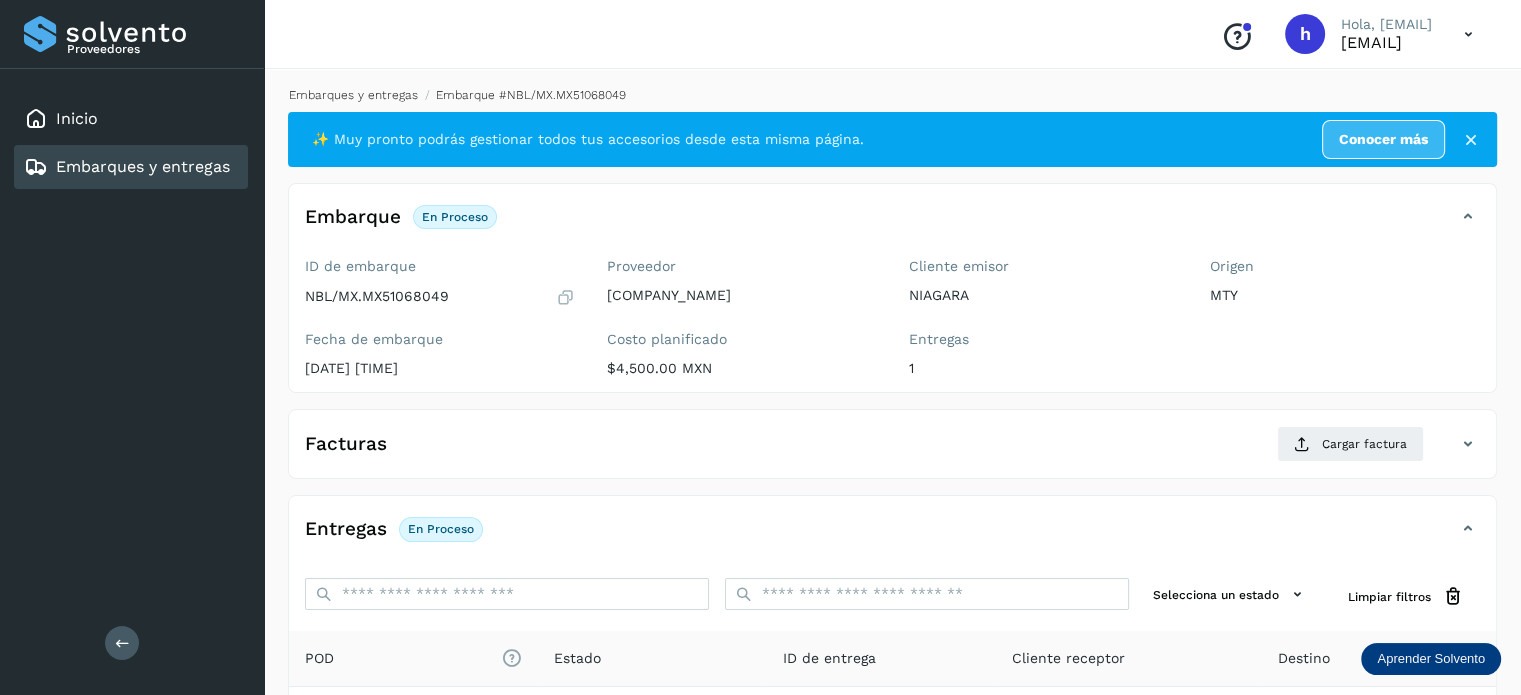 click on "Embarques y entregas" at bounding box center (353, 95) 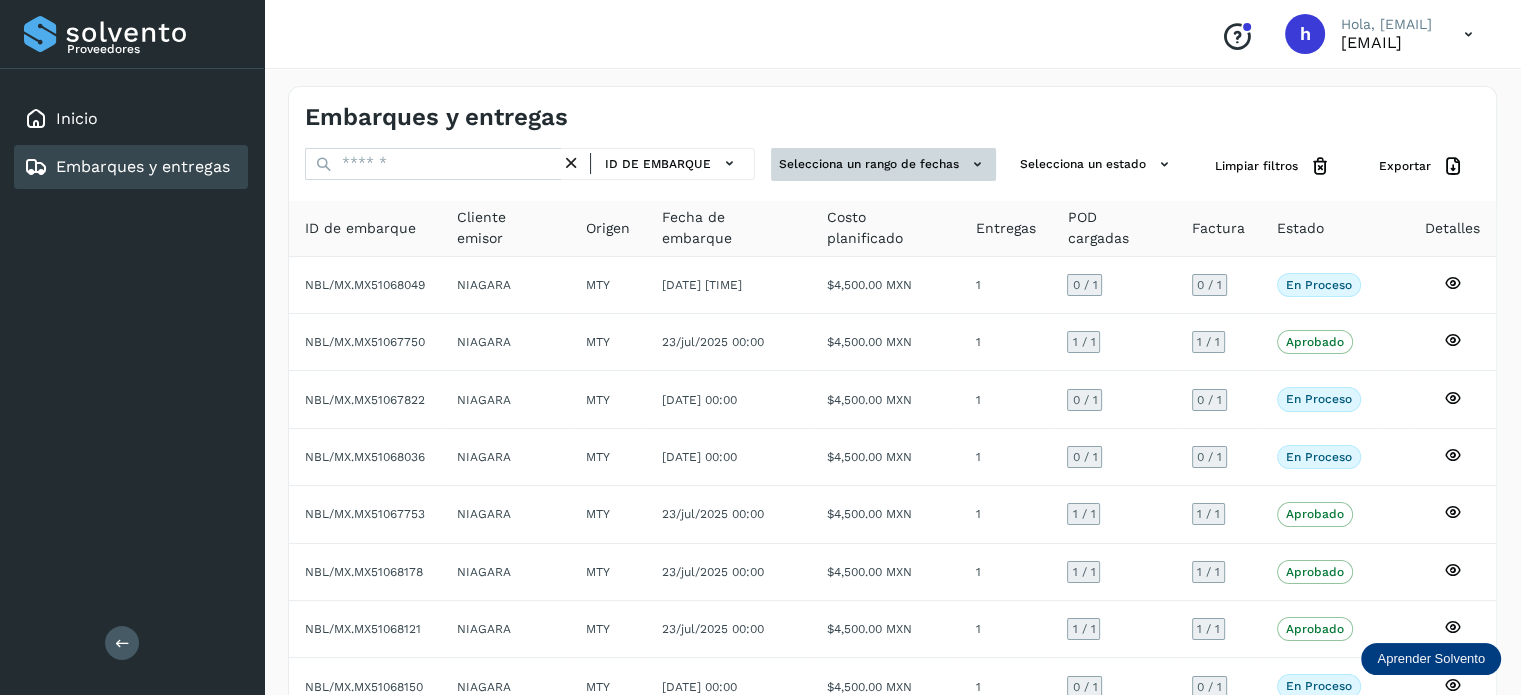 click on "Selecciona un rango de fechas" at bounding box center [883, 164] 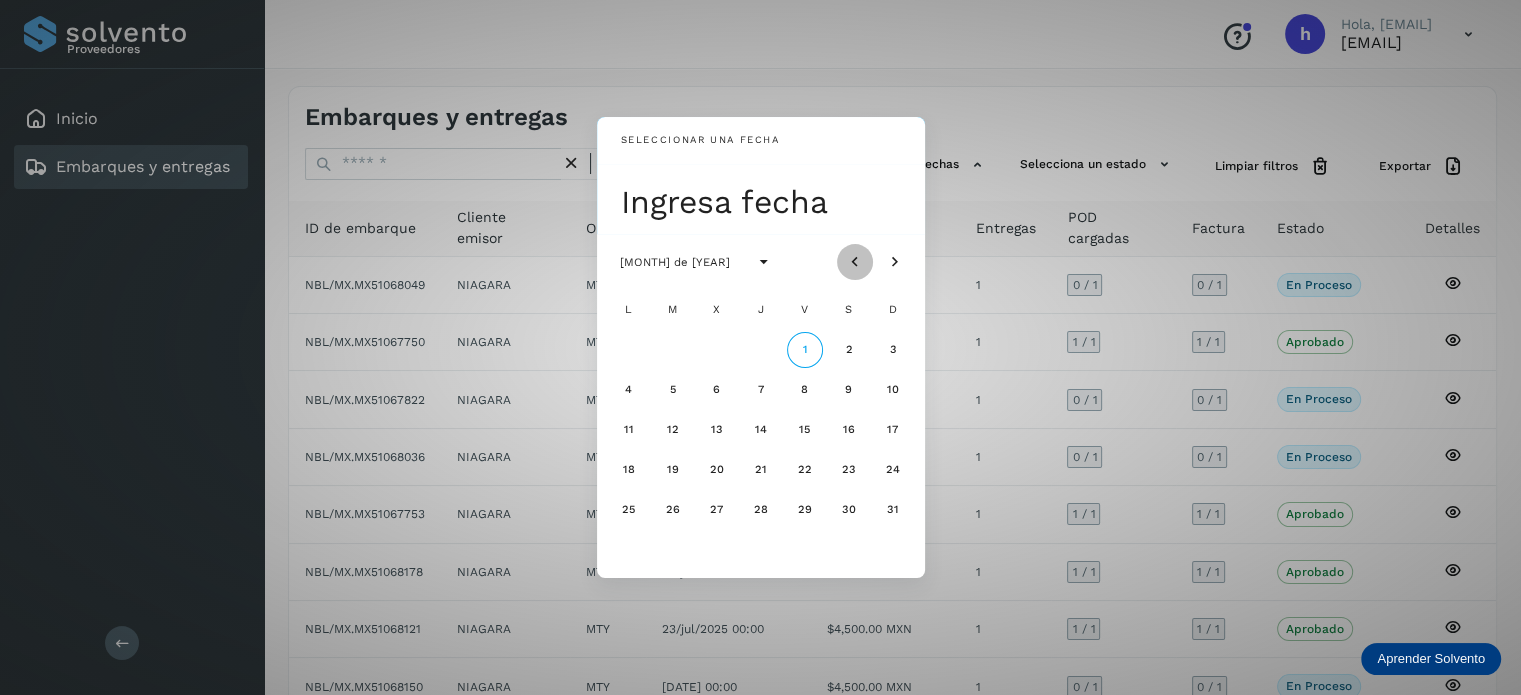 click at bounding box center [855, 262] 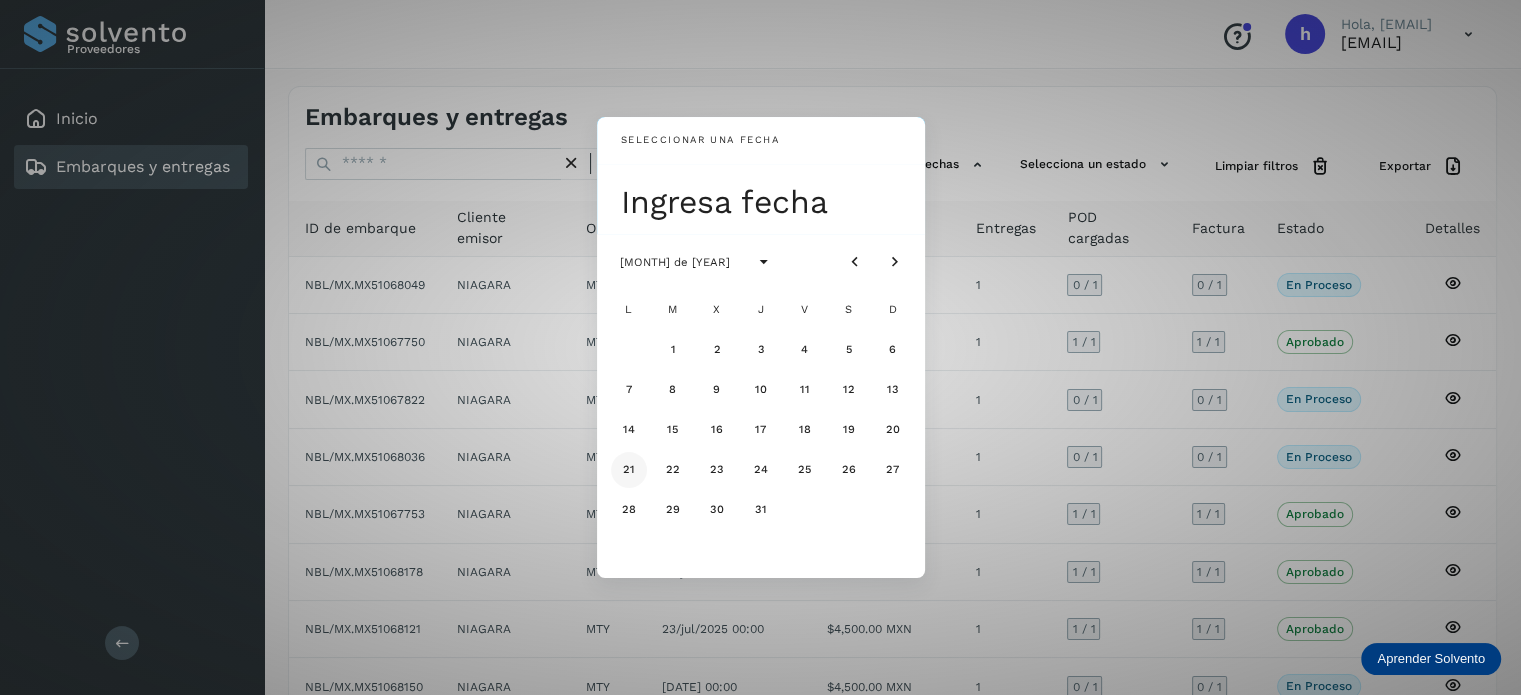 click on "21" 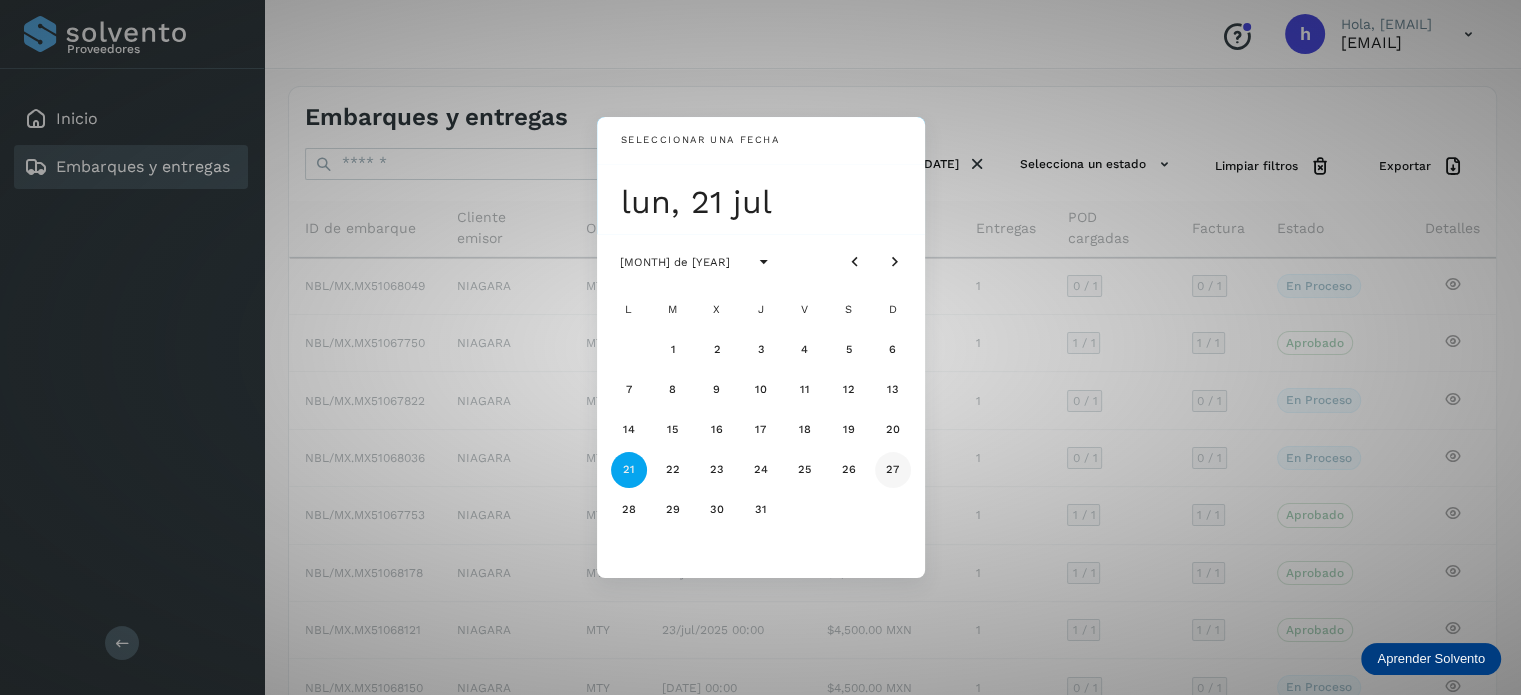 click on "27" 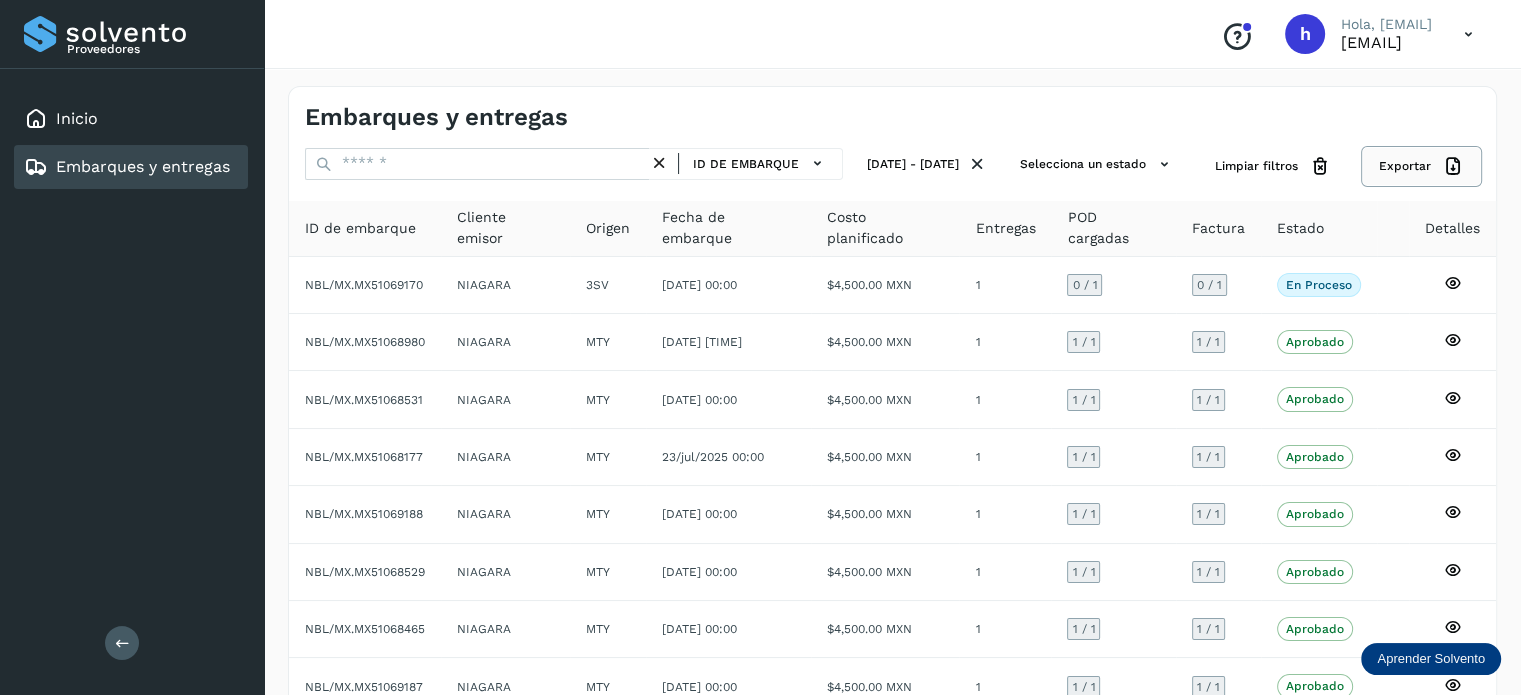 click on "Exportar" at bounding box center [1421, 166] 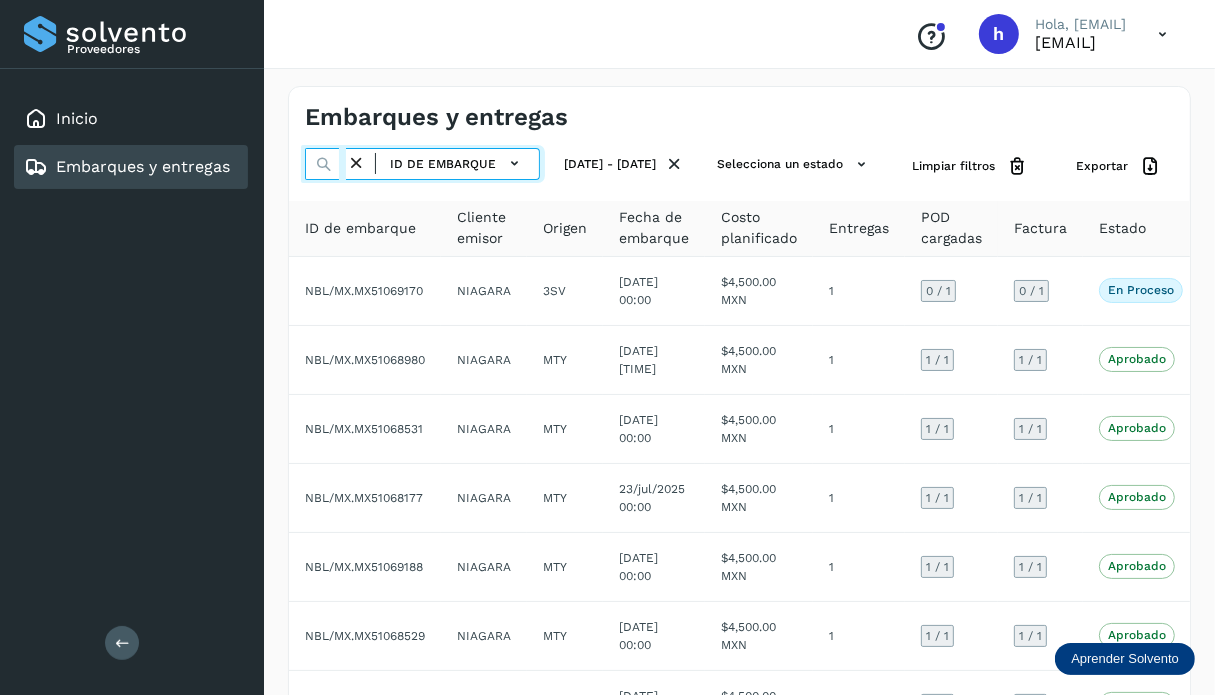 click at bounding box center [325, 164] 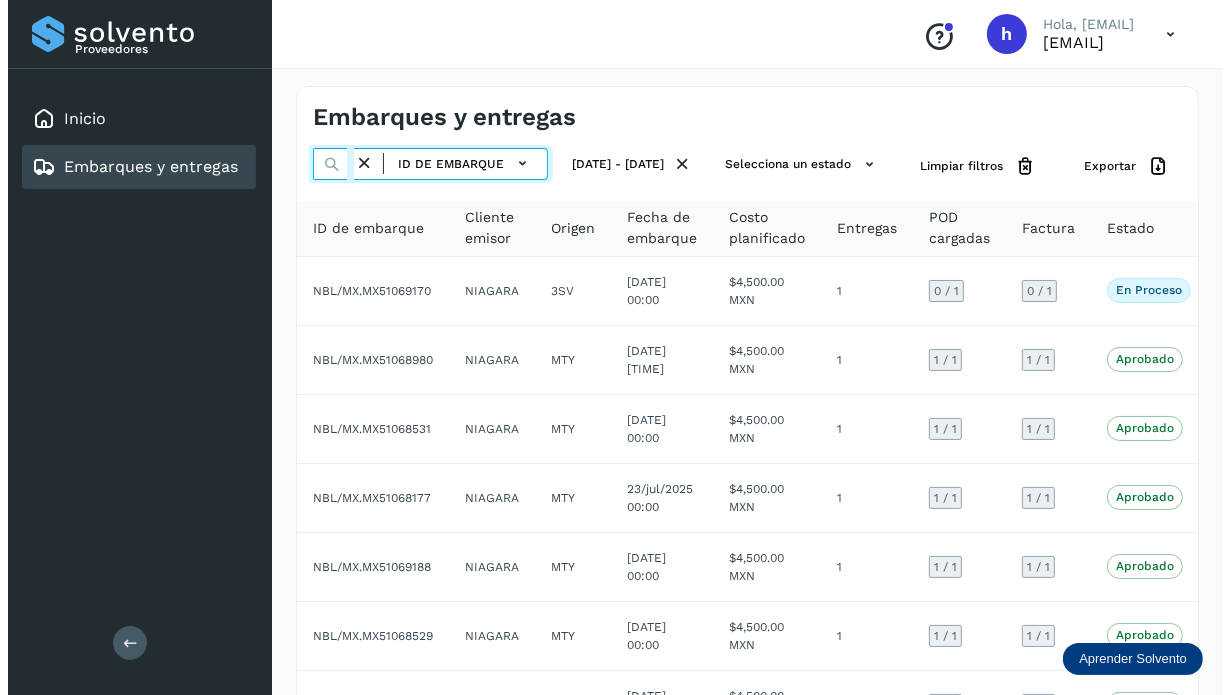scroll, scrollTop: 0, scrollLeft: 138, axis: horizontal 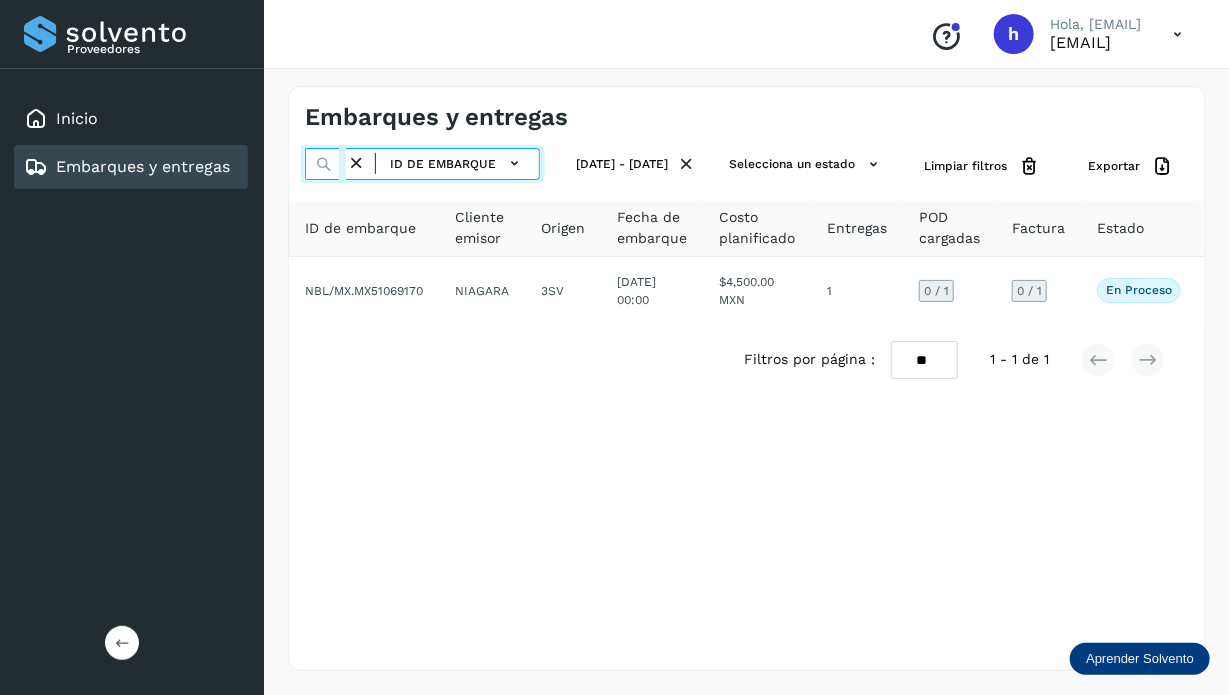 type on "**********" 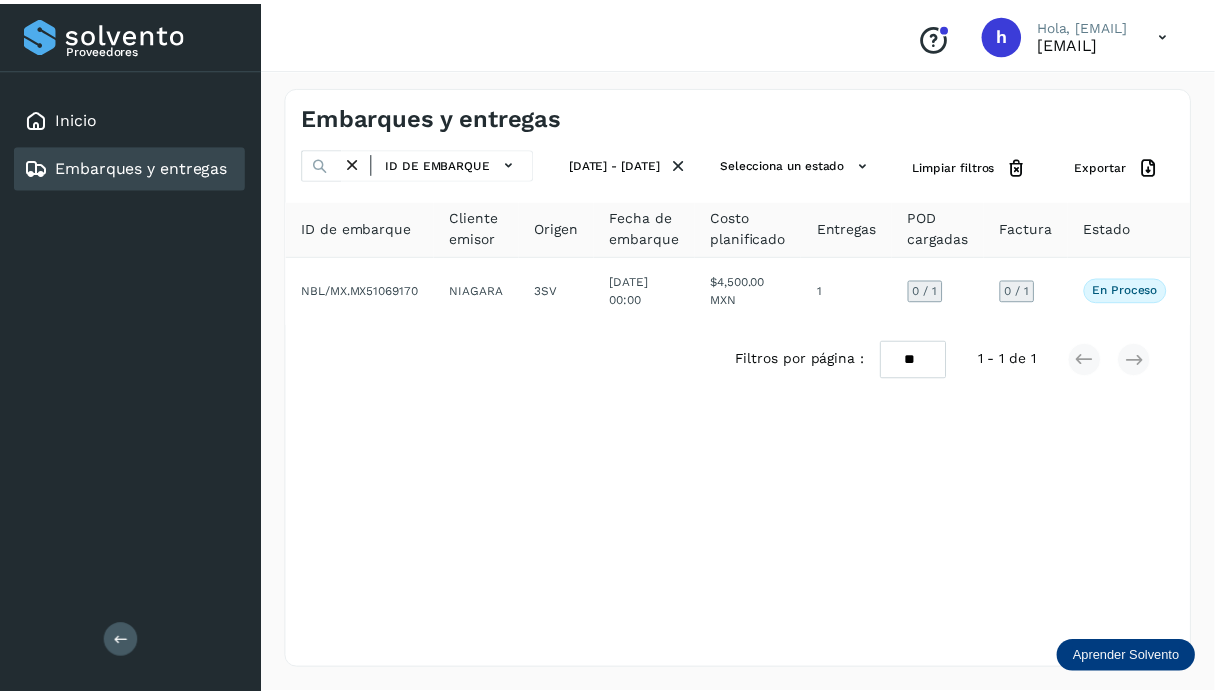 scroll, scrollTop: 0, scrollLeft: 0, axis: both 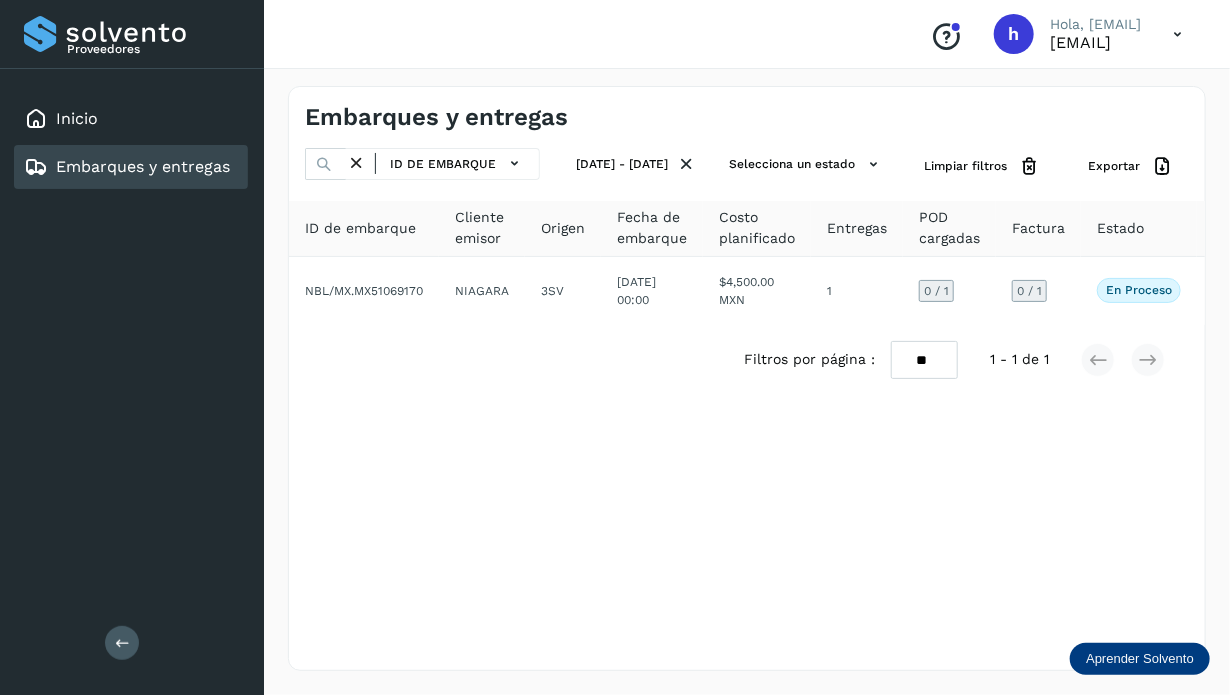 click at bounding box center [122, 642] 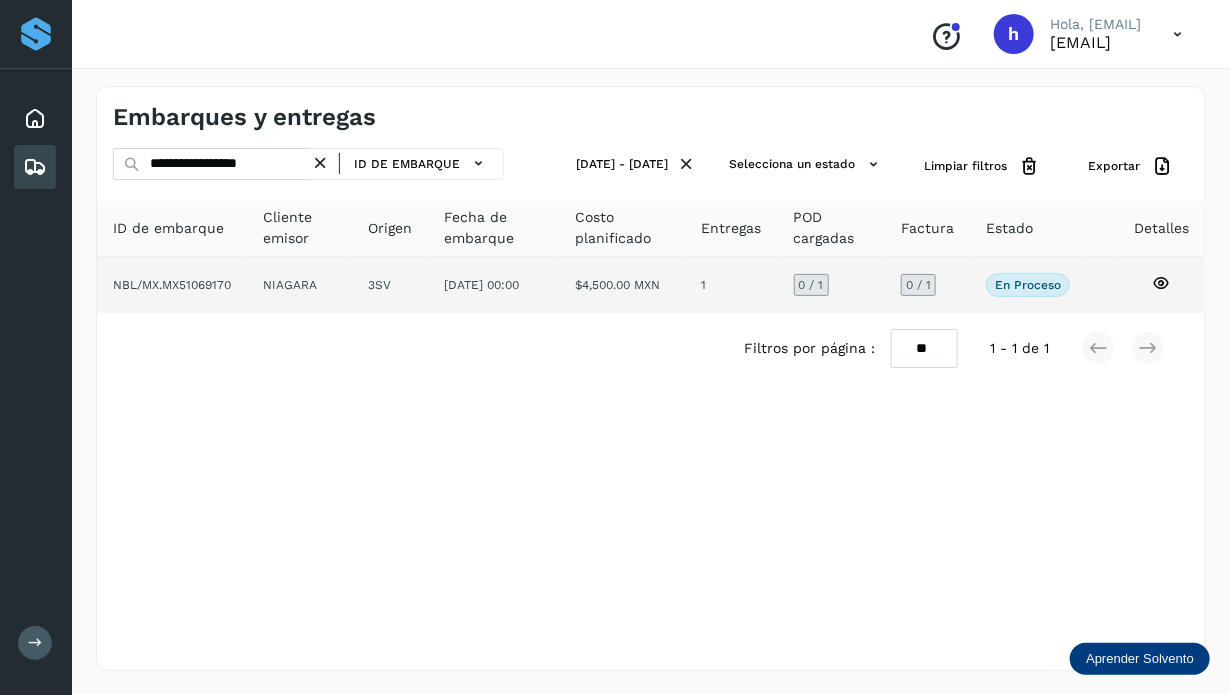 click on "En proceso" 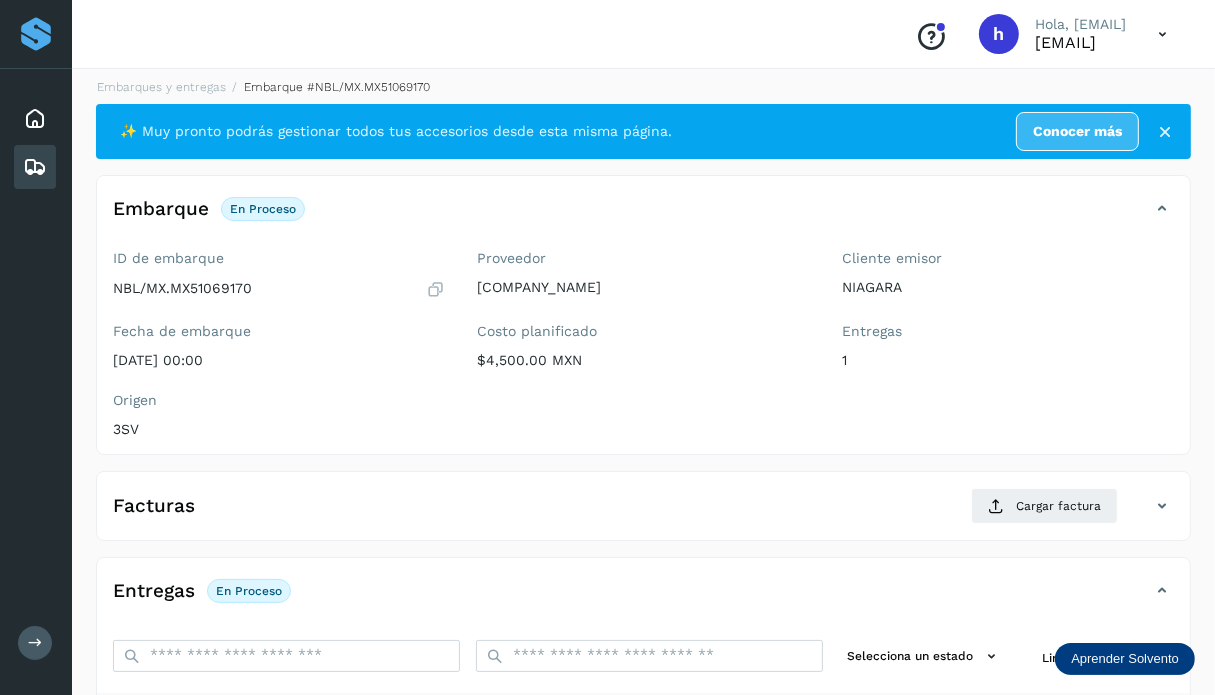 scroll, scrollTop: 0, scrollLeft: 0, axis: both 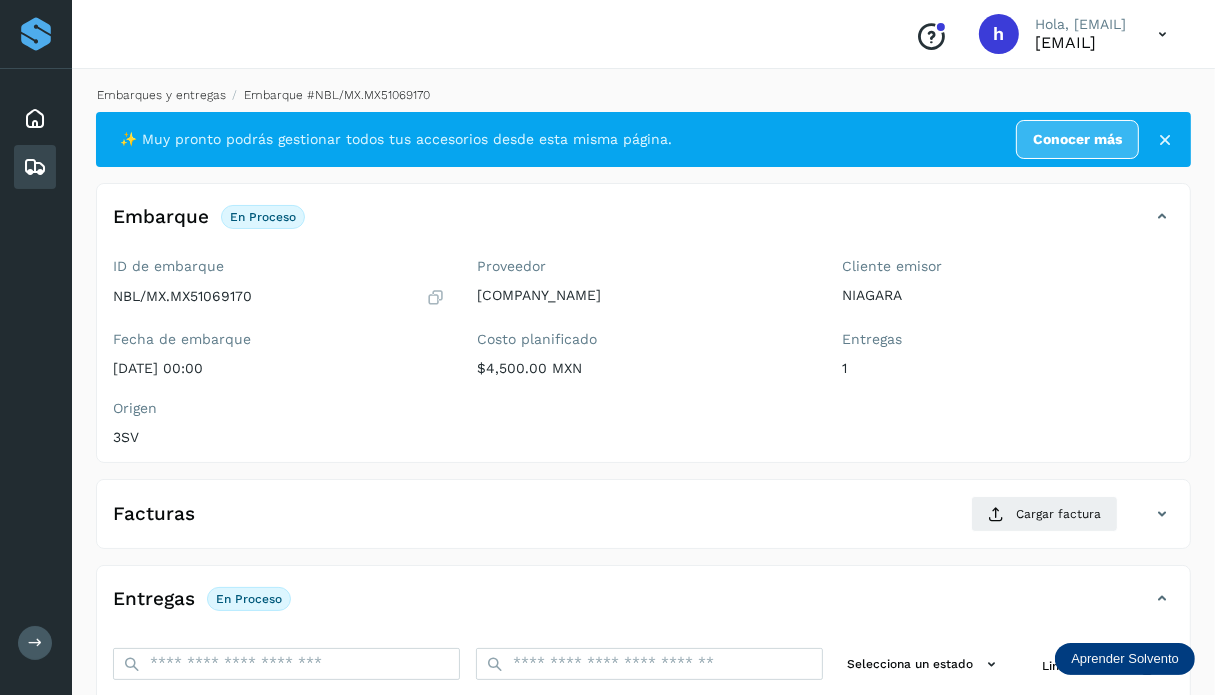 click on "Embarques y entregas" at bounding box center (161, 95) 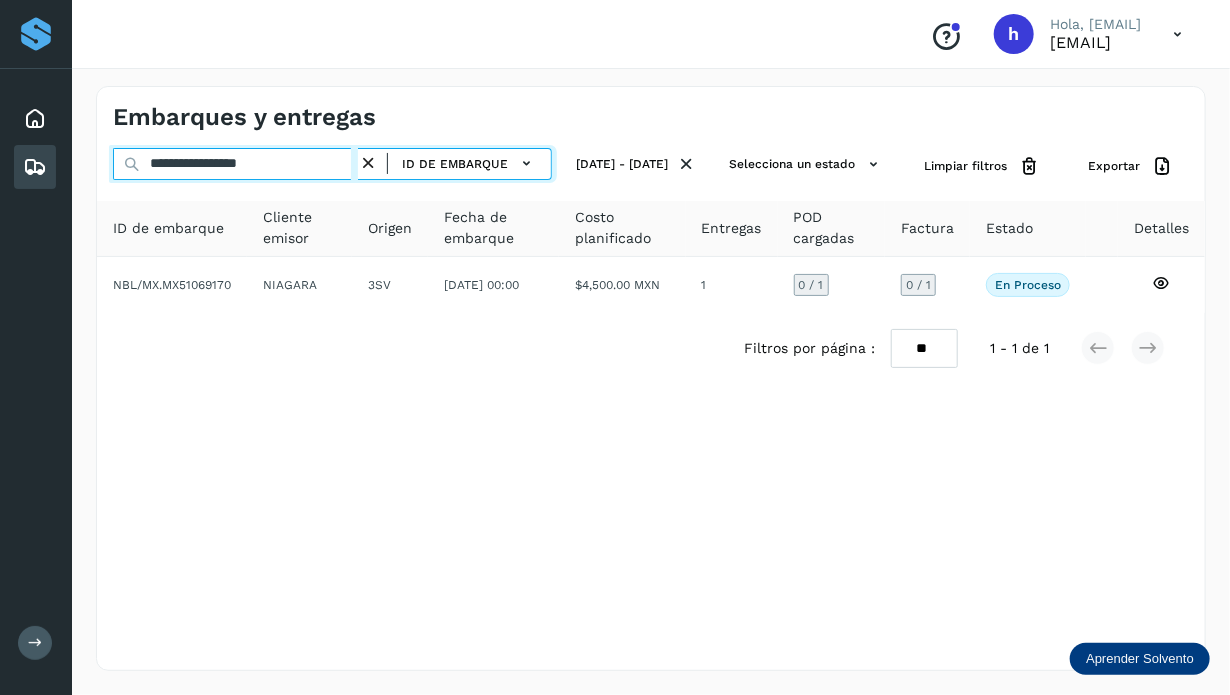 drag, startPoint x: 292, startPoint y: 162, endPoint x: -47, endPoint y: 192, distance: 340.32486 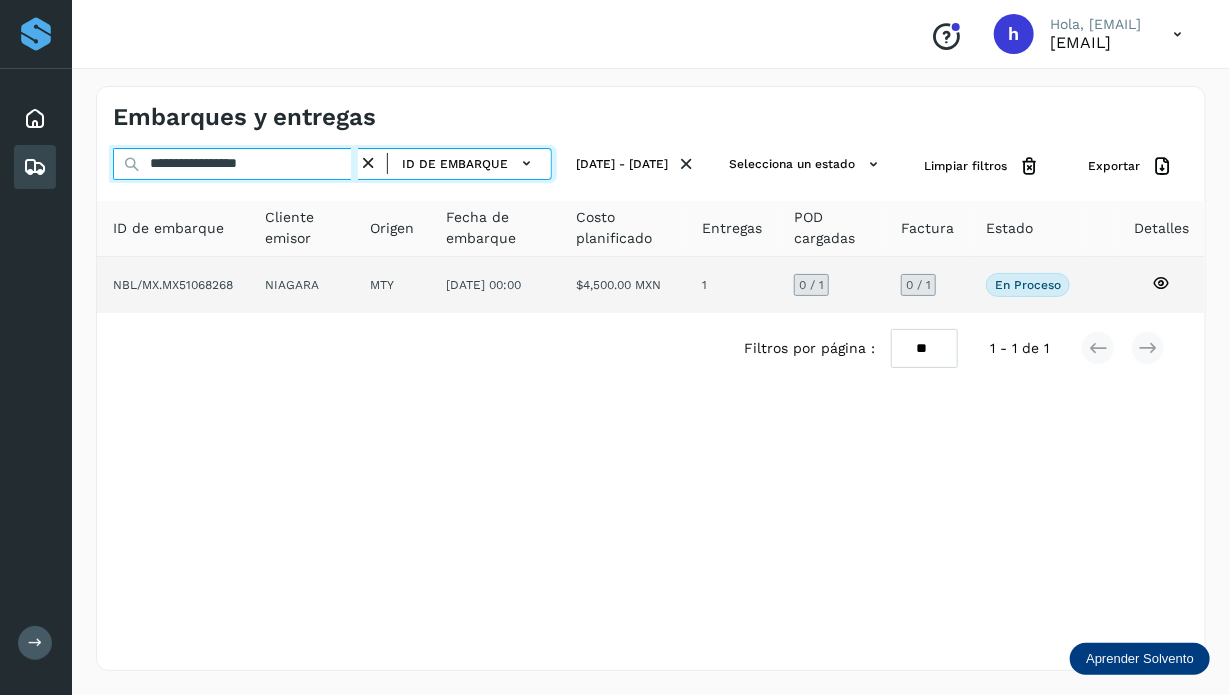 type on "**********" 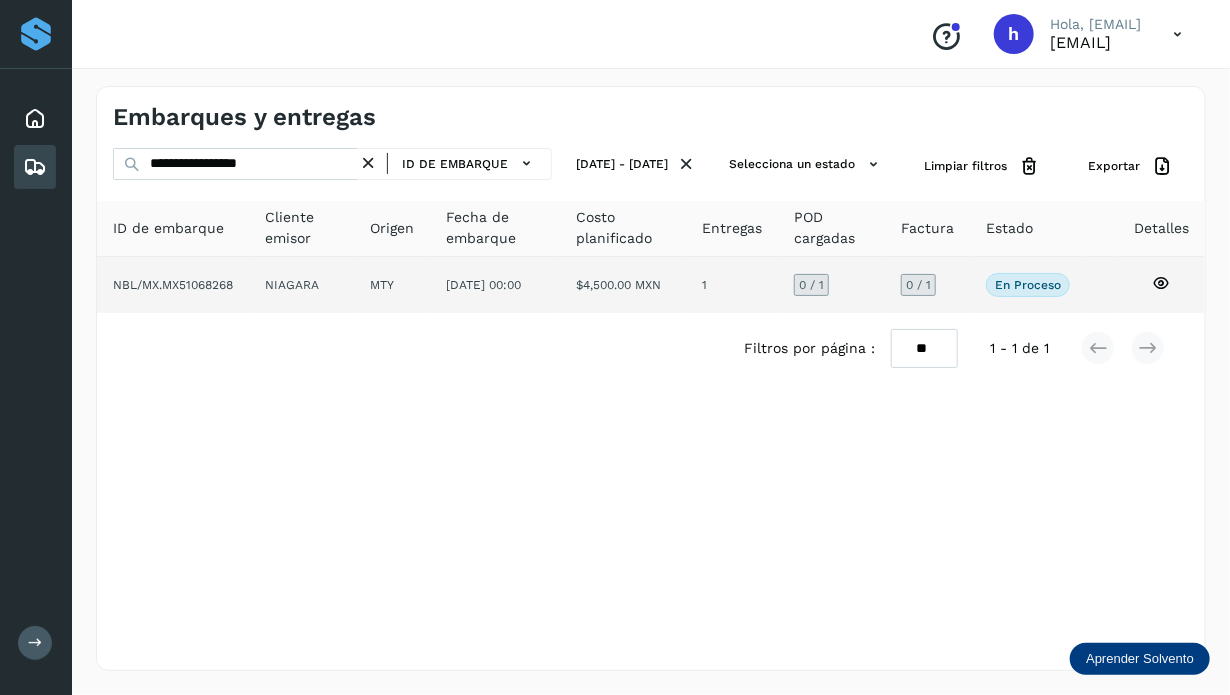 click on "NIAGARA" 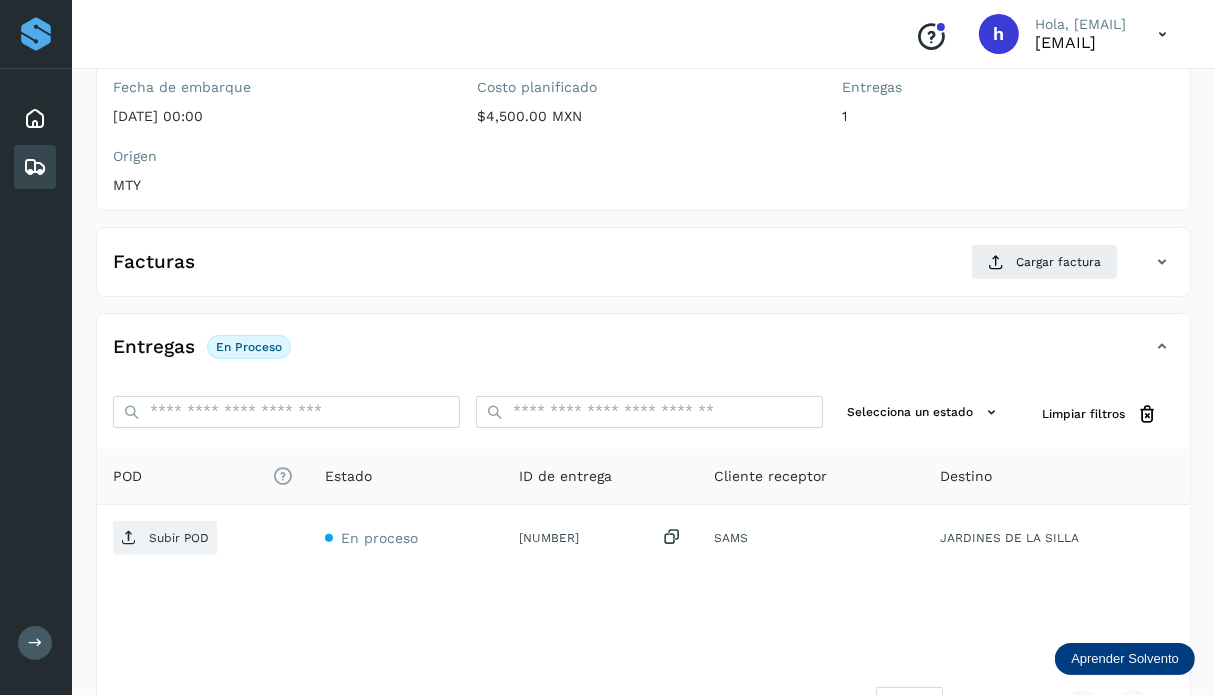 scroll, scrollTop: 0, scrollLeft: 0, axis: both 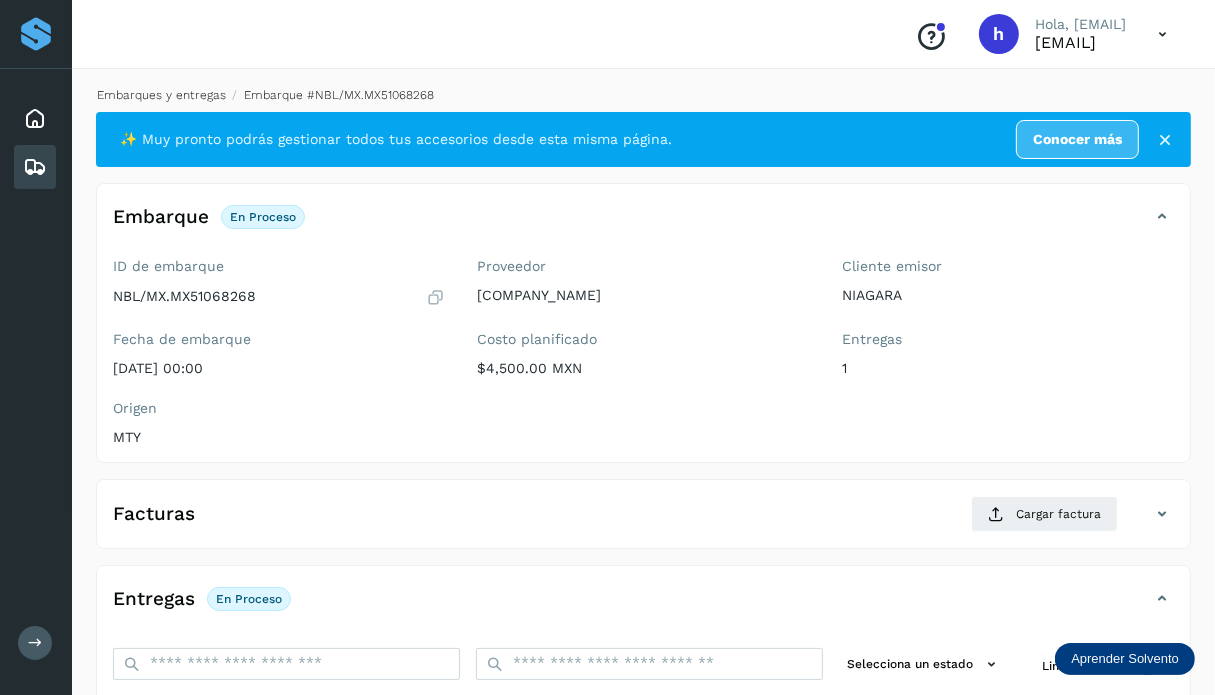click on "Embarques y entregas" at bounding box center (161, 95) 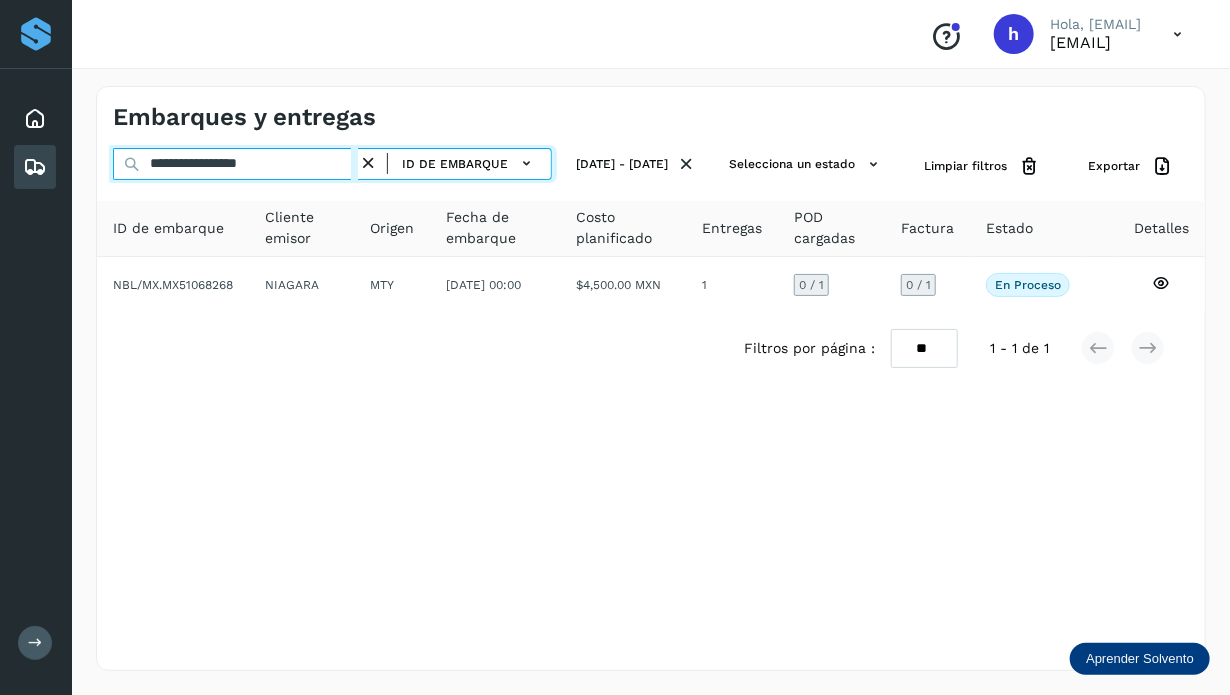 drag, startPoint x: 293, startPoint y: 167, endPoint x: -27, endPoint y: 199, distance: 321.596 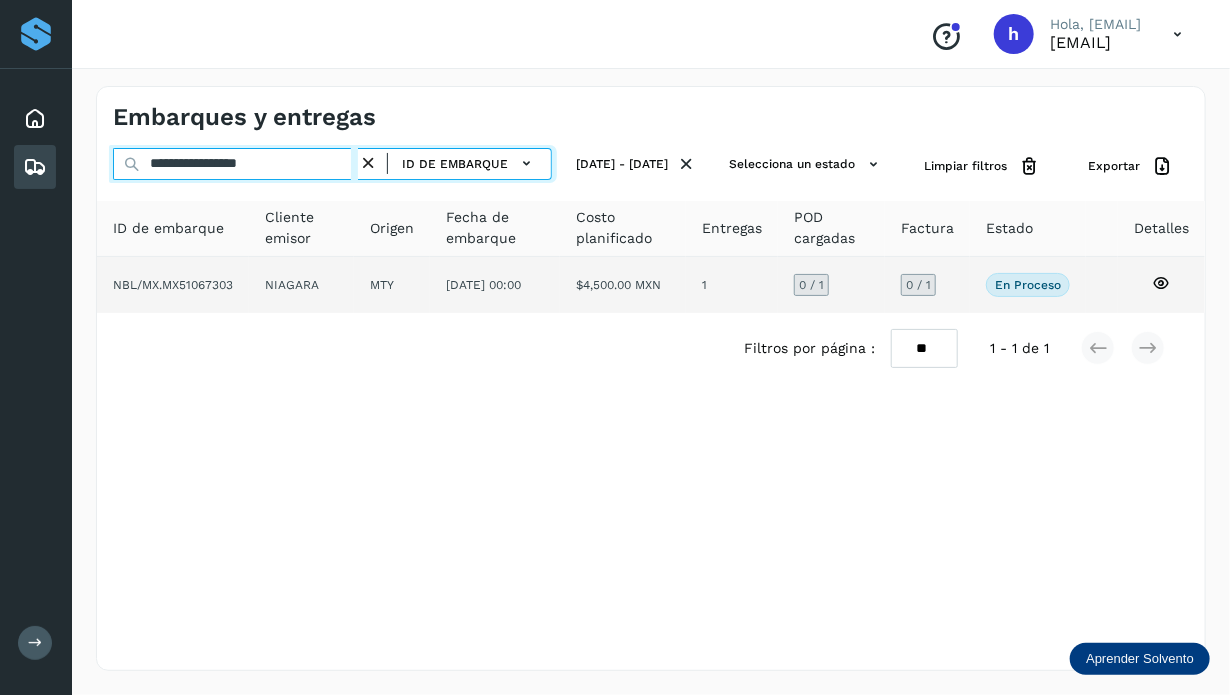 type on "**********" 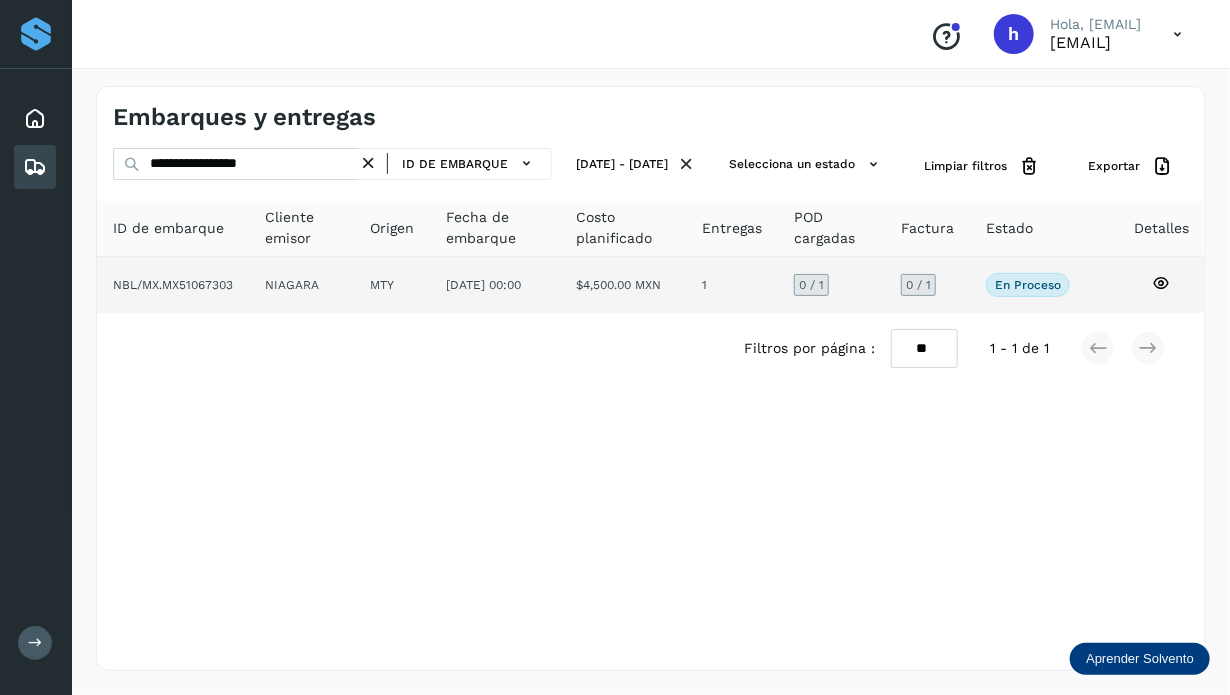 click on "NBL/MX.MX51067303" 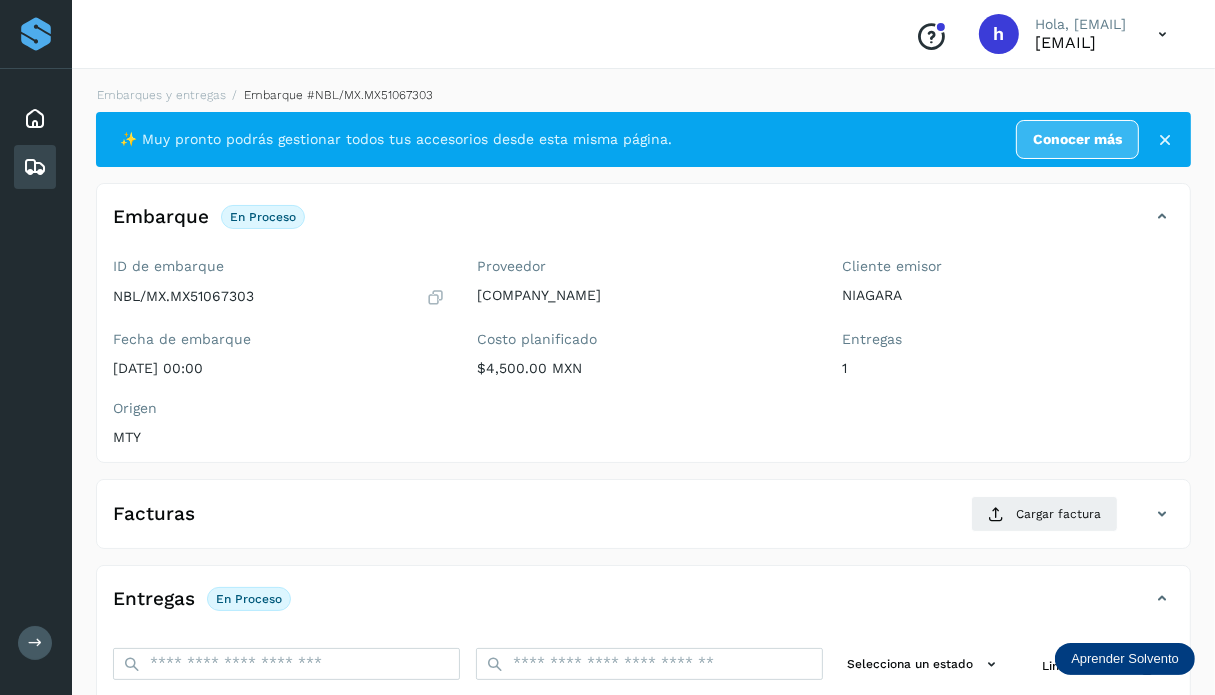 click on "Embarque En proceso
Verifica el estado de la factura o entregas asociadas a este embarque" 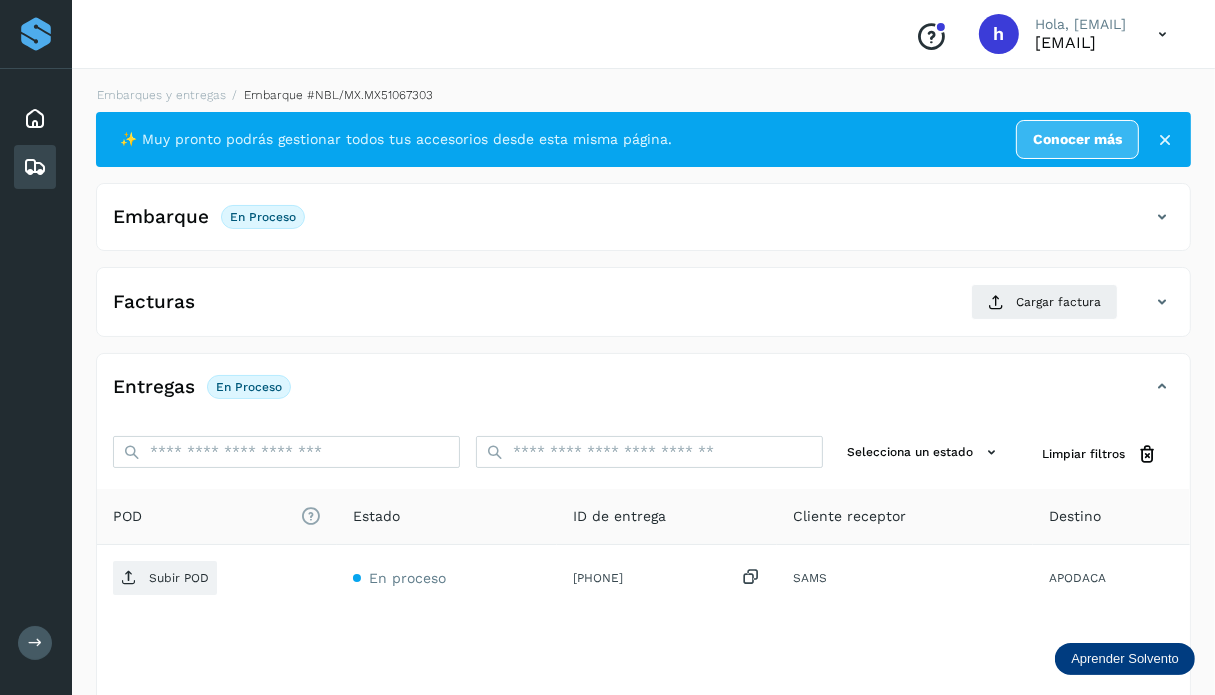click on "Embarque En proceso
Verifica el estado de la factura o entregas asociadas a este embarque" 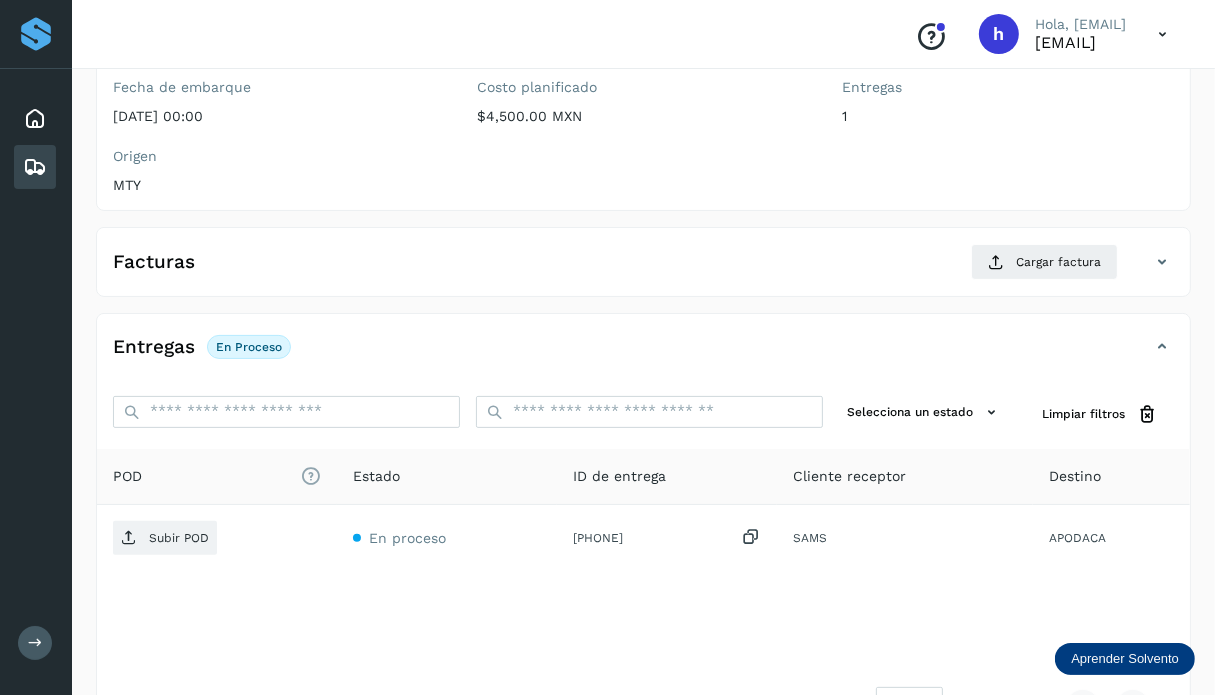 scroll, scrollTop: 0, scrollLeft: 0, axis: both 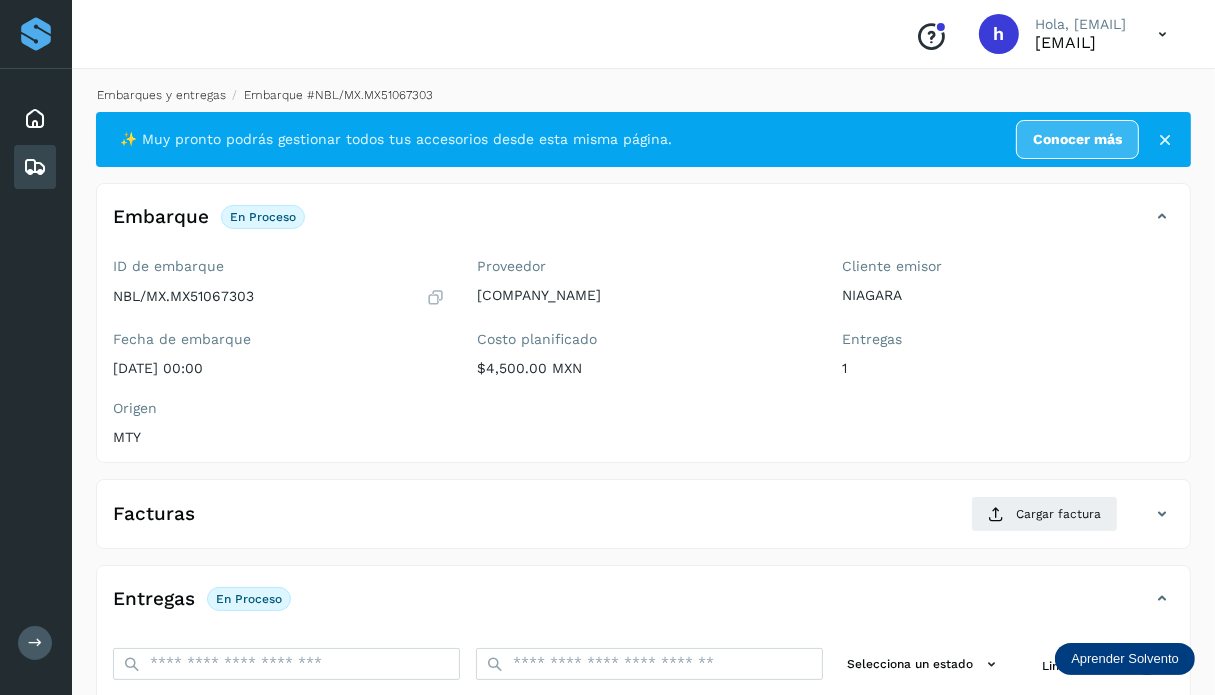 click on "Embarques y entregas" at bounding box center (161, 95) 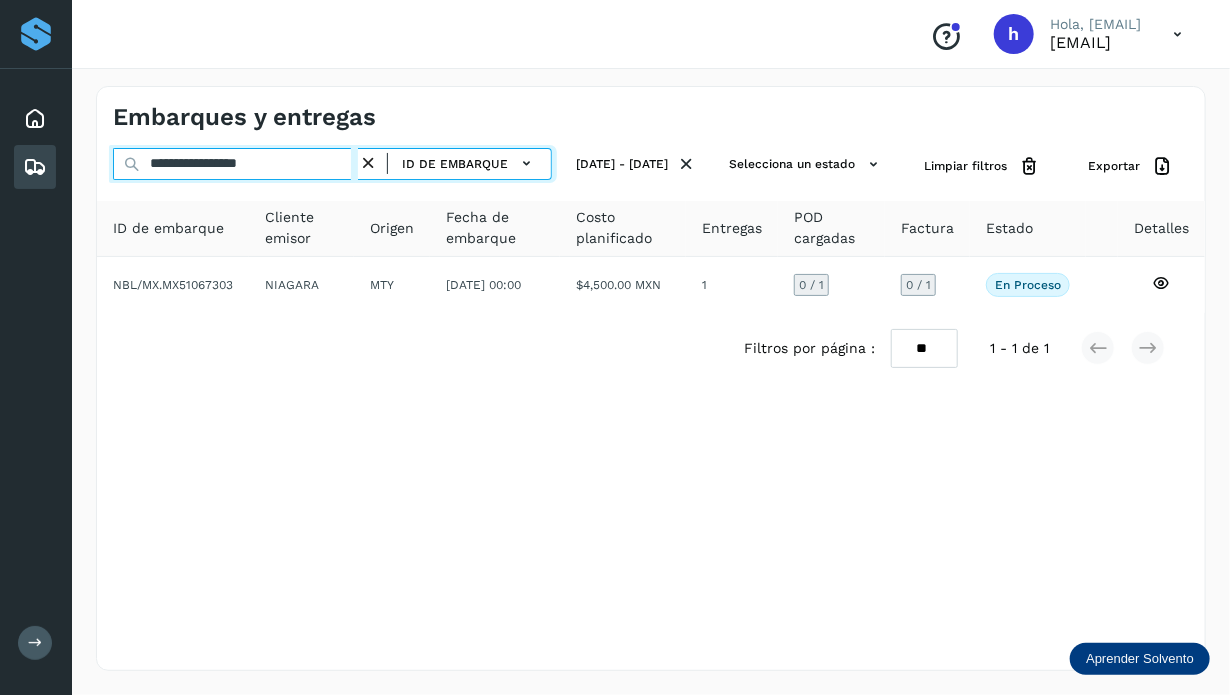 drag, startPoint x: 302, startPoint y: 170, endPoint x: -14, endPoint y: 214, distance: 319.04858 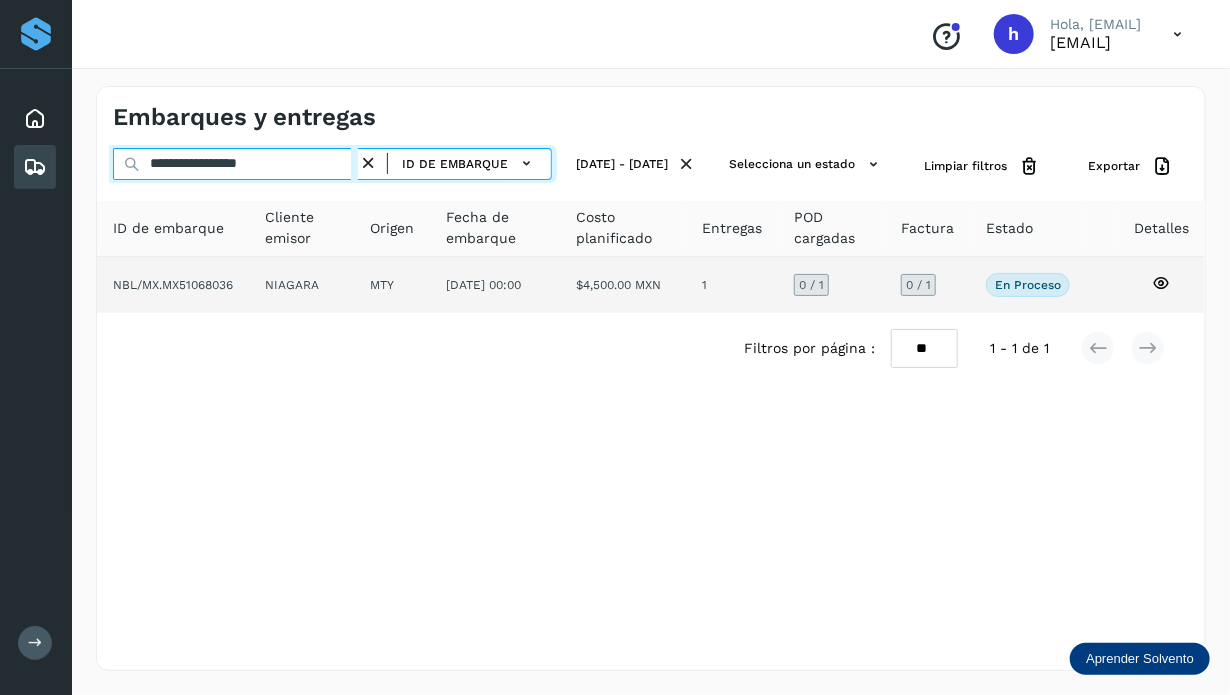 type on "**********" 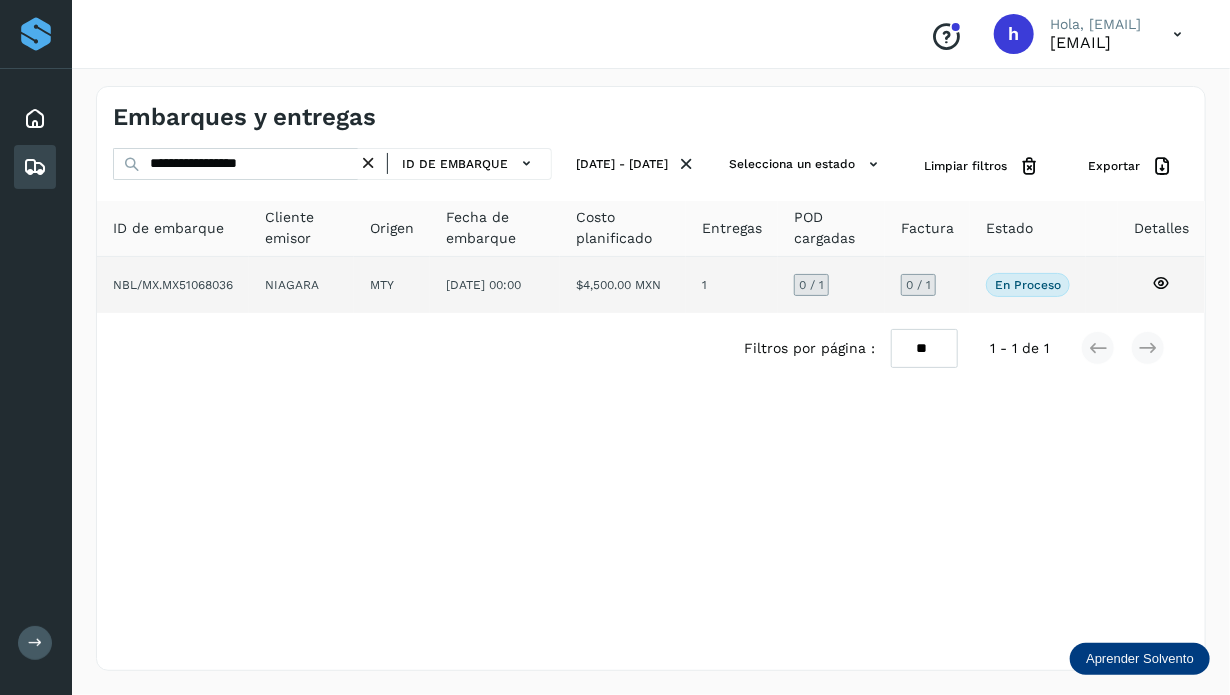 click on "NBL/MX.MX51068036" 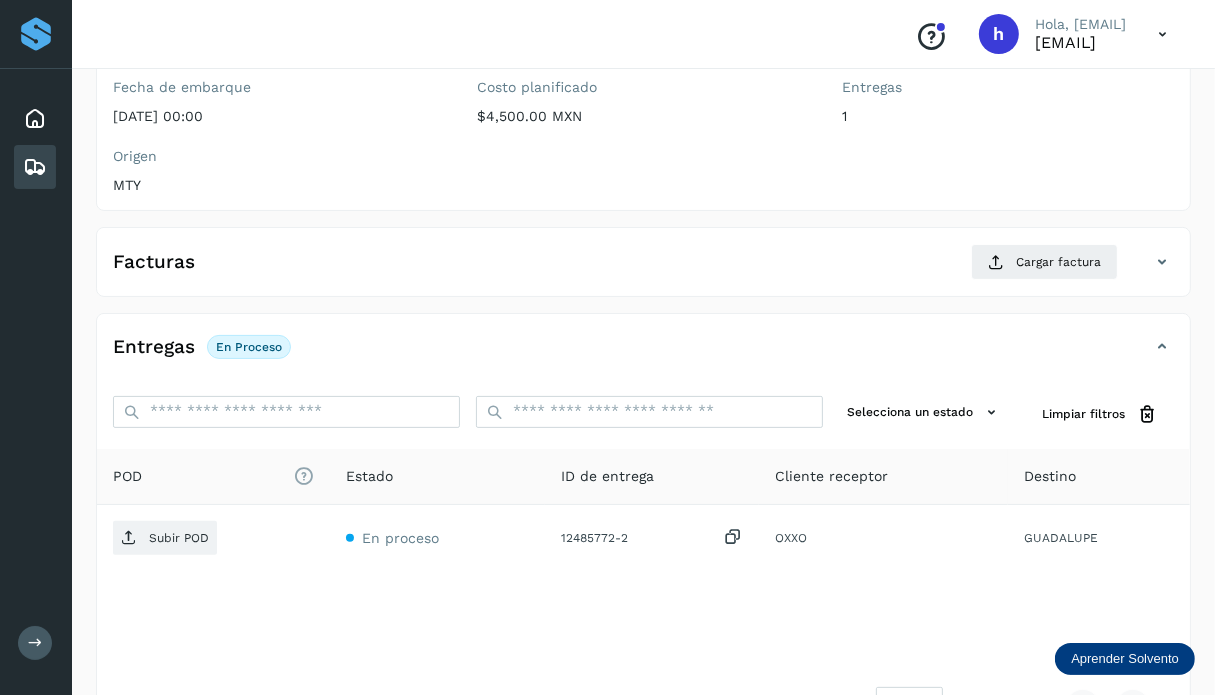 scroll, scrollTop: 0, scrollLeft: 0, axis: both 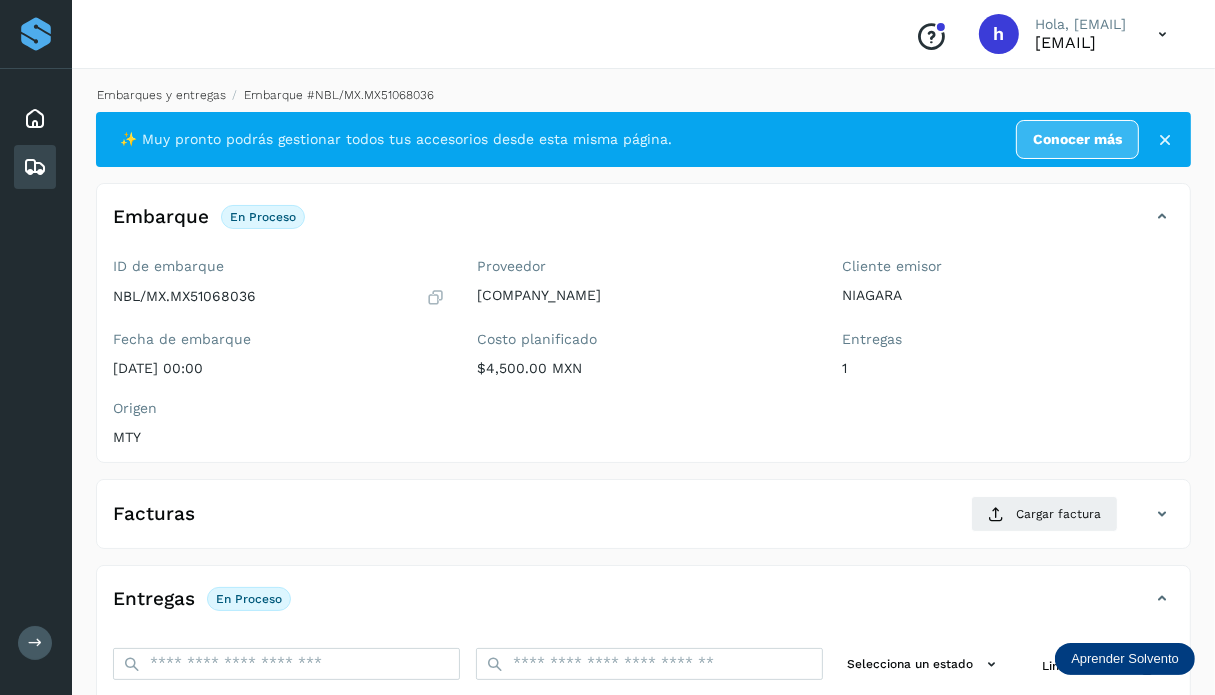 click on "Embarques y entregas" at bounding box center [161, 95] 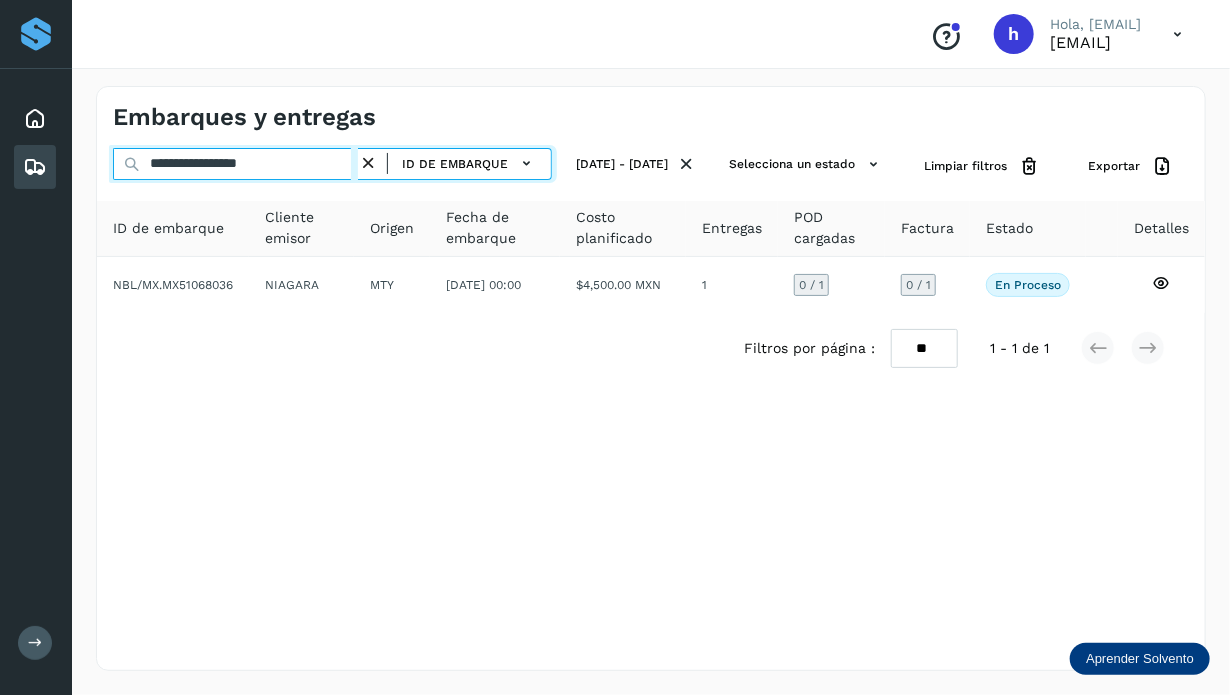 drag, startPoint x: 304, startPoint y: 162, endPoint x: 0, endPoint y: 206, distance: 307.1677 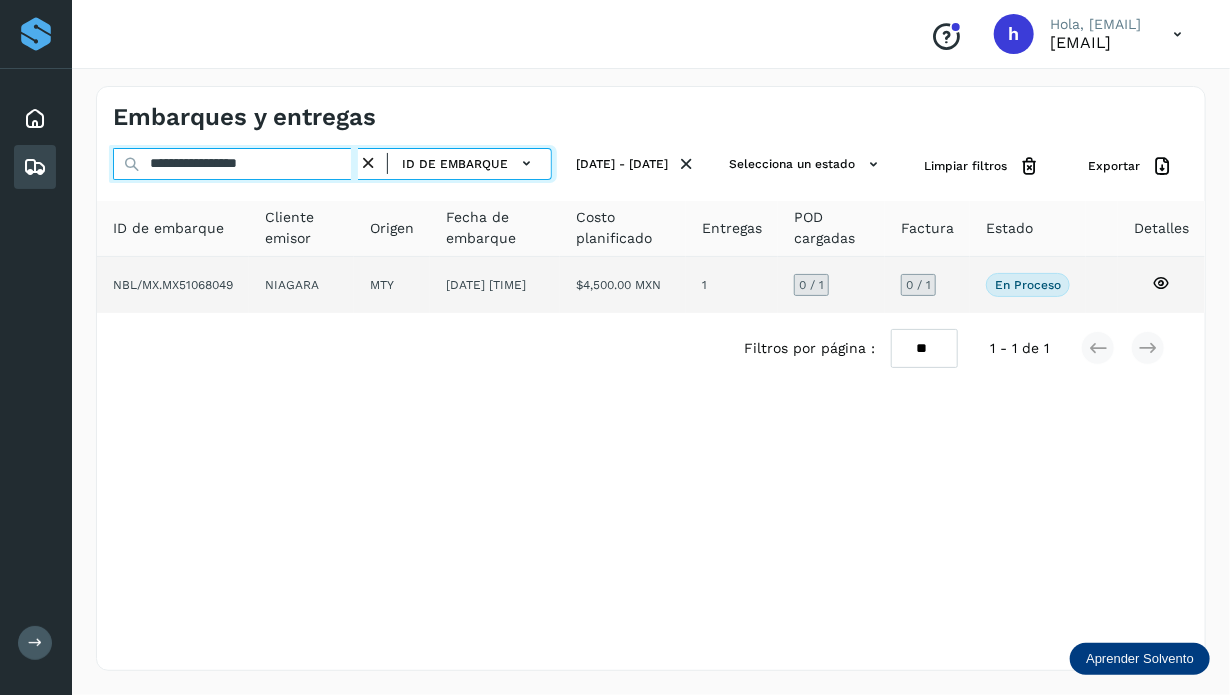 type on "**********" 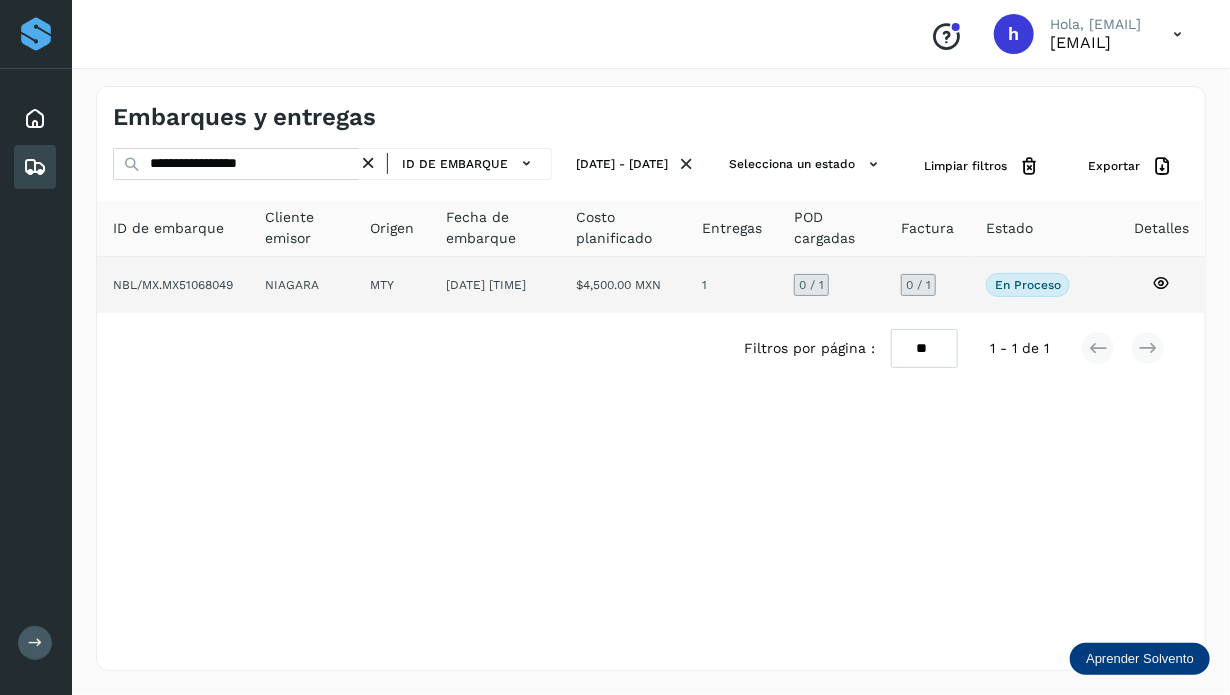 click on "NBL/MX.MX51068049" 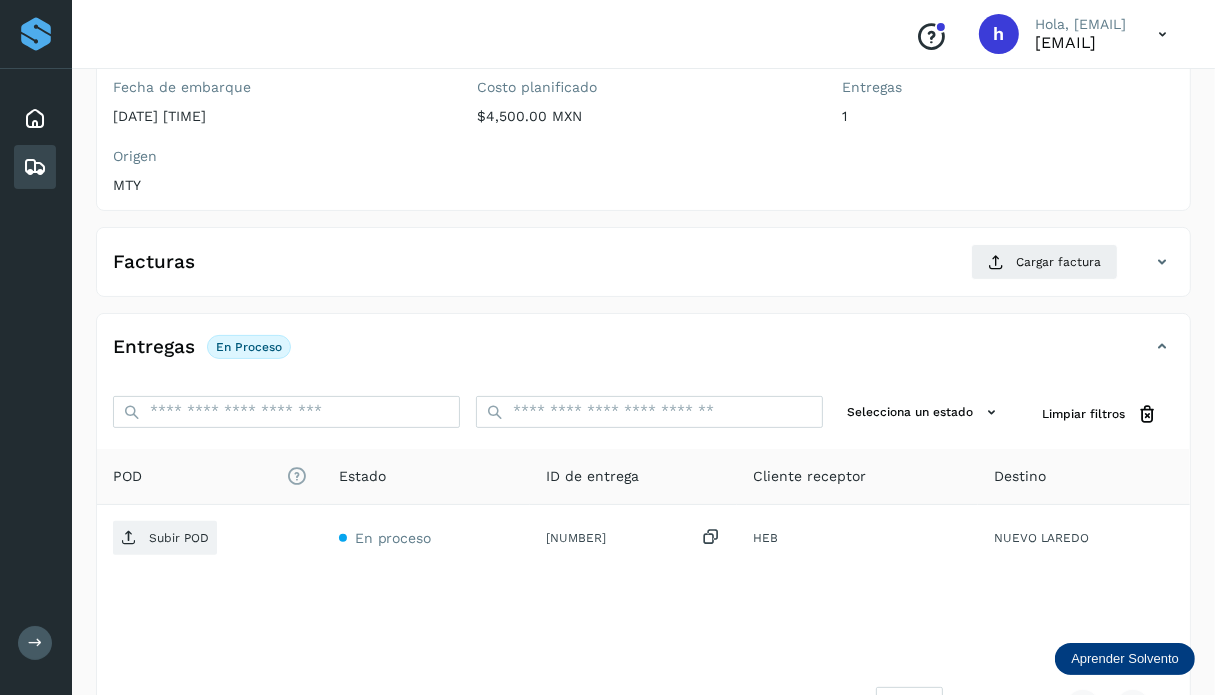 scroll, scrollTop: 0, scrollLeft: 0, axis: both 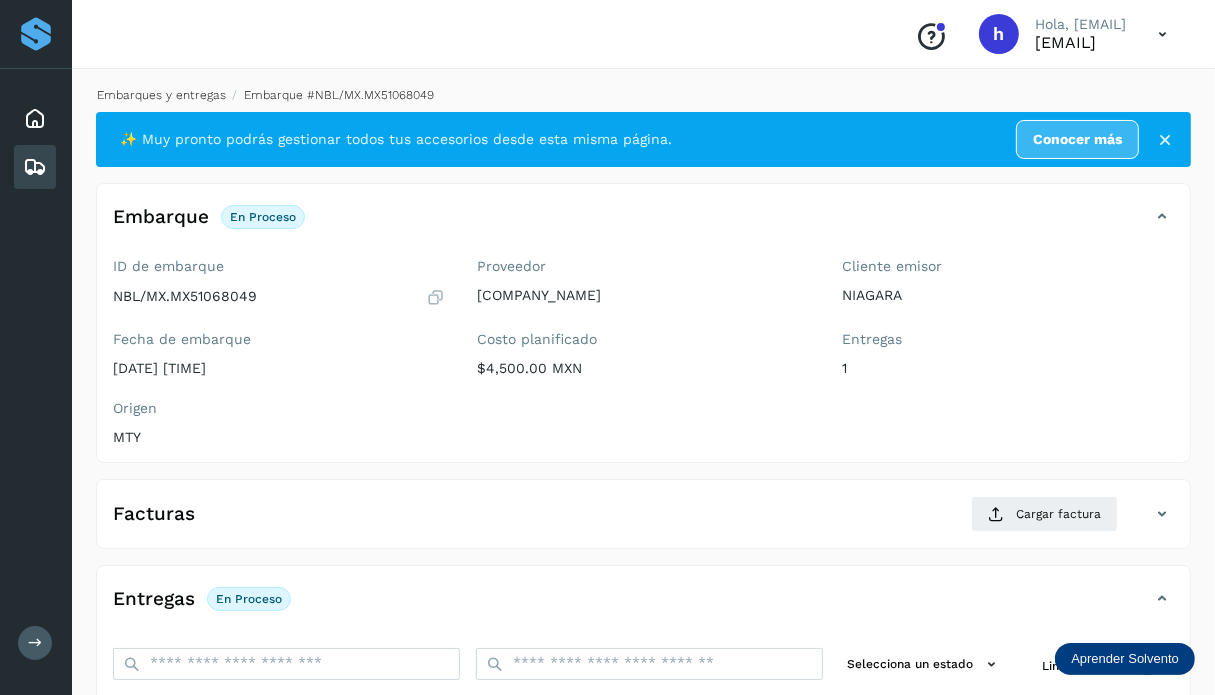 click on "Embarques y entregas" at bounding box center (161, 95) 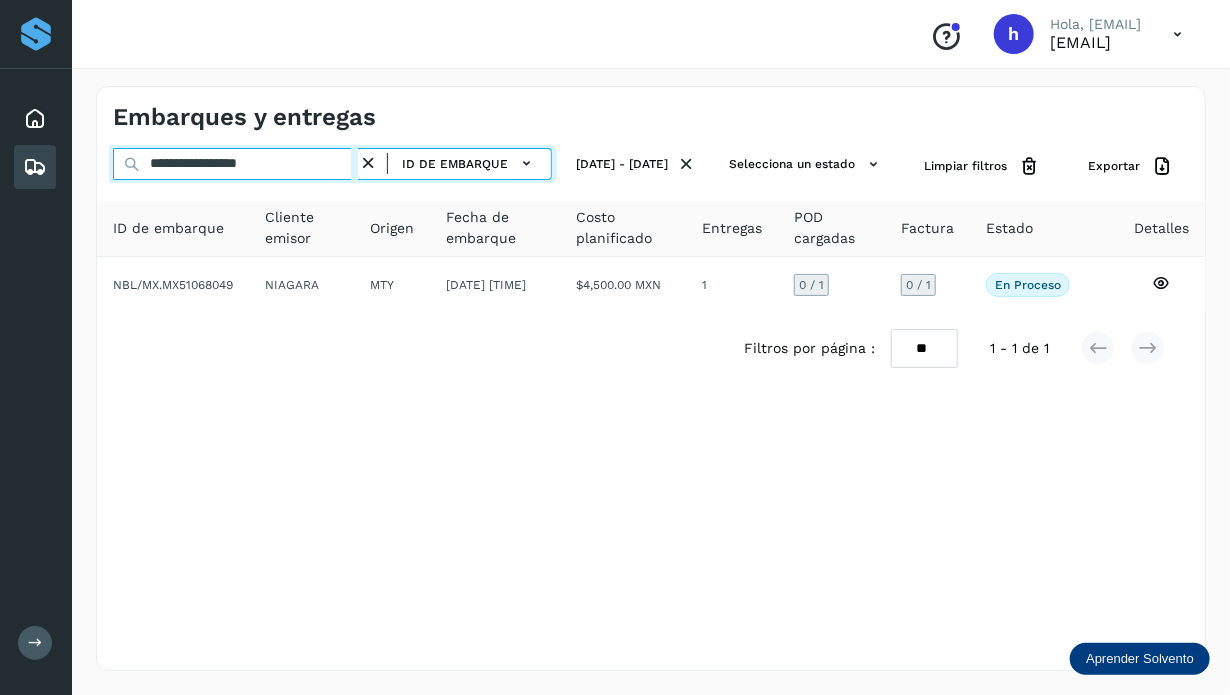 drag, startPoint x: 299, startPoint y: 171, endPoint x: -134, endPoint y: 236, distance: 437.85156 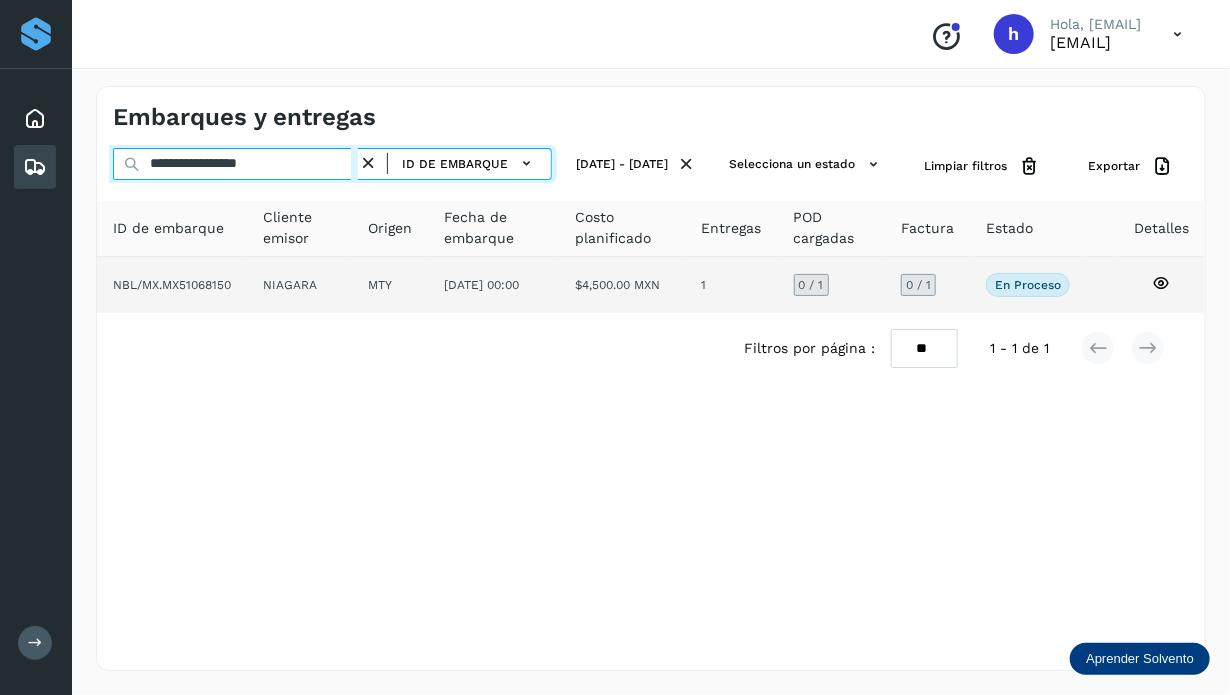 type on "**********" 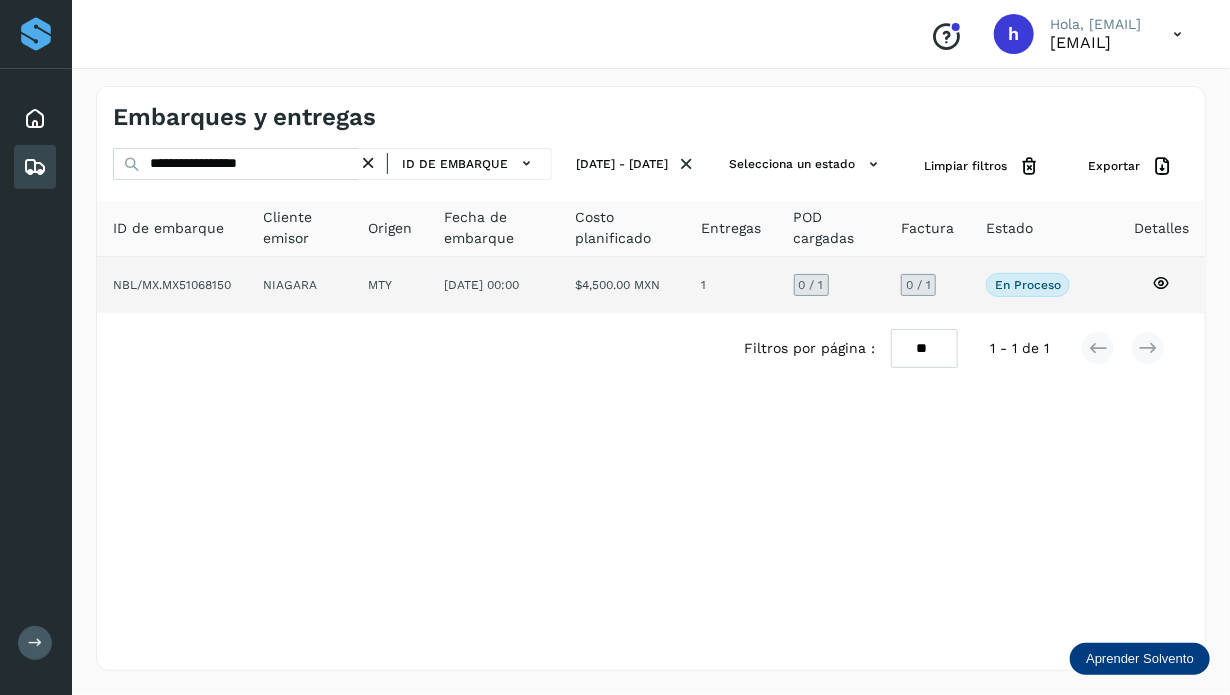 click on "NBL/MX.MX51068150" 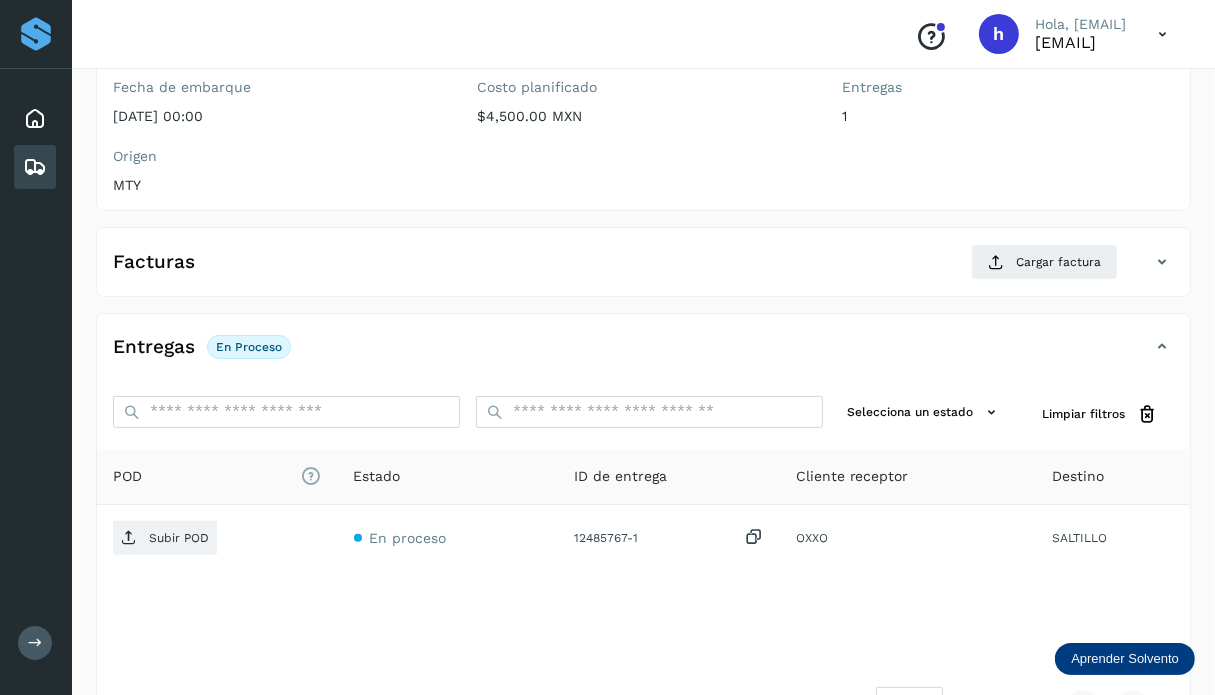 scroll, scrollTop: 0, scrollLeft: 0, axis: both 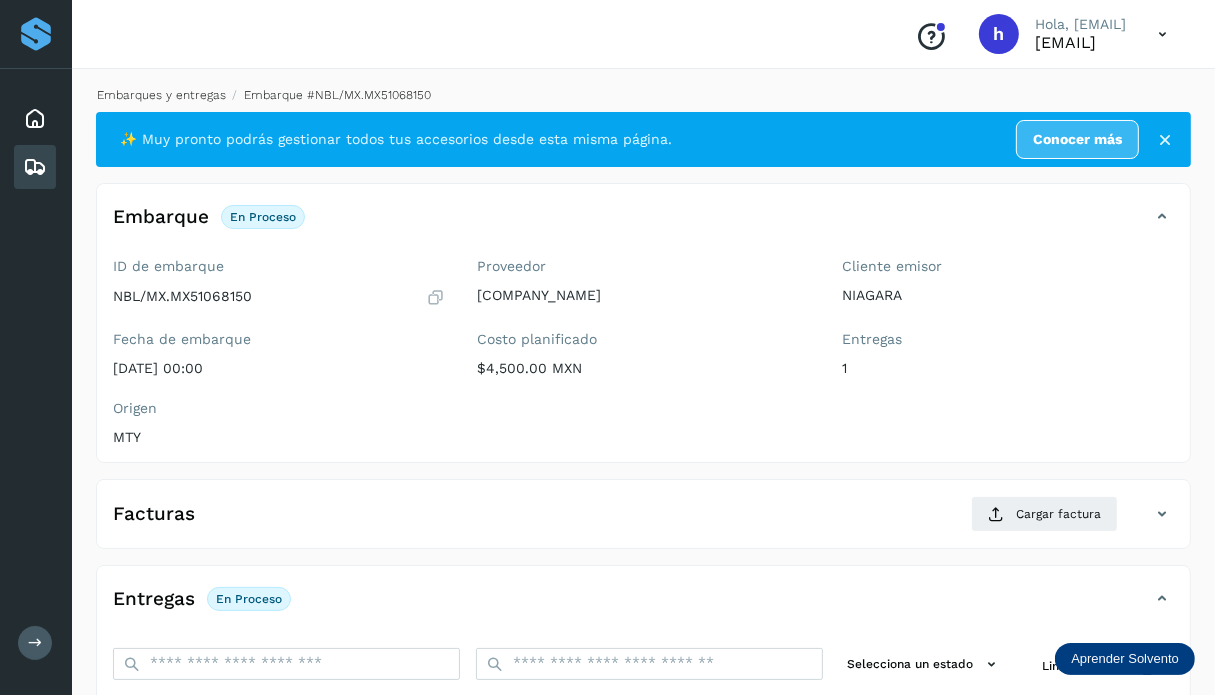 click on "Embarques y entregas" at bounding box center [161, 95] 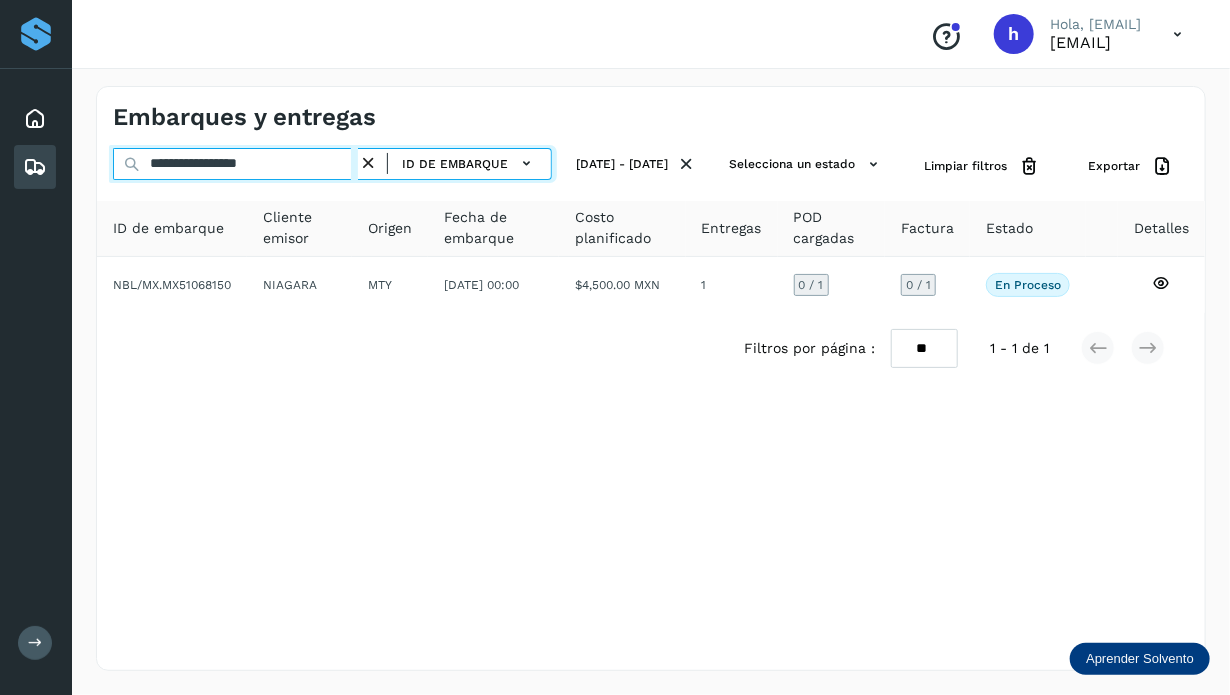 drag, startPoint x: 296, startPoint y: 169, endPoint x: -306, endPoint y: 254, distance: 607.9712 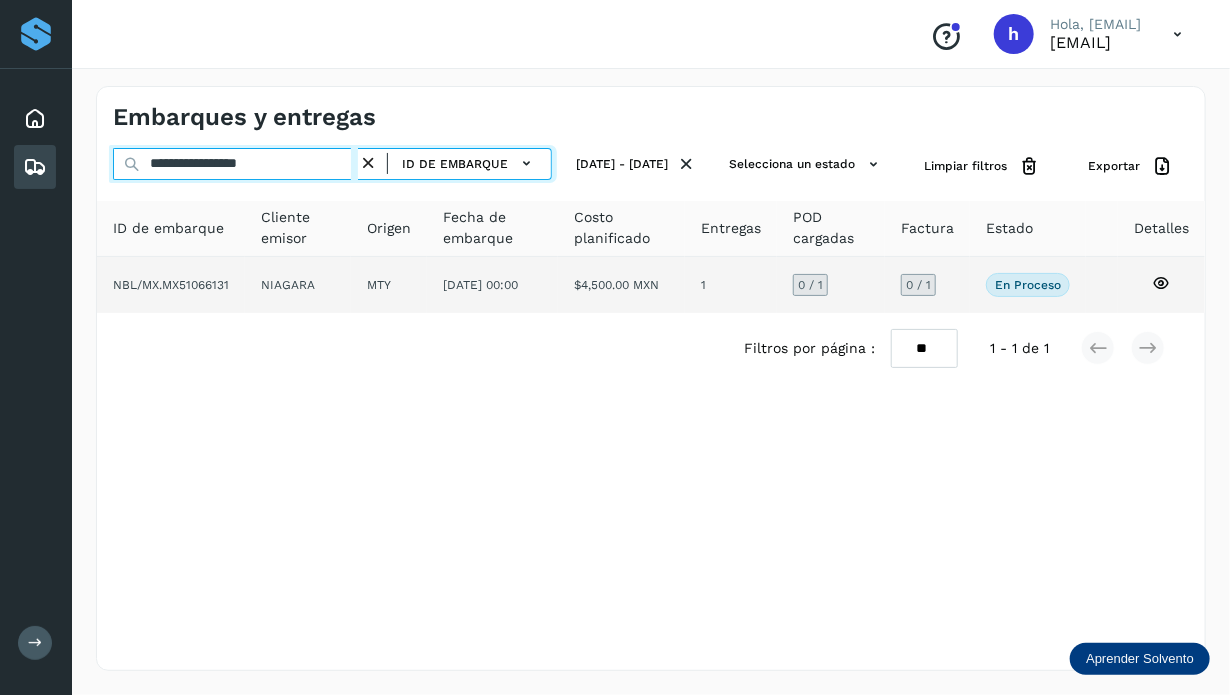 type on "**********" 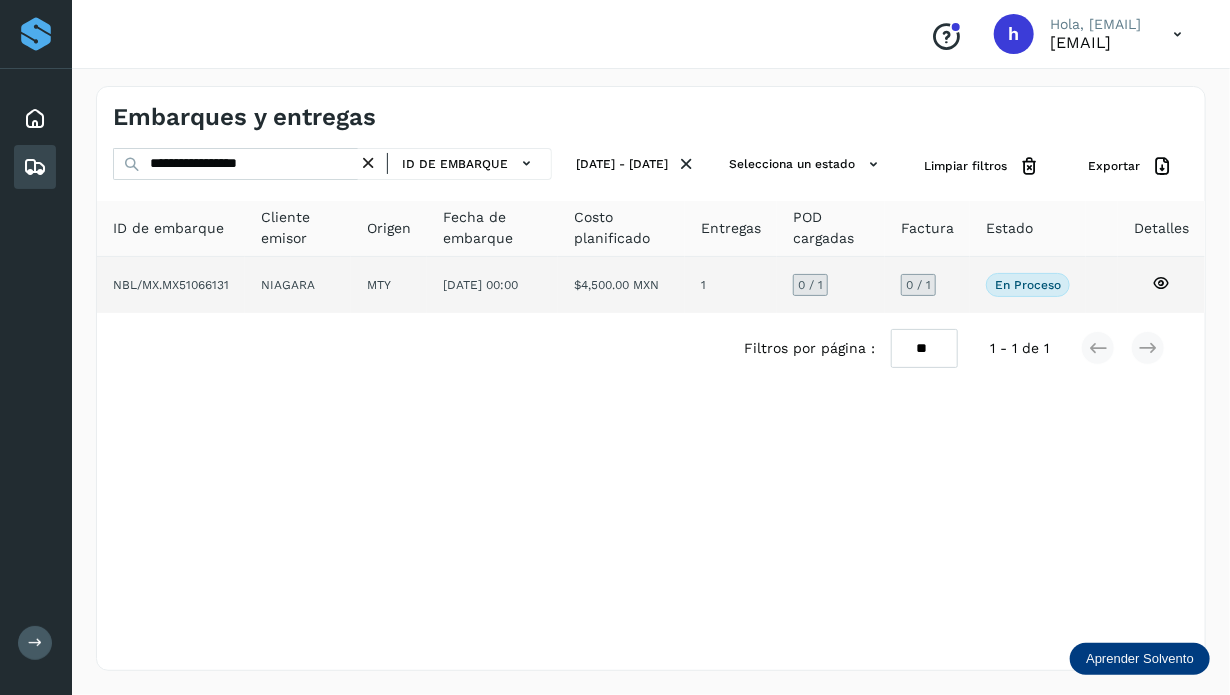 click on "NBL/MX.MX51066131" 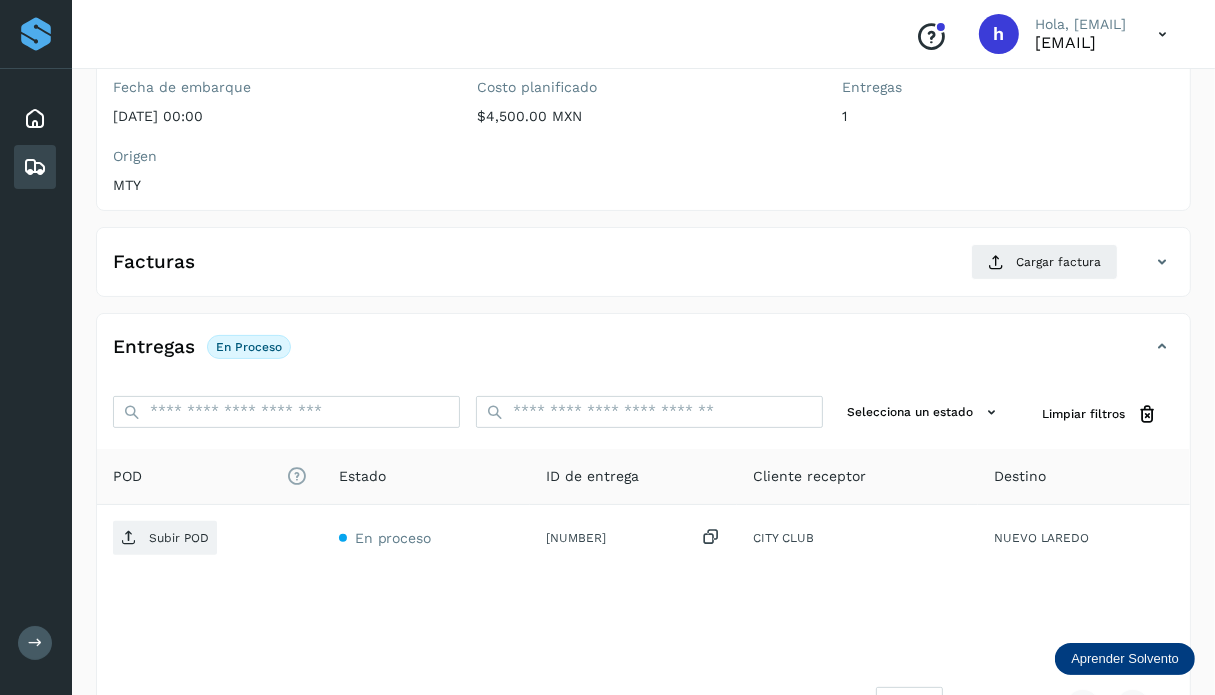 scroll, scrollTop: 0, scrollLeft: 0, axis: both 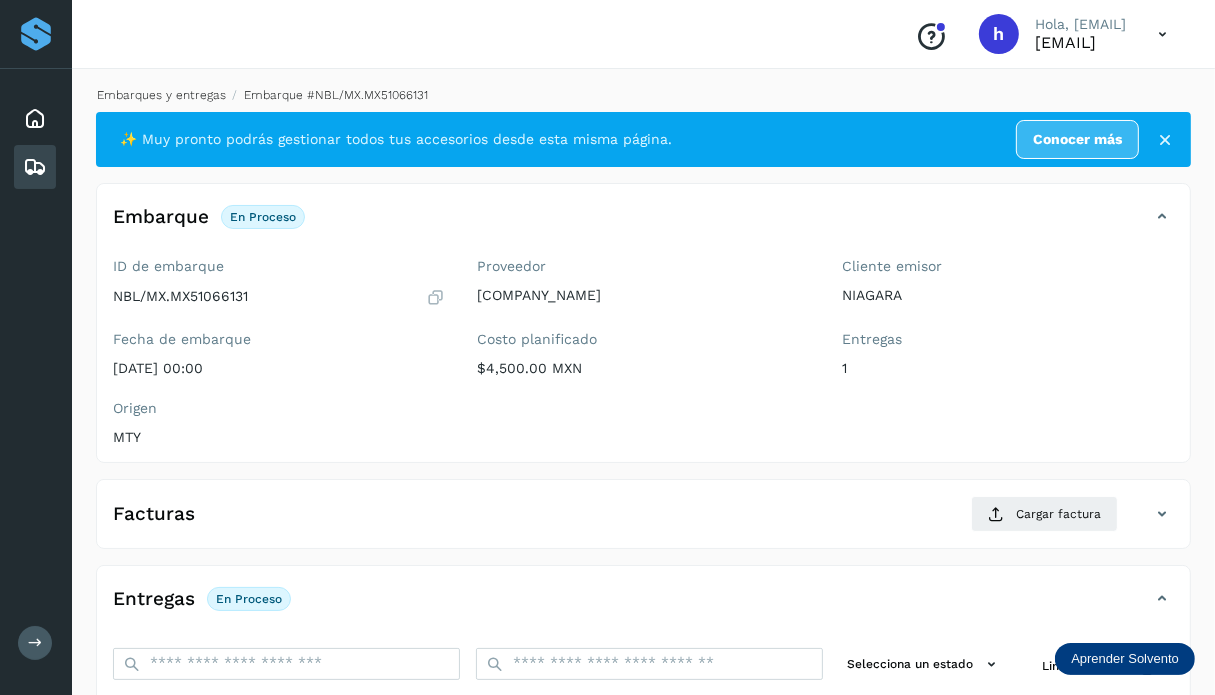 click on "Embarques y entregas" at bounding box center (161, 95) 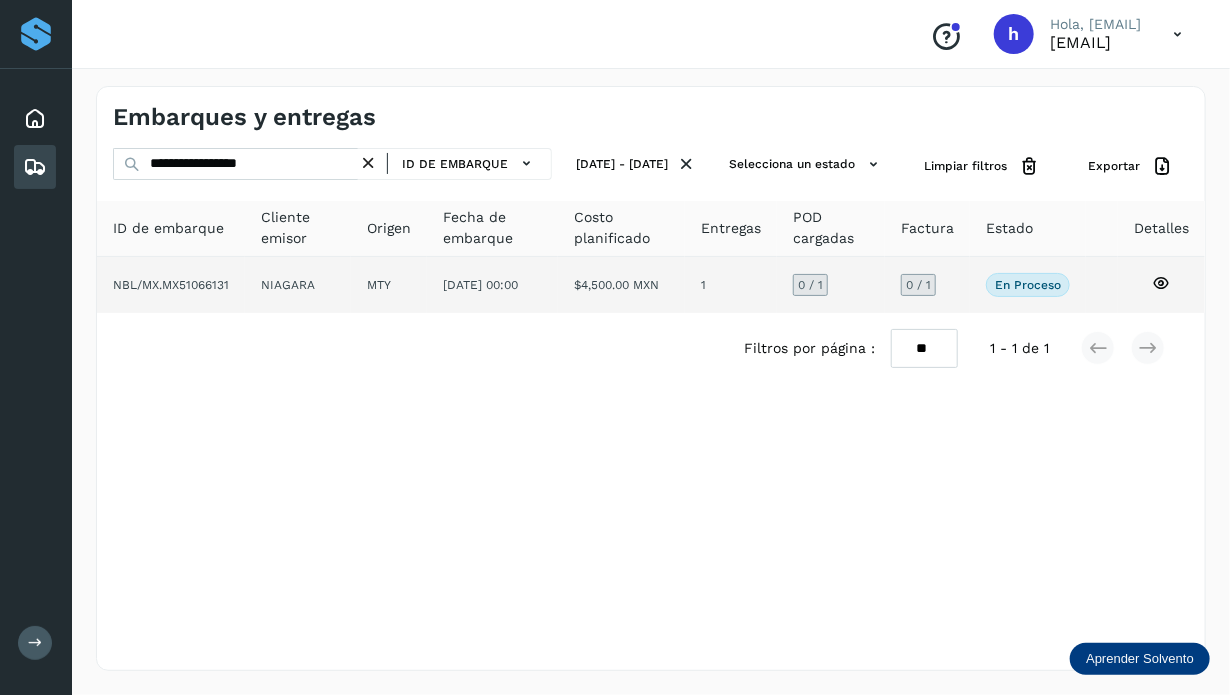 click on "NBL/MX.MX51066131" 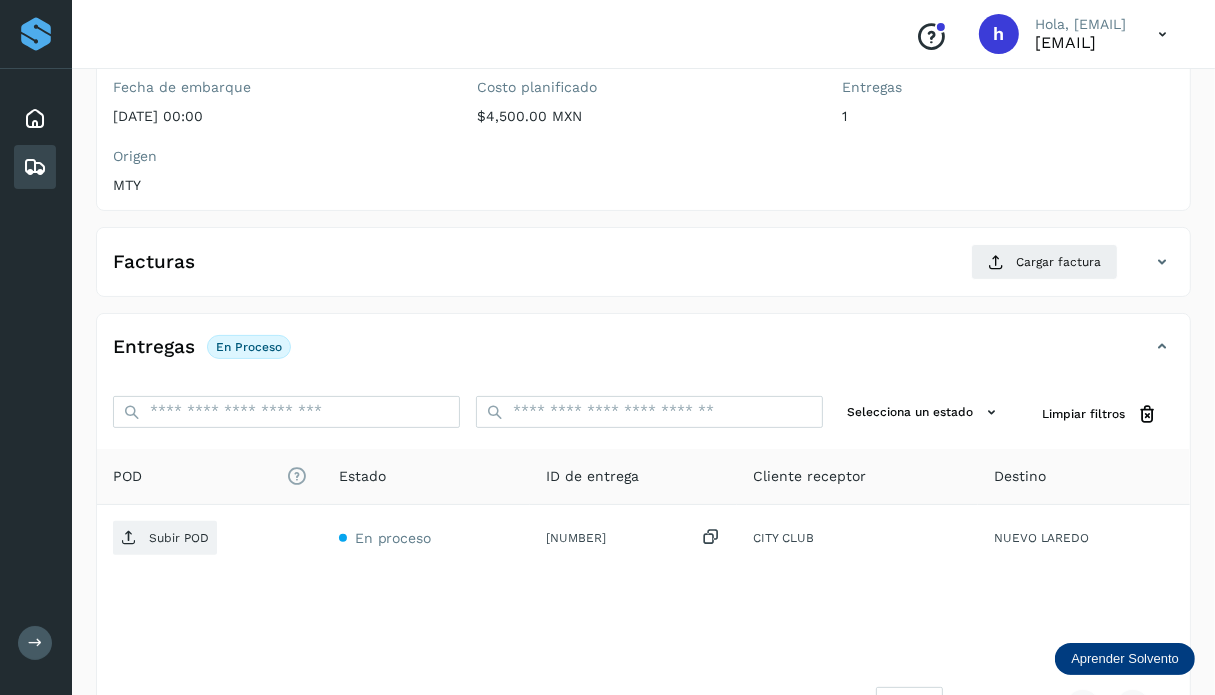 scroll, scrollTop: 0, scrollLeft: 0, axis: both 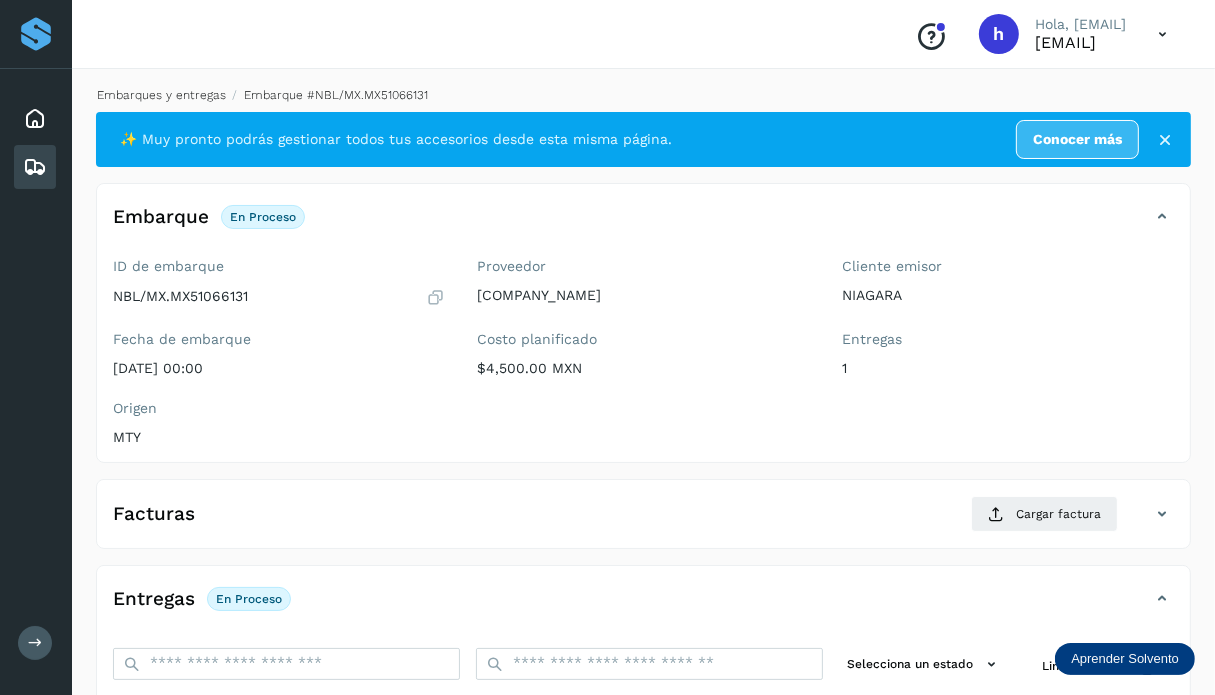 click on "Embarques y entregas" at bounding box center (161, 95) 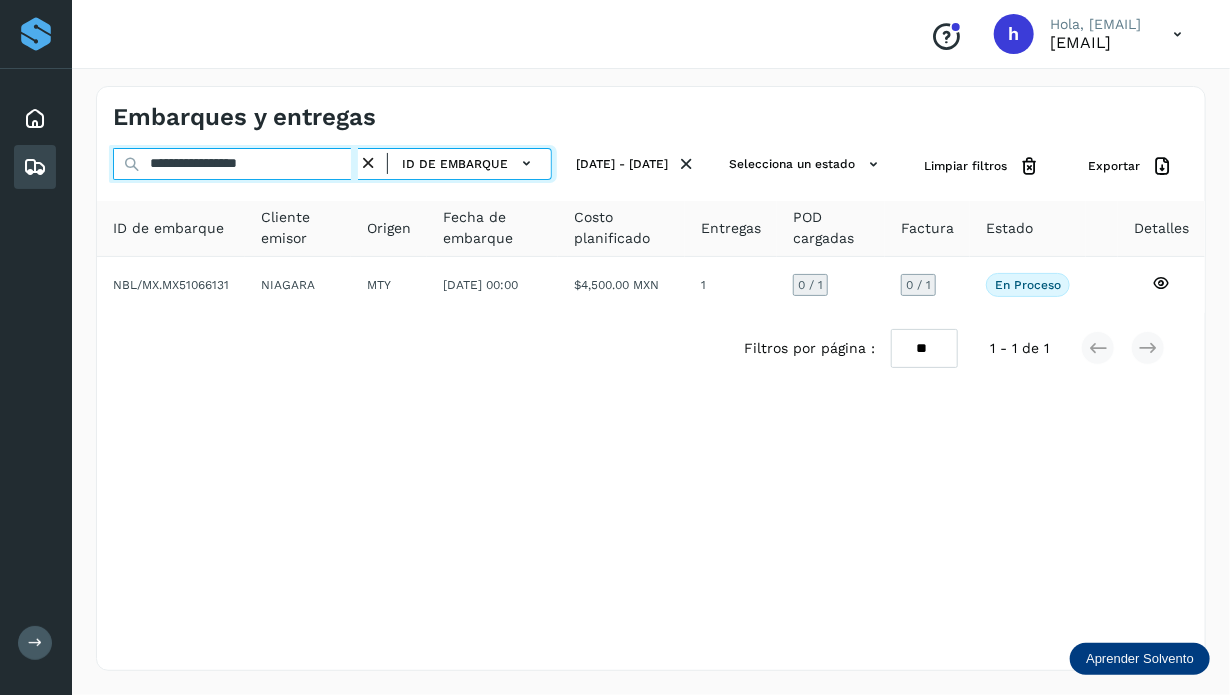 drag, startPoint x: 298, startPoint y: 163, endPoint x: -24, endPoint y: 197, distance: 323.79007 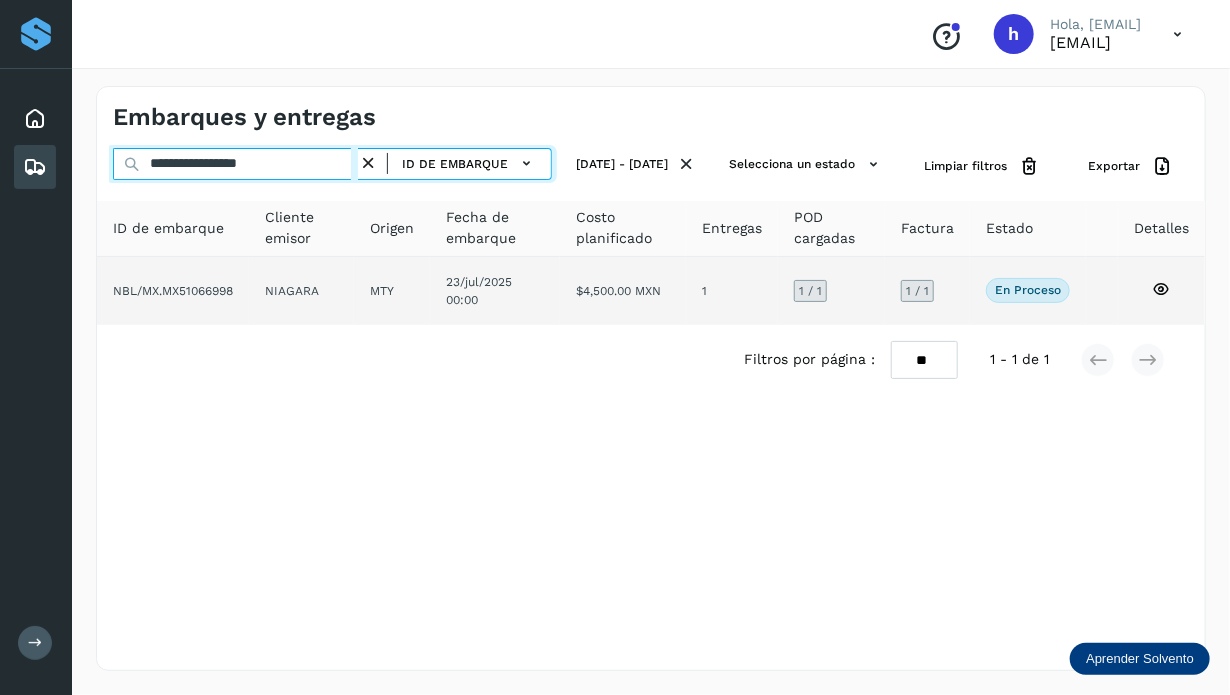 type on "**********" 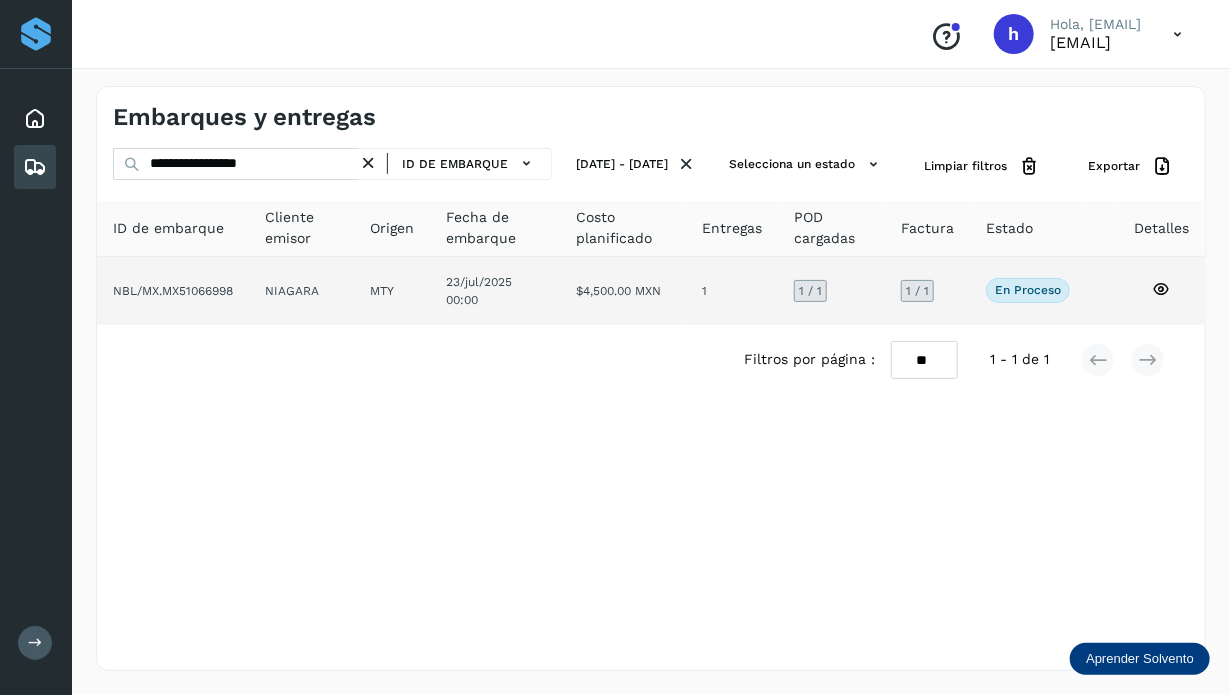 click on "NBL/MX.MX51066998" 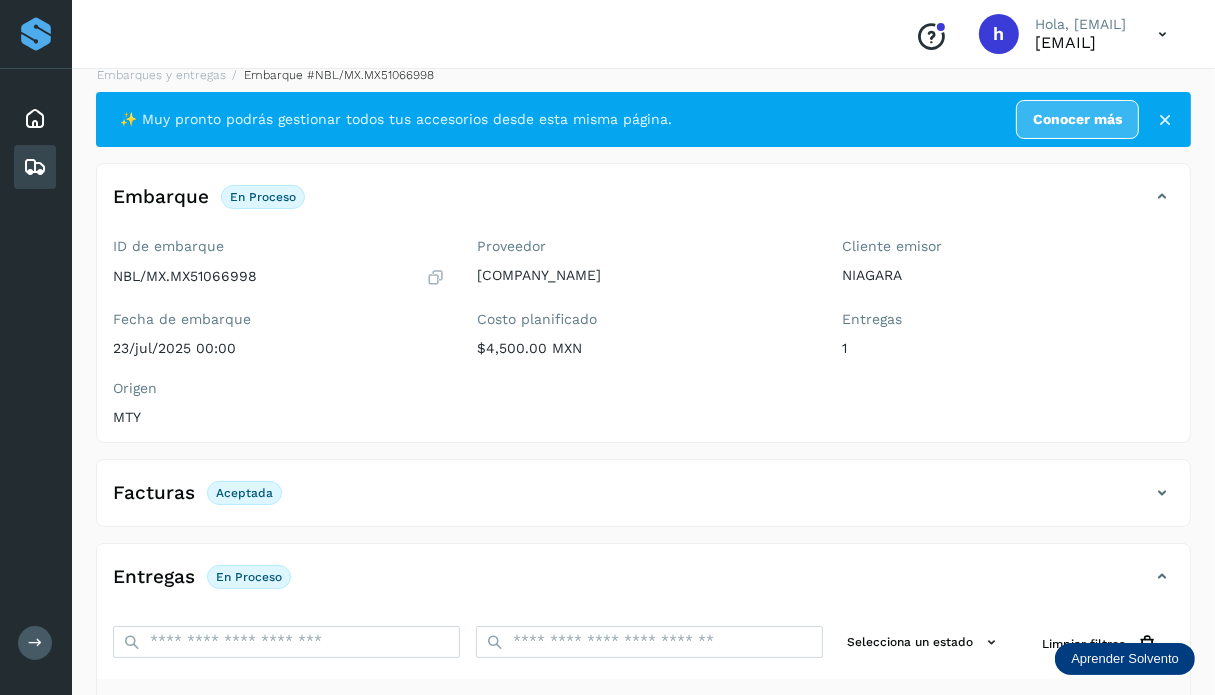 scroll, scrollTop: 0, scrollLeft: 0, axis: both 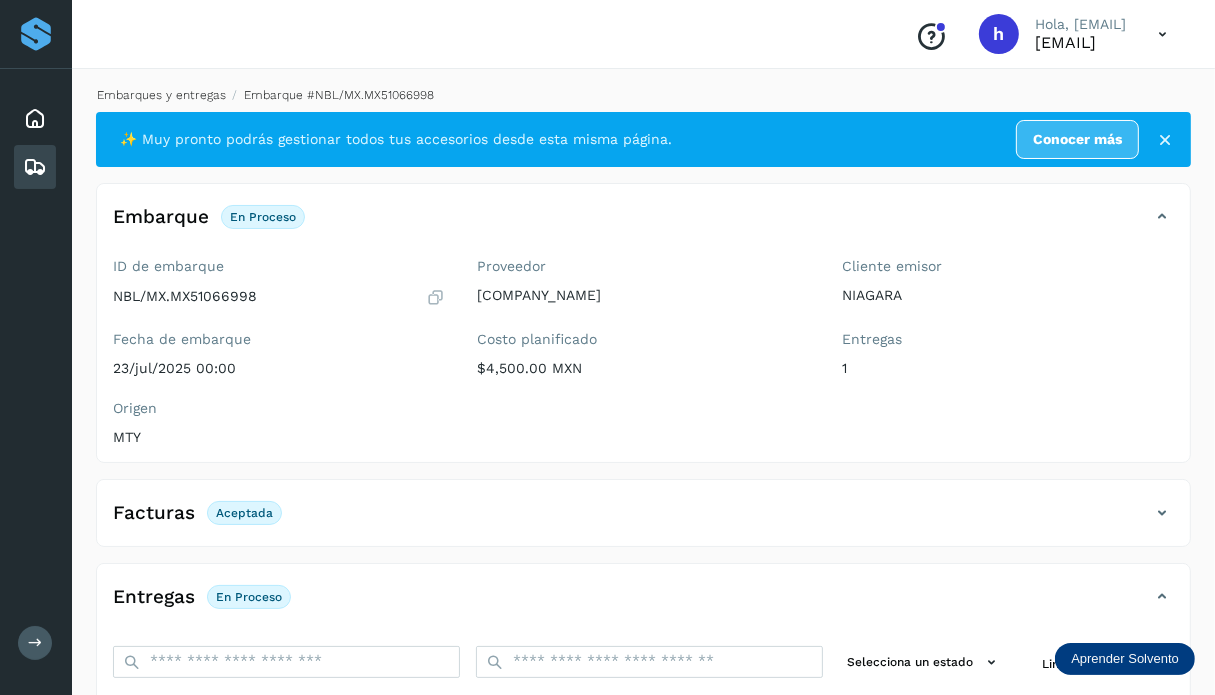 click on "Embarques y entregas" at bounding box center (161, 95) 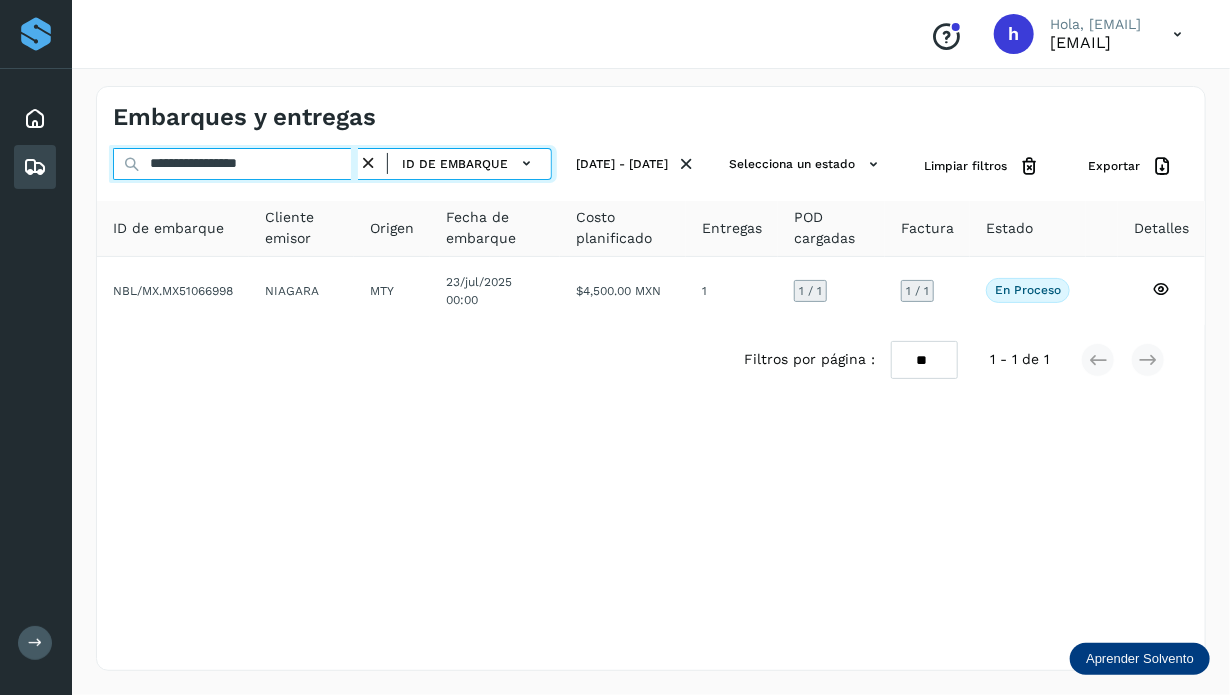 drag, startPoint x: 298, startPoint y: 162, endPoint x: -210, endPoint y: 186, distance: 508.56662 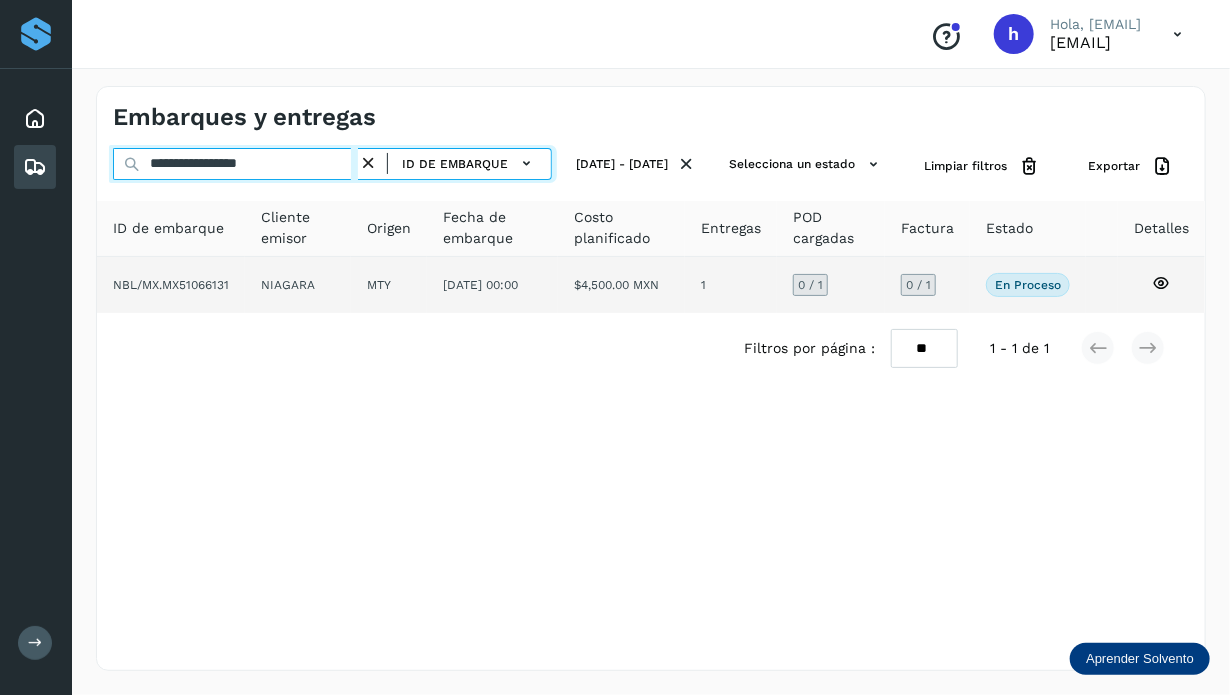 type on "**********" 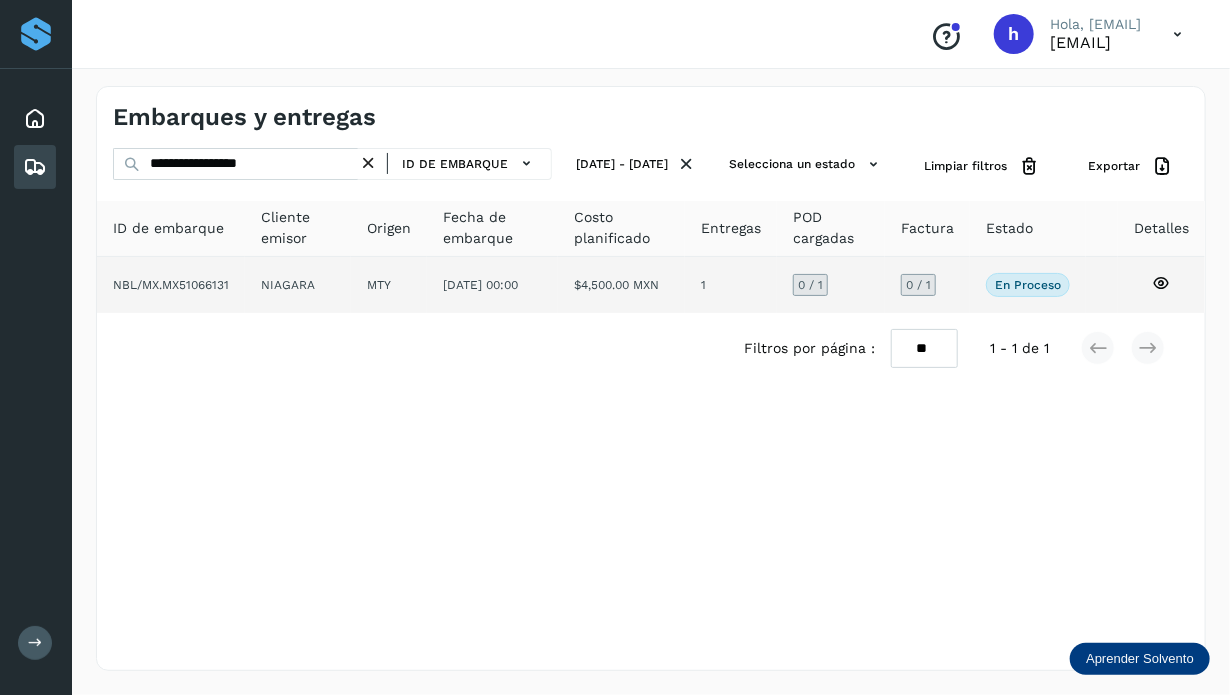 click on "NBL/MX.MX51066131" 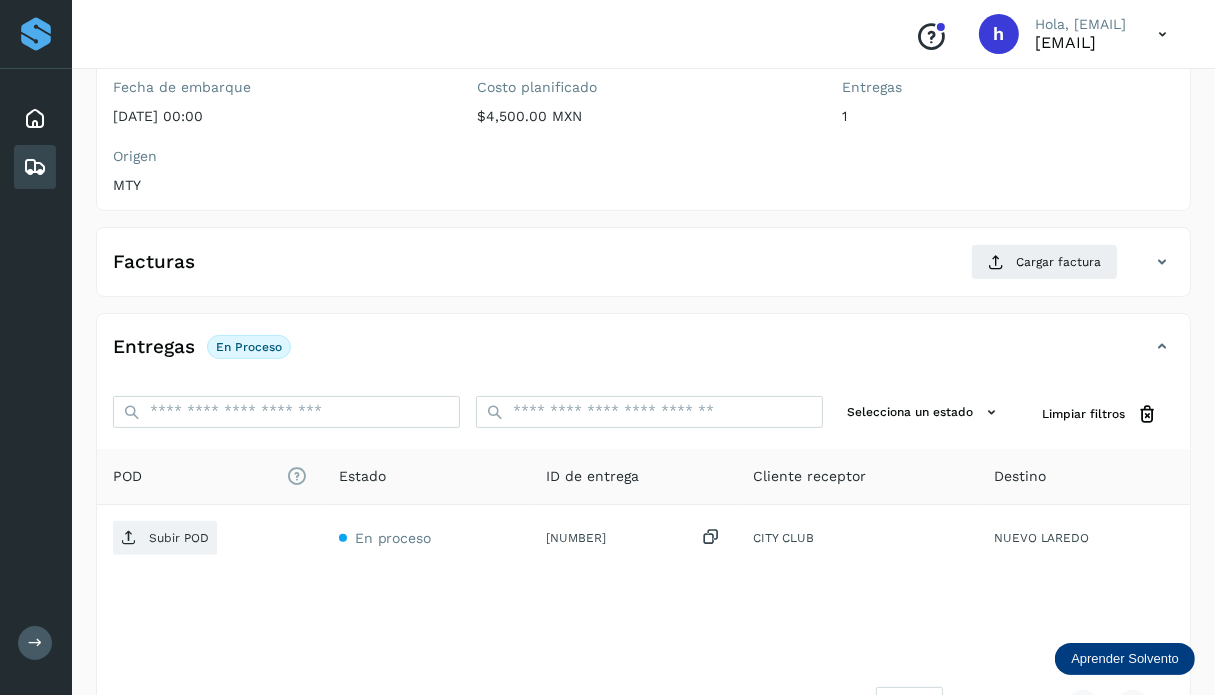 scroll, scrollTop: 0, scrollLeft: 0, axis: both 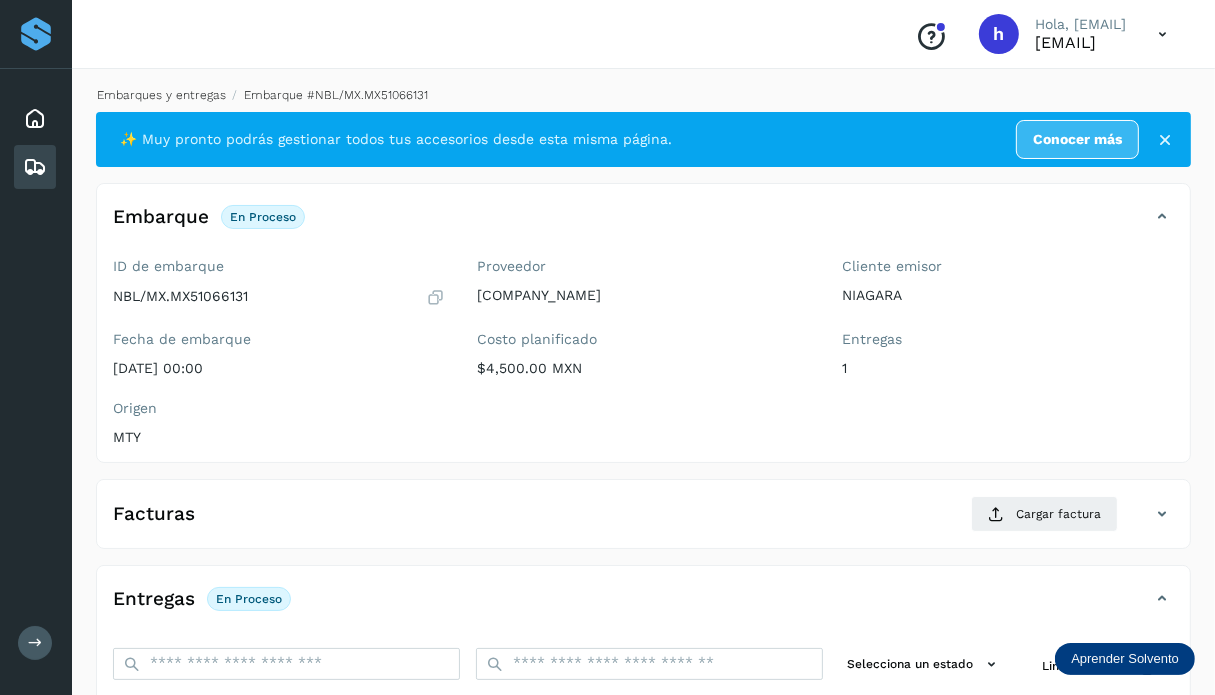 click on "Embarques y entregas" at bounding box center [161, 95] 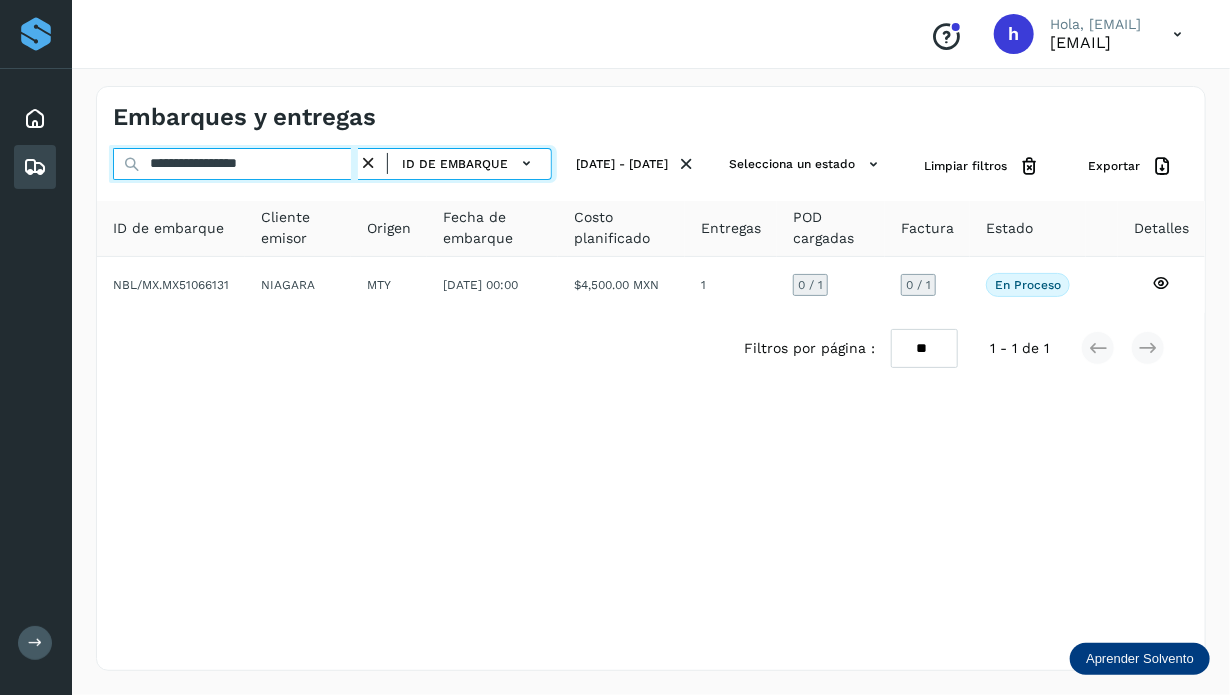 drag, startPoint x: 297, startPoint y: 159, endPoint x: -252, endPoint y: 224, distance: 552.83453 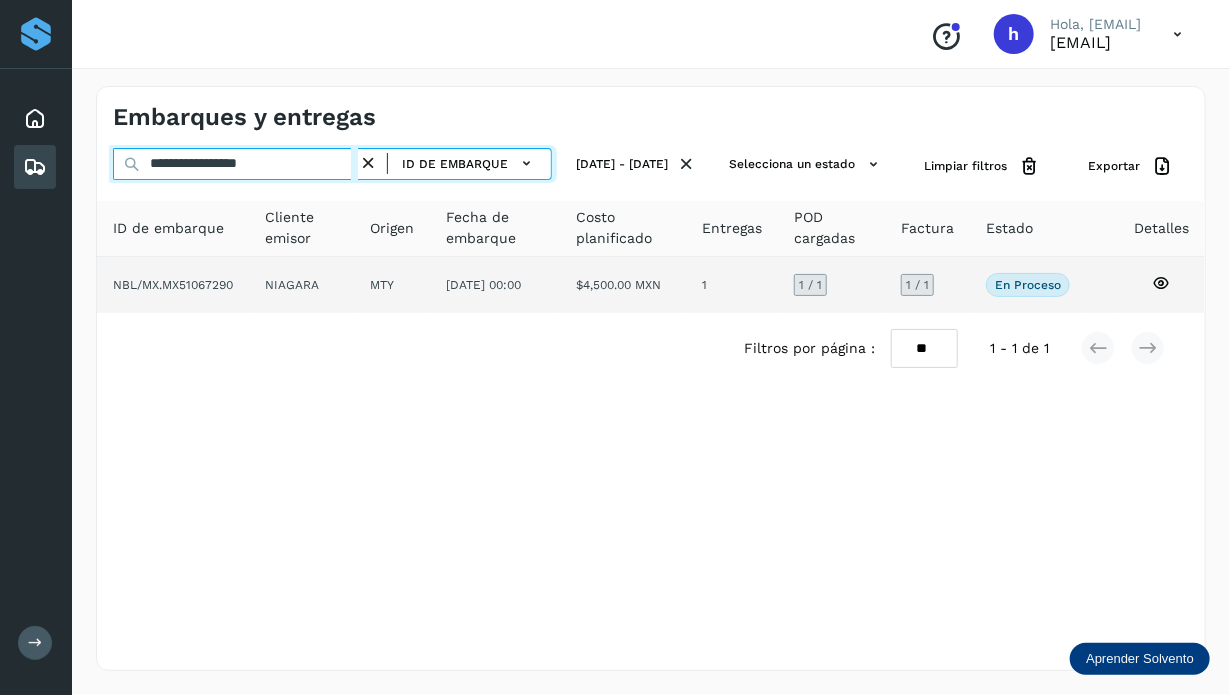 type on "**********" 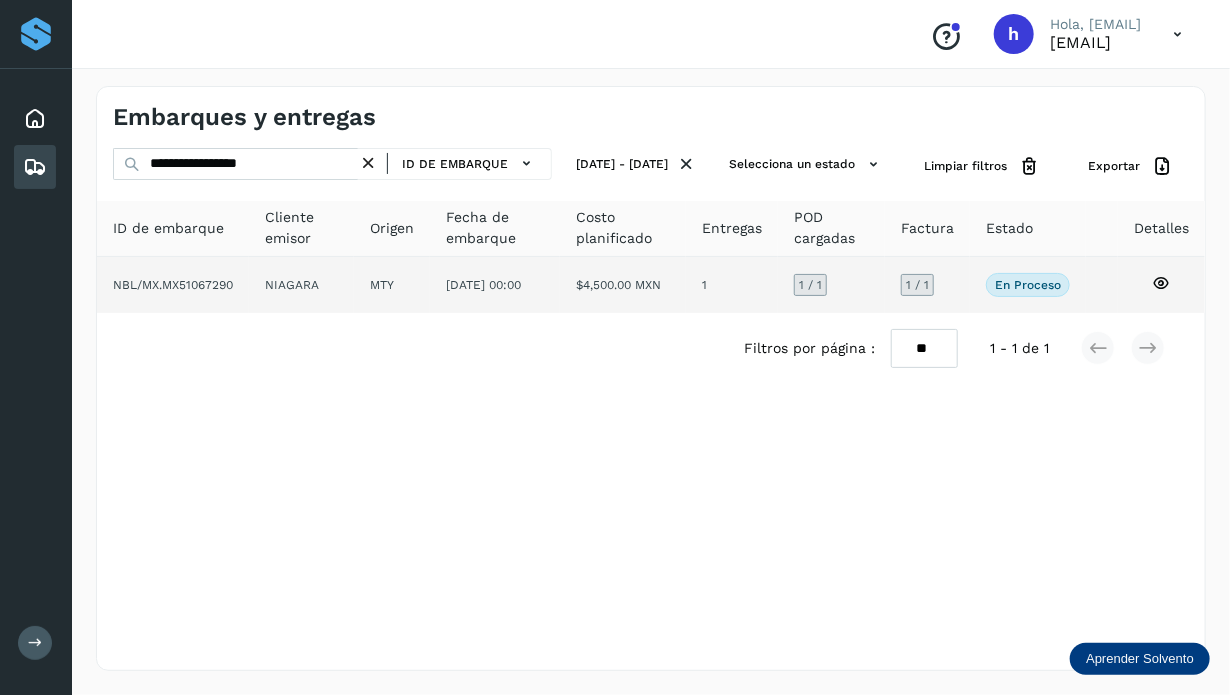 click on "NBL/MX.MX51067290" 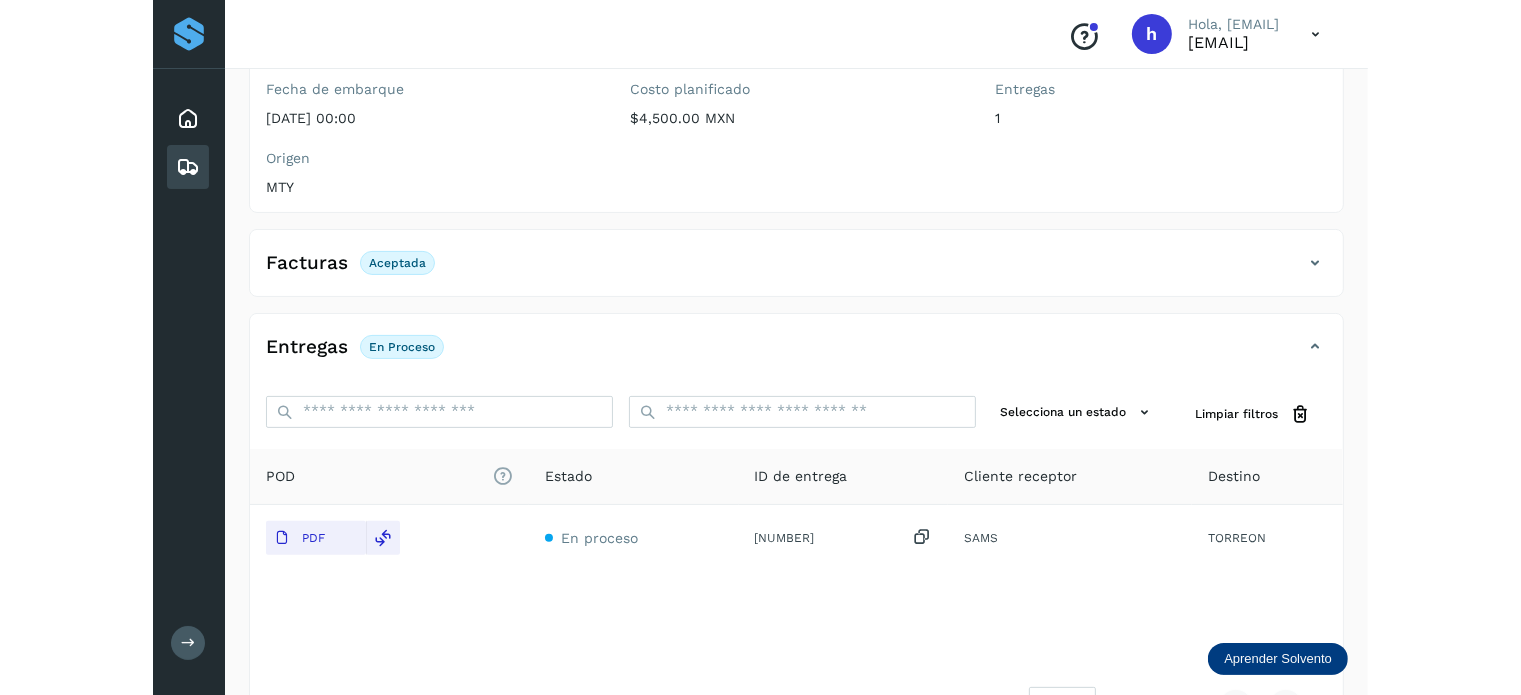 scroll, scrollTop: 0, scrollLeft: 0, axis: both 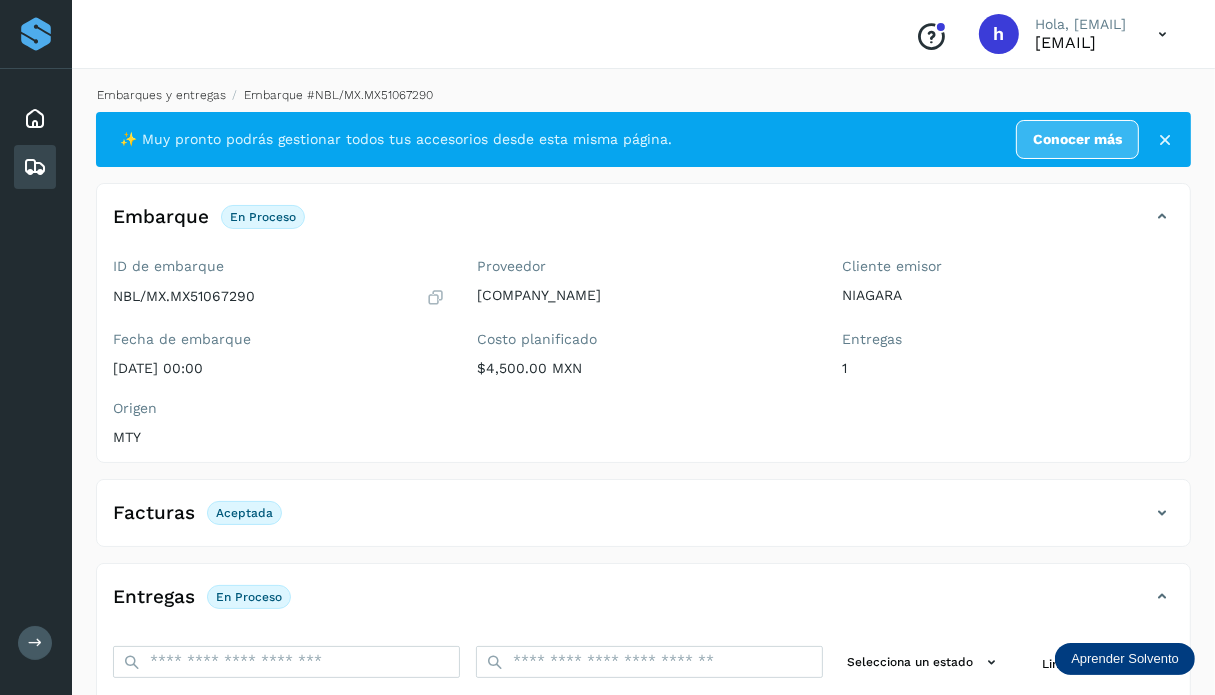 click on "Embarques y entregas" at bounding box center [161, 95] 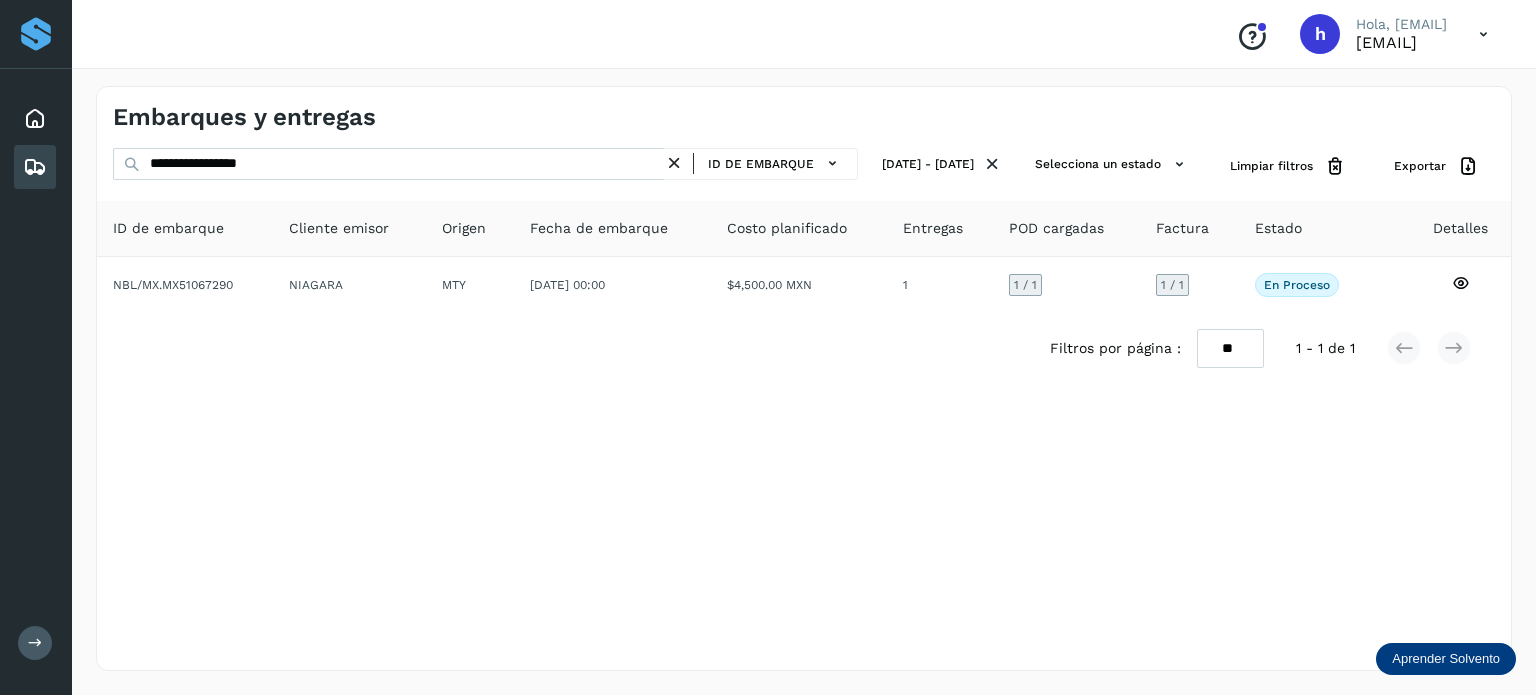 click on "**********" at bounding box center (804, 378) 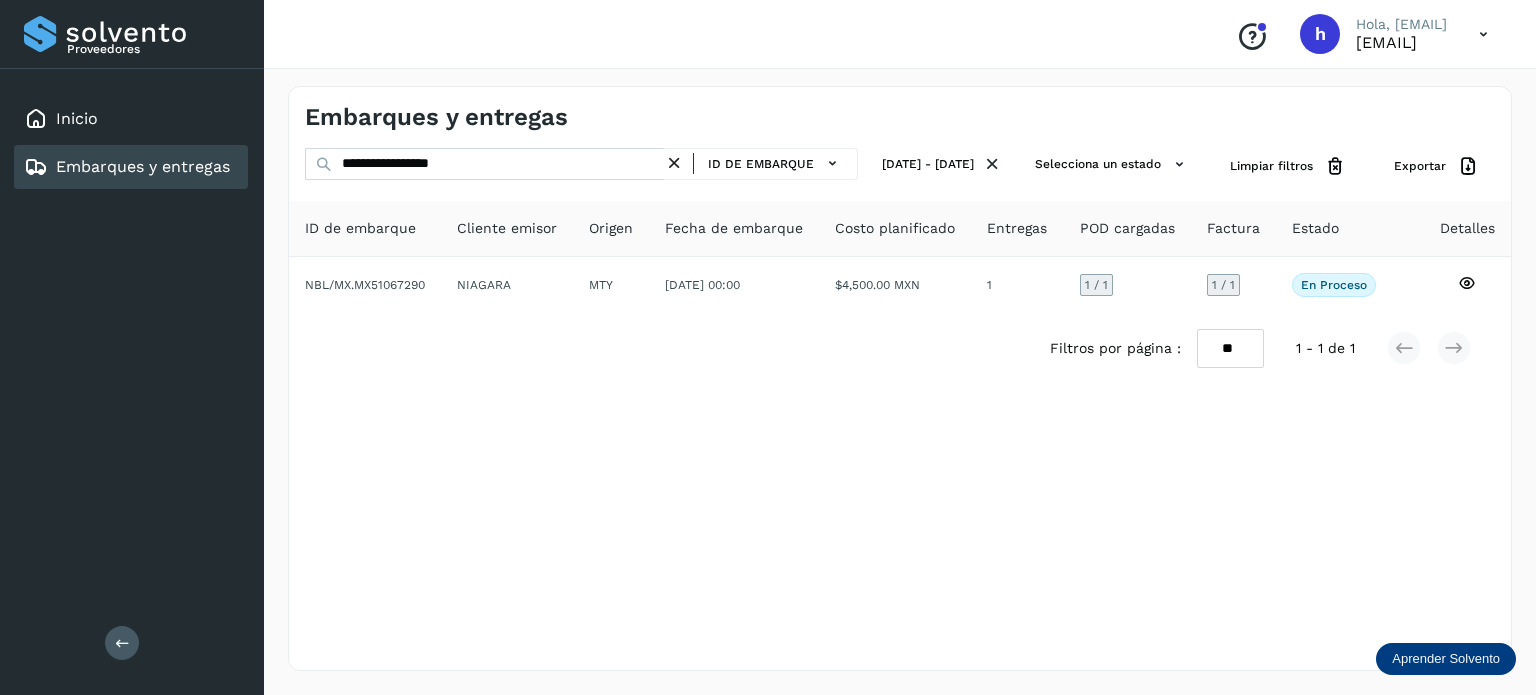 click on "**********" at bounding box center (900, 378) 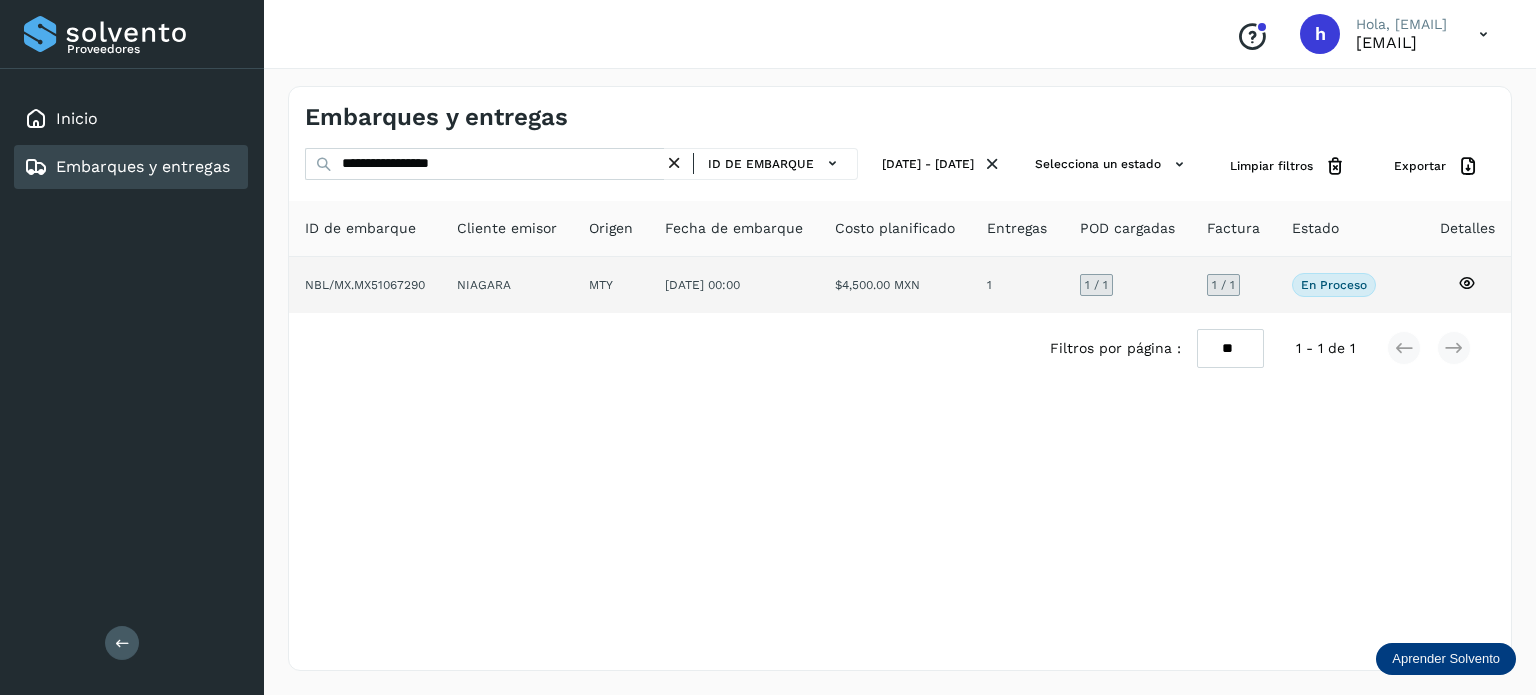 click on "NBL/MX.MX51067290" 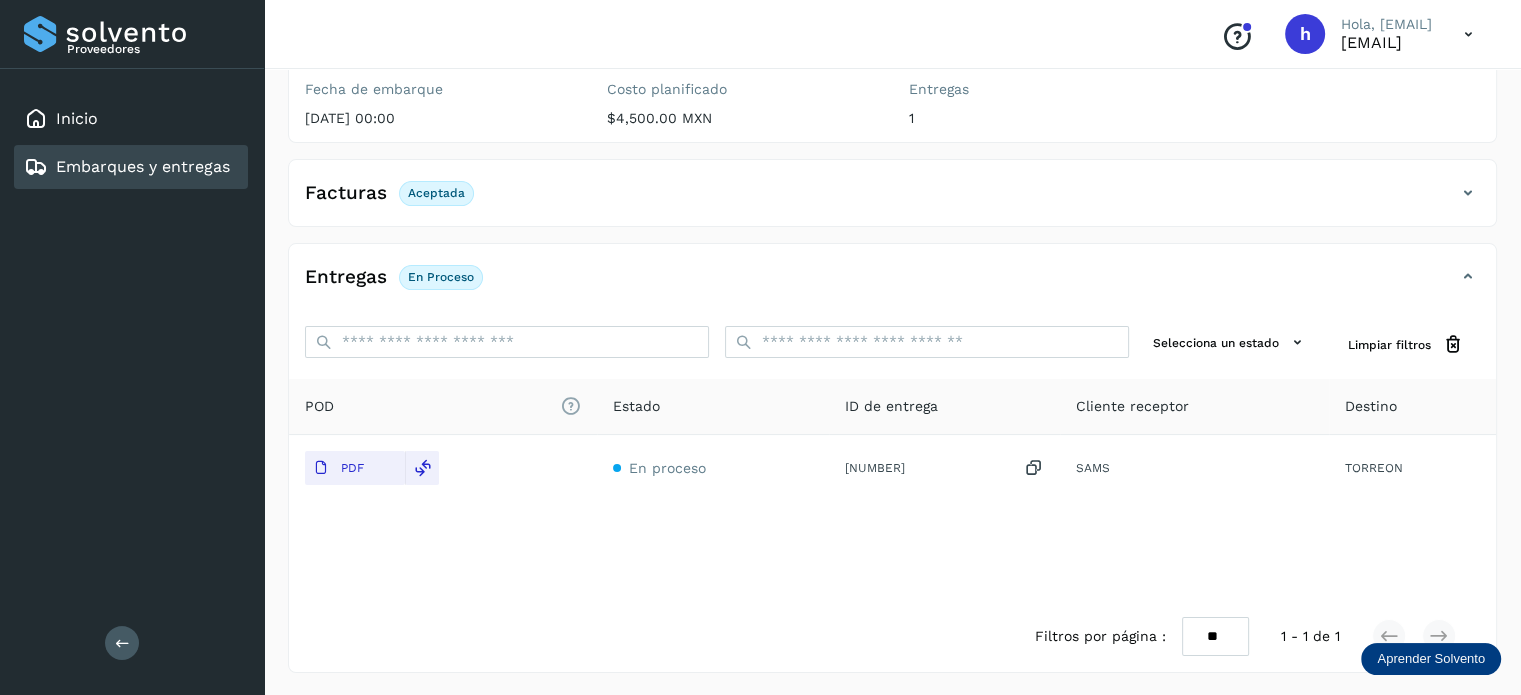 scroll, scrollTop: 0, scrollLeft: 0, axis: both 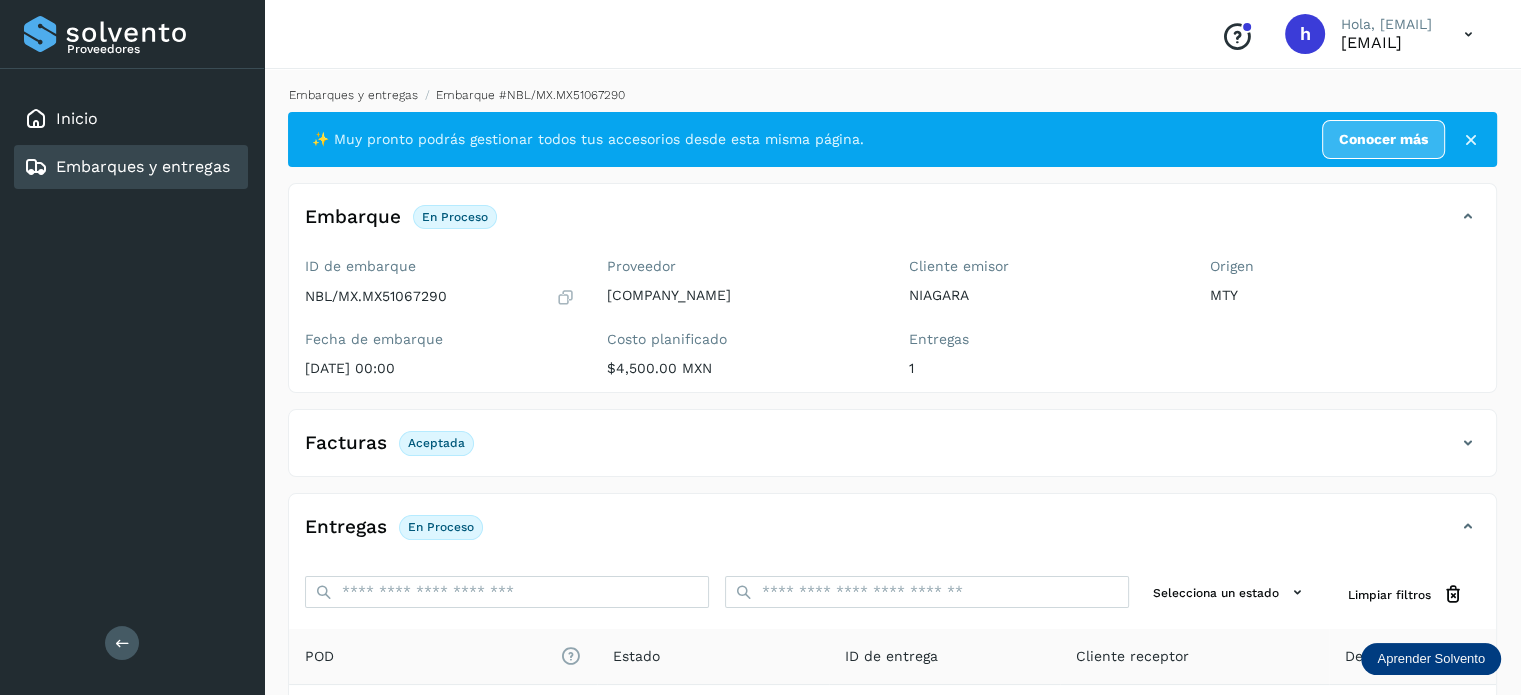 click on "Embarques y entregas" at bounding box center [353, 95] 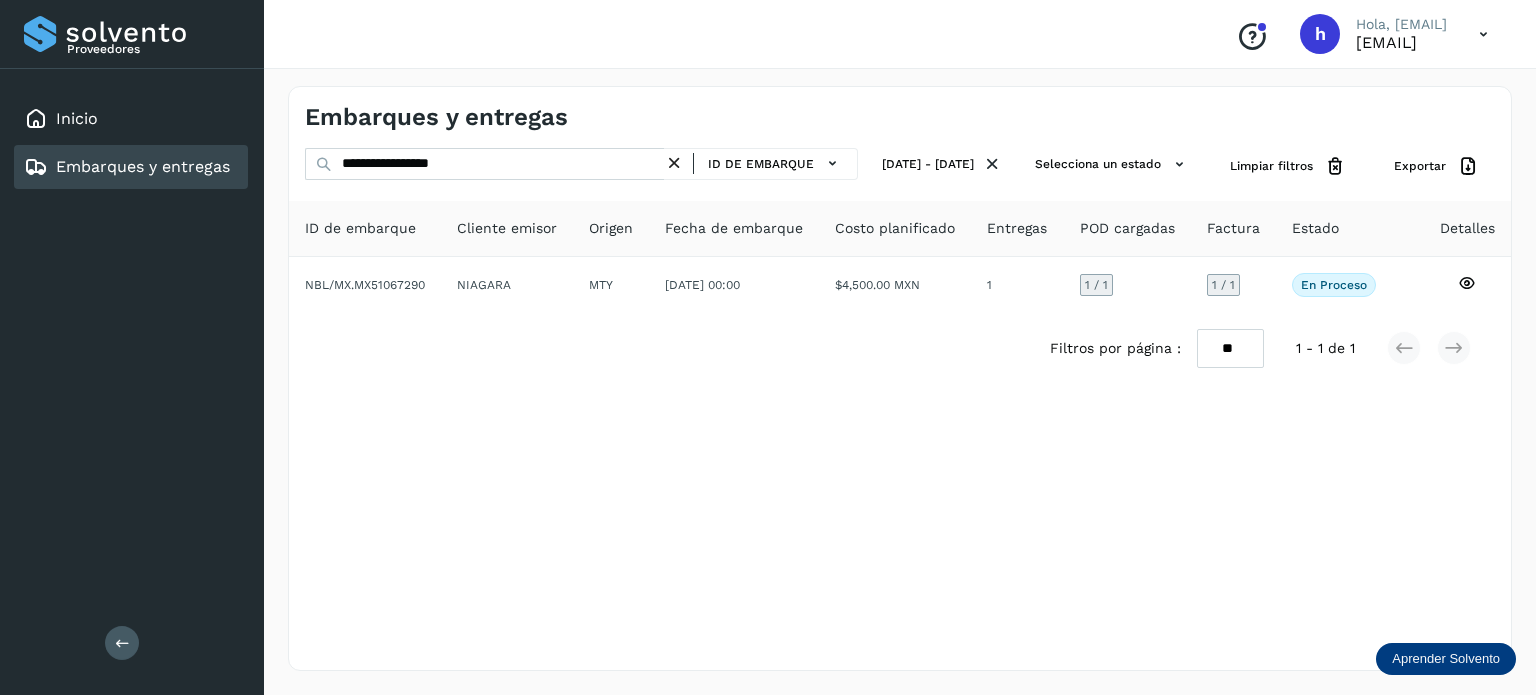 click on "Embarques y entregas" at bounding box center (602, 117) 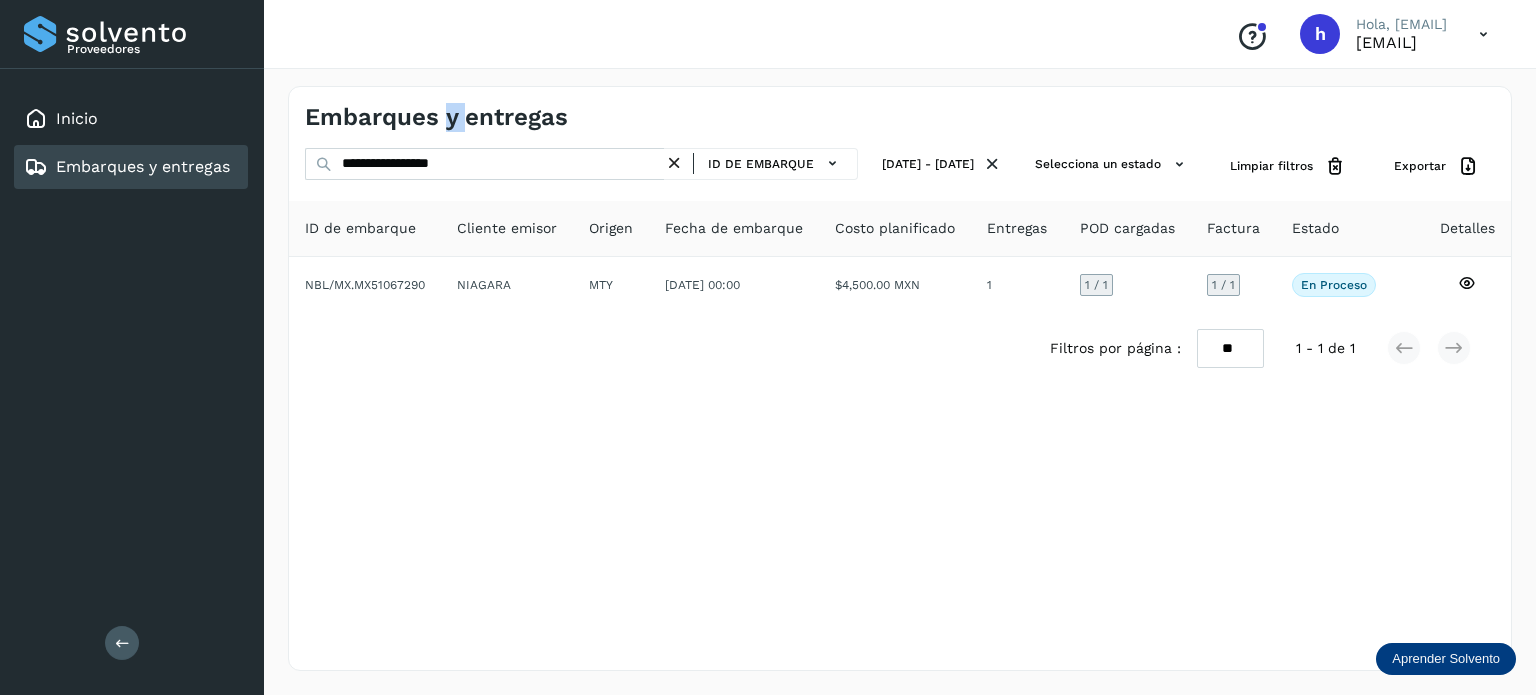 click on "Embarques y entregas" at bounding box center (436, 117) 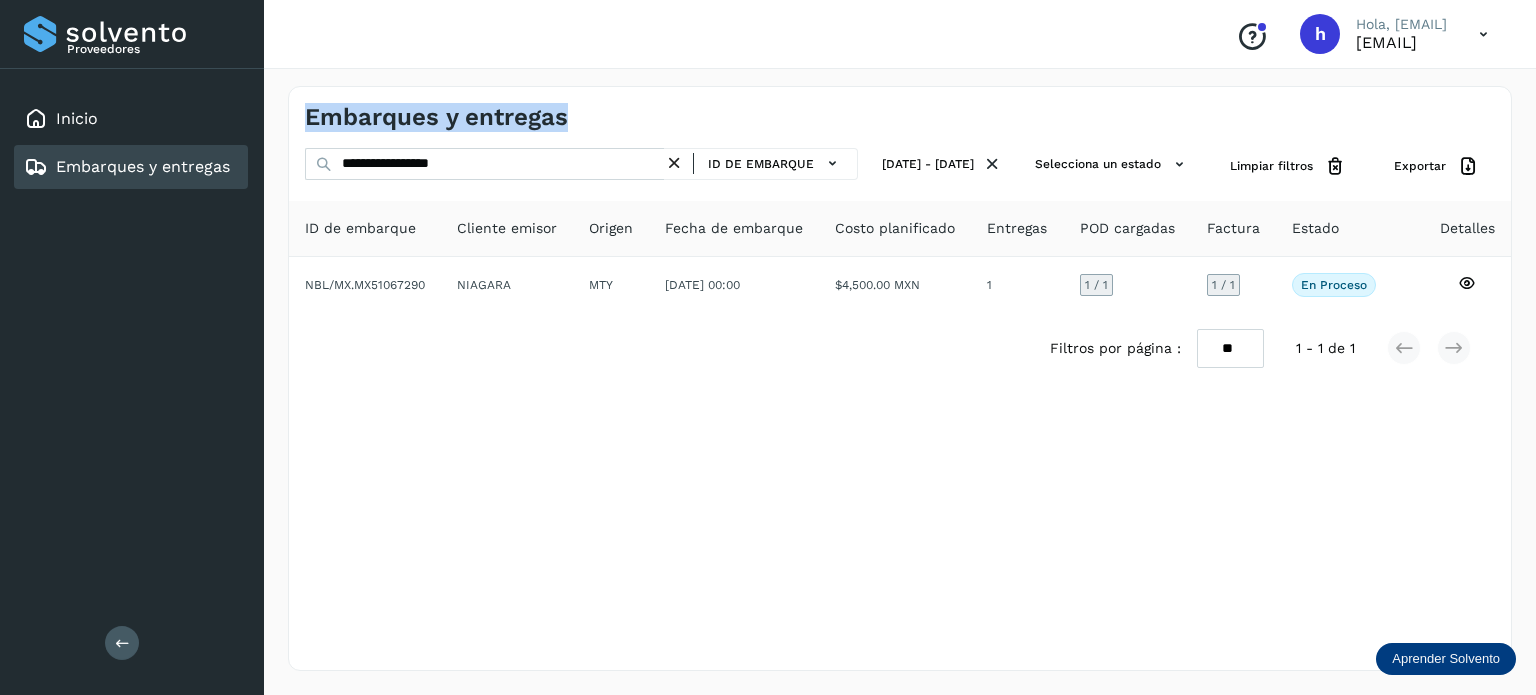 click on "Embarques y entregas" at bounding box center (436, 117) 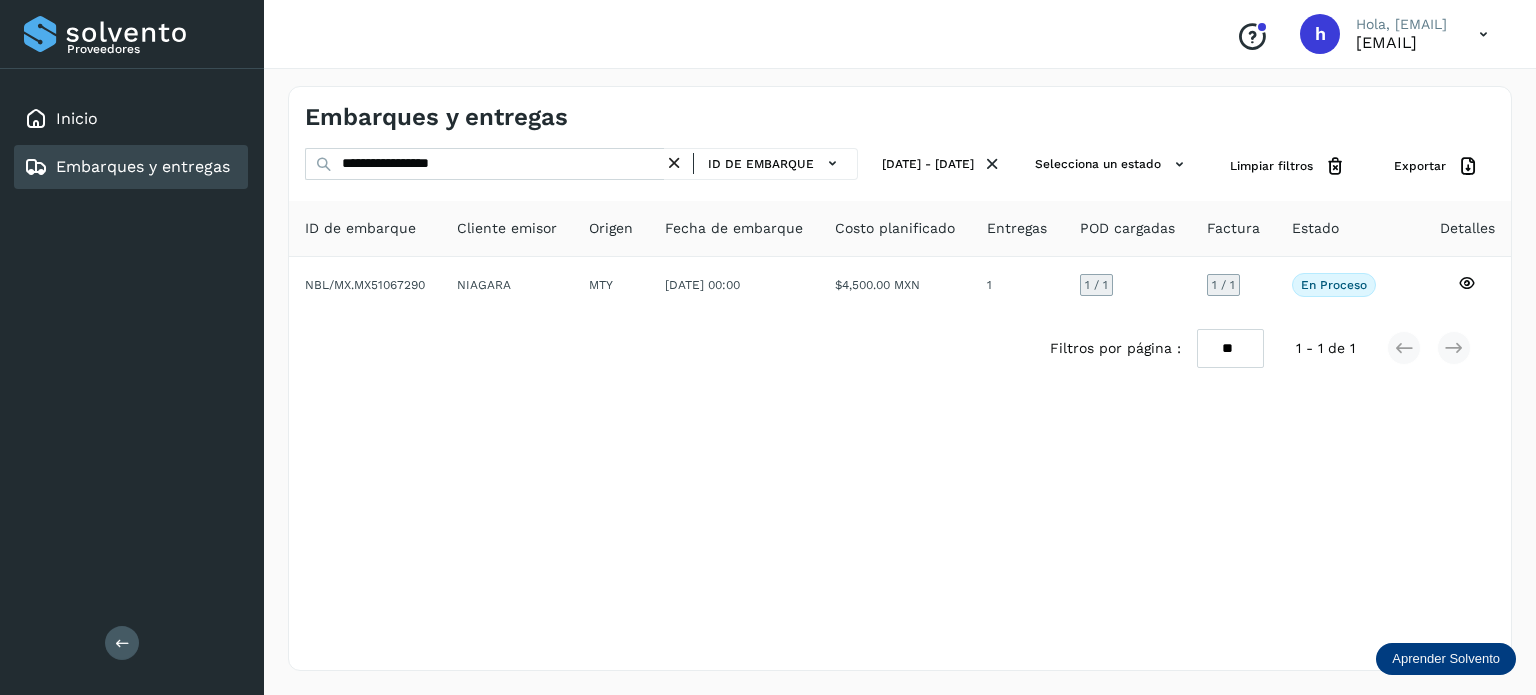 click on "Embarques y entregas" at bounding box center (436, 117) 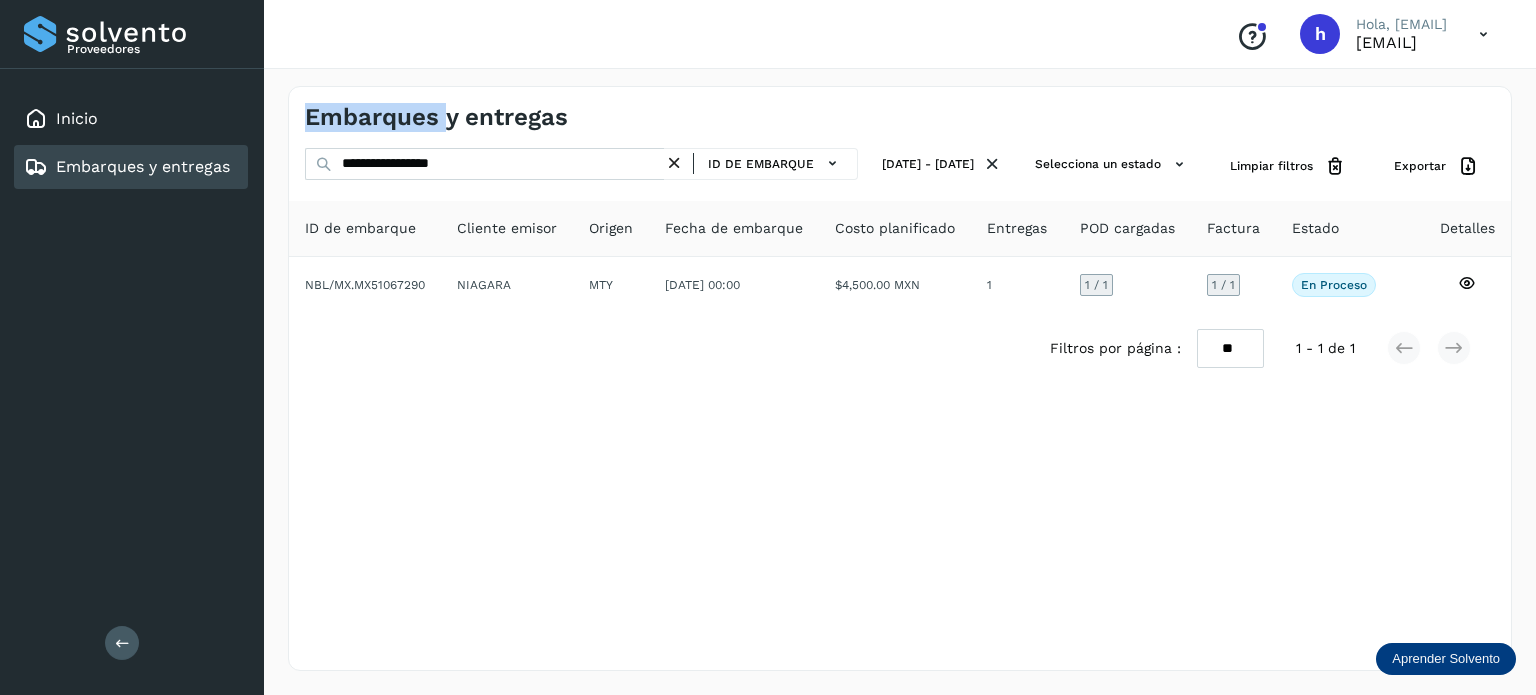 click on "Embarques y entregas" at bounding box center [436, 117] 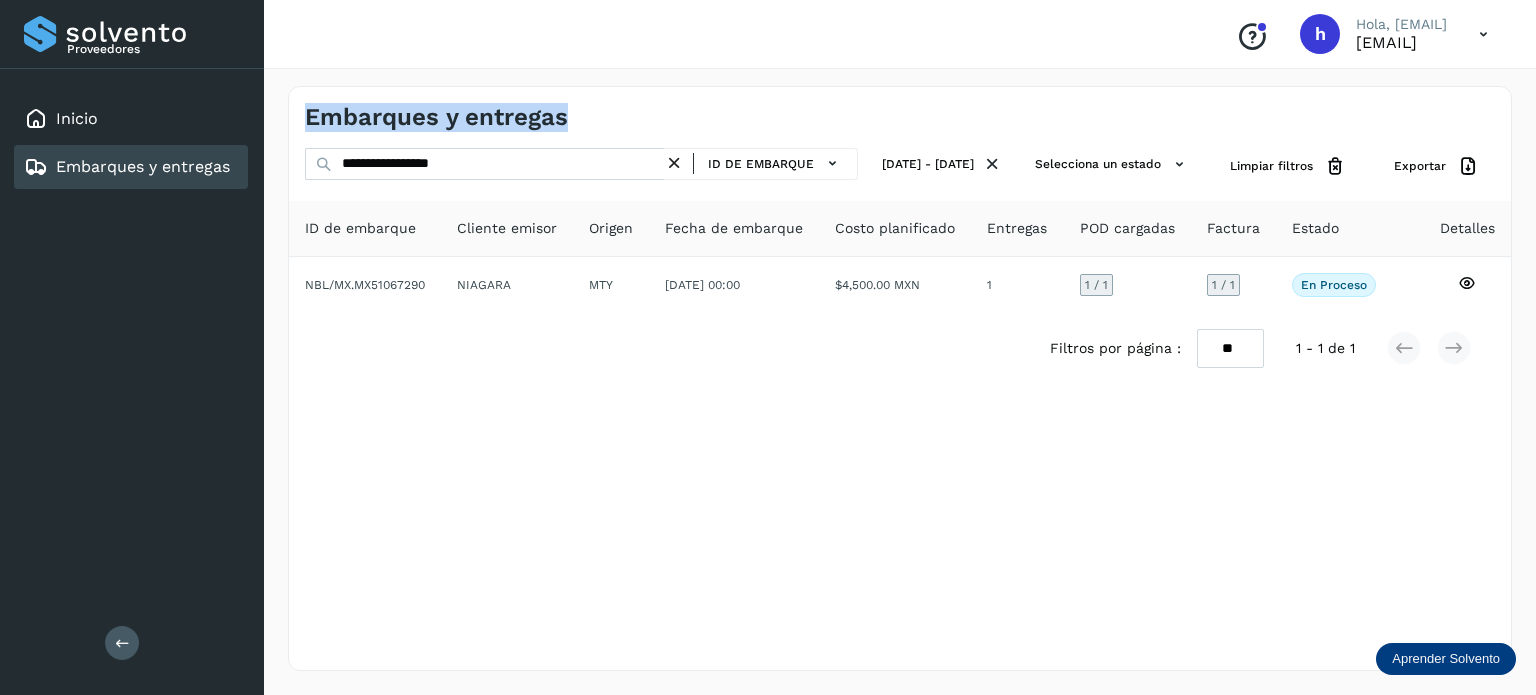 click on "Embarques y entregas" at bounding box center [436, 117] 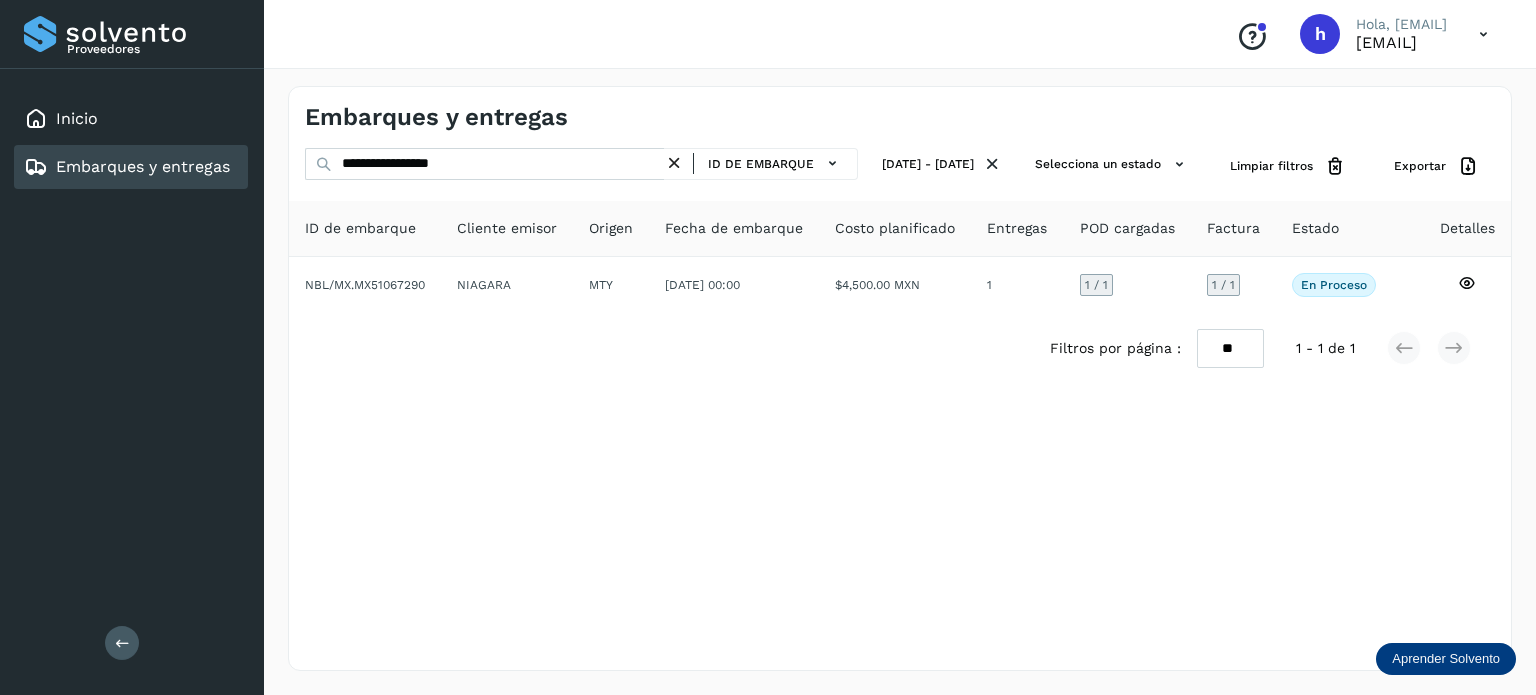 click at bounding box center [674, 163] 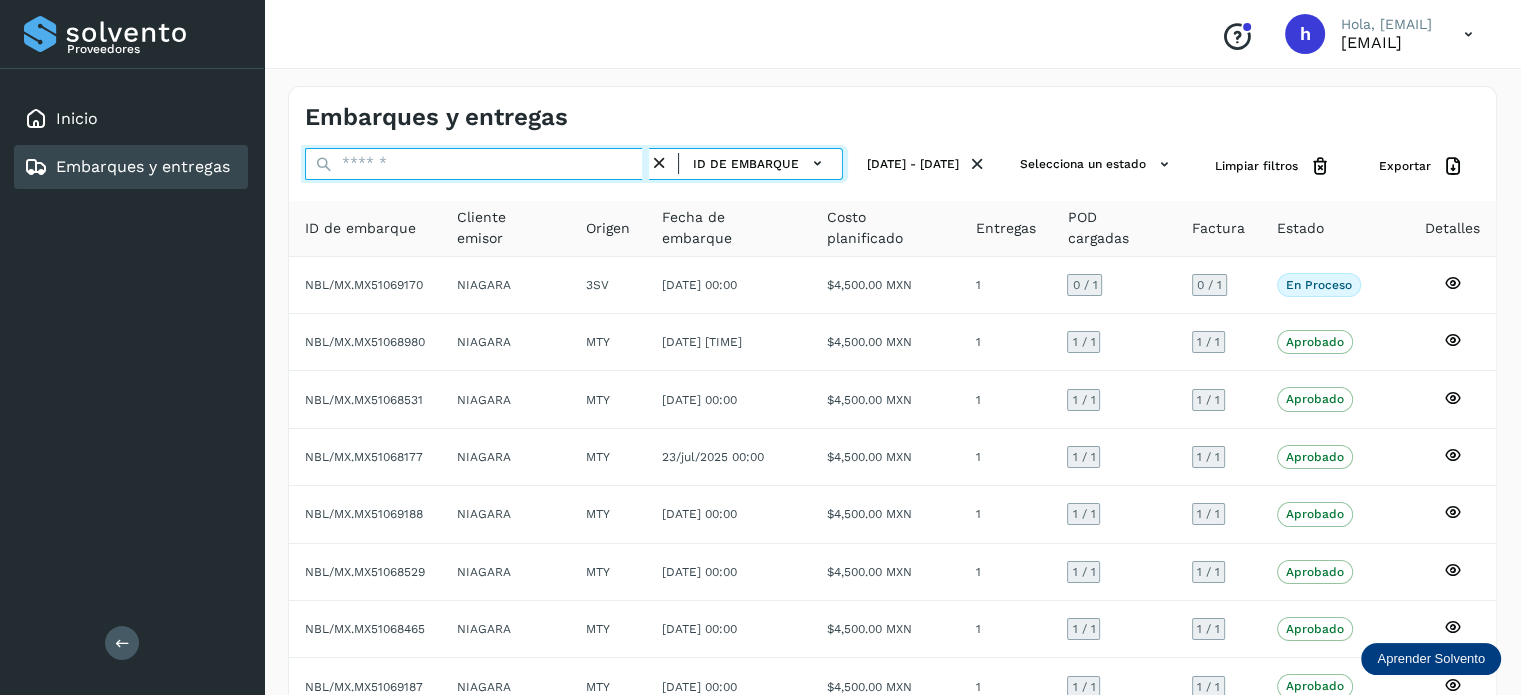 click at bounding box center [477, 164] 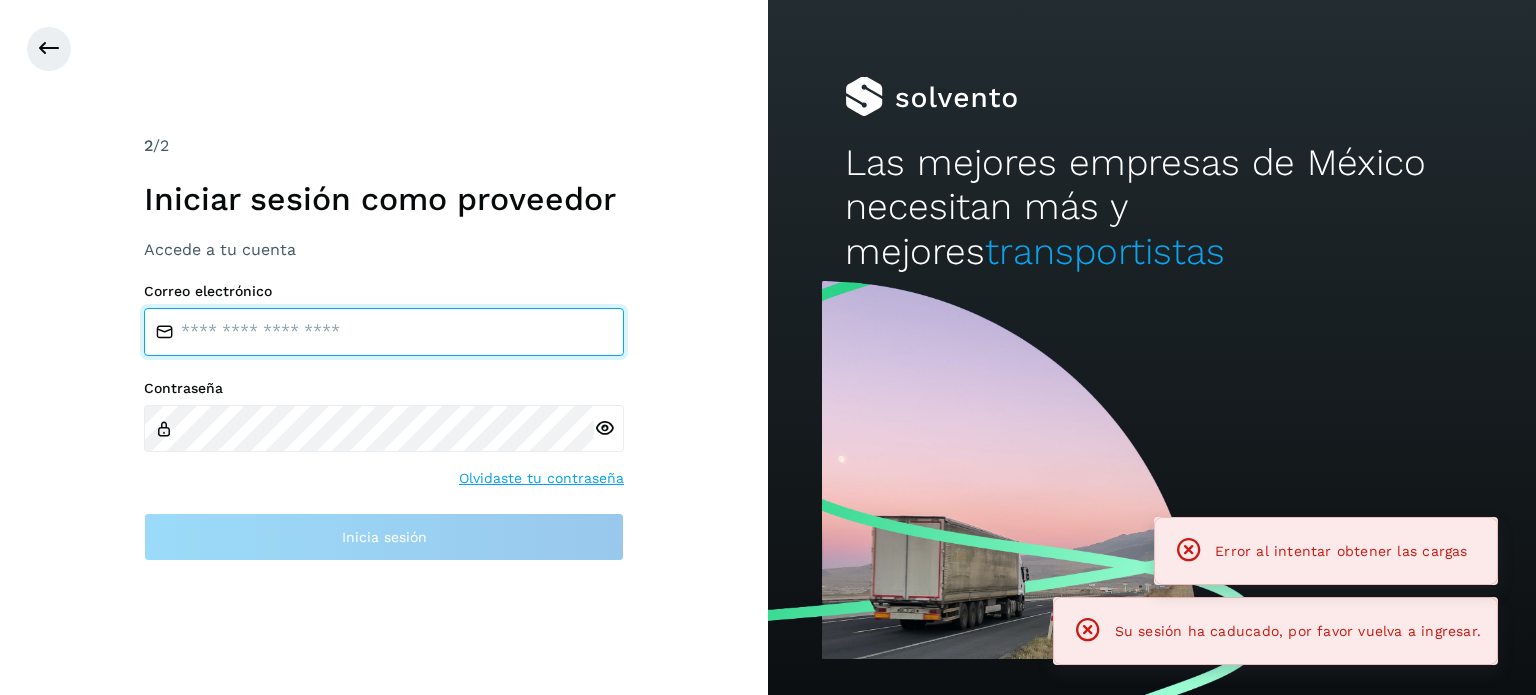 type on "**********" 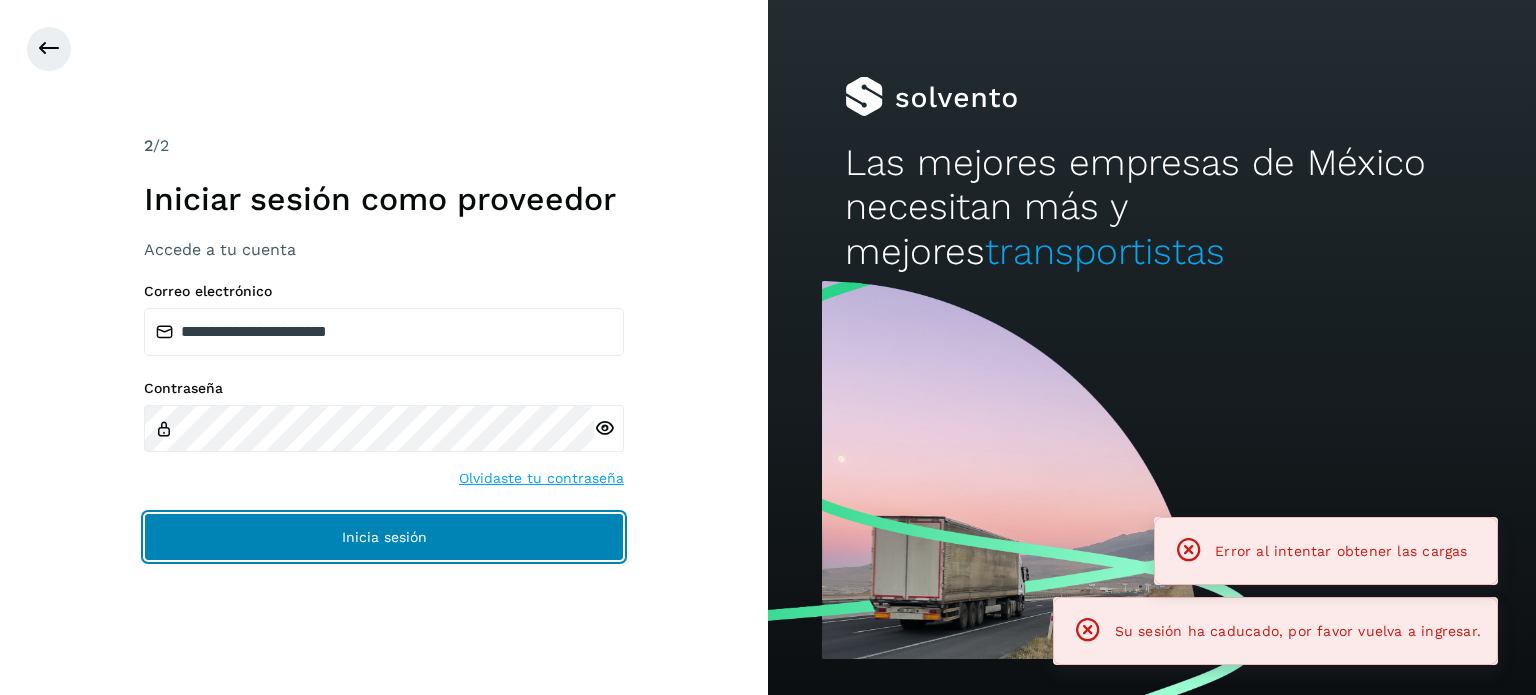 click on "Inicia sesión" at bounding box center [384, 537] 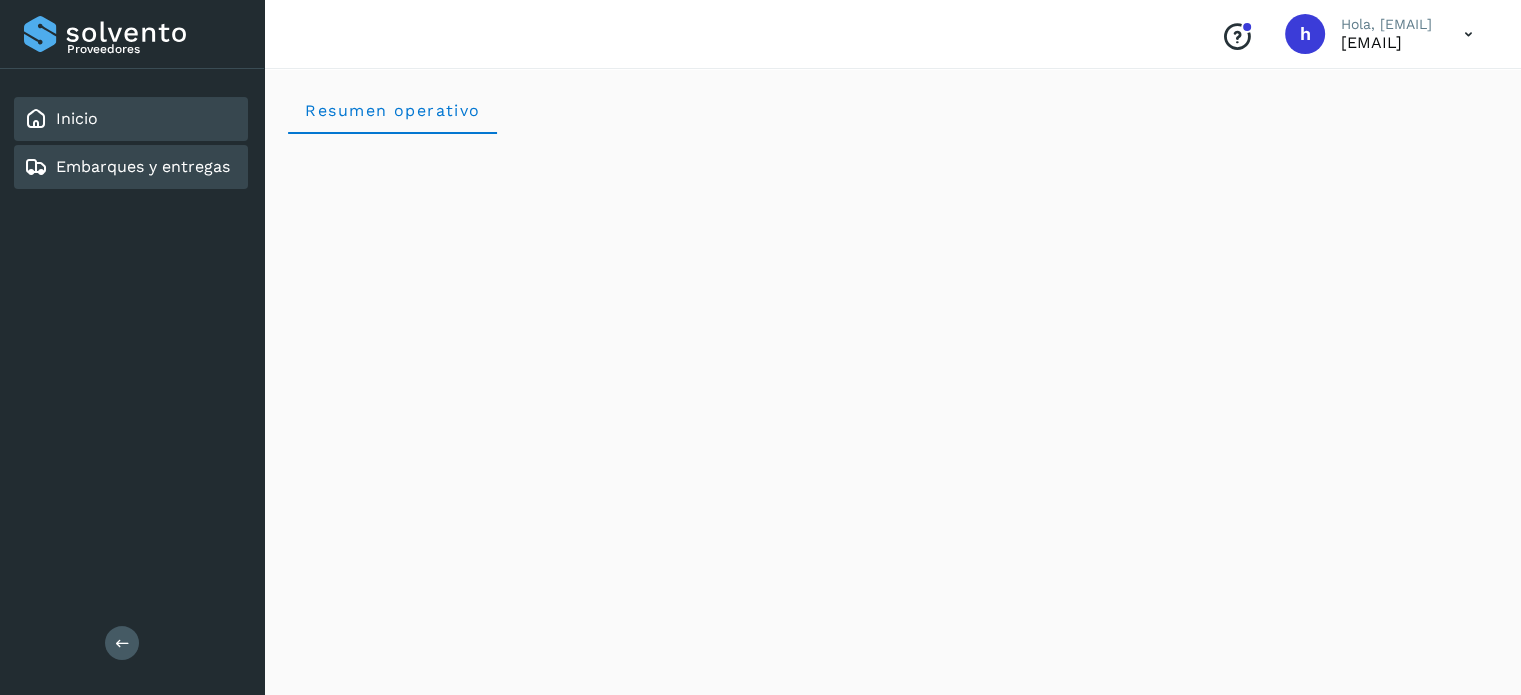 click on "Embarques y entregas" 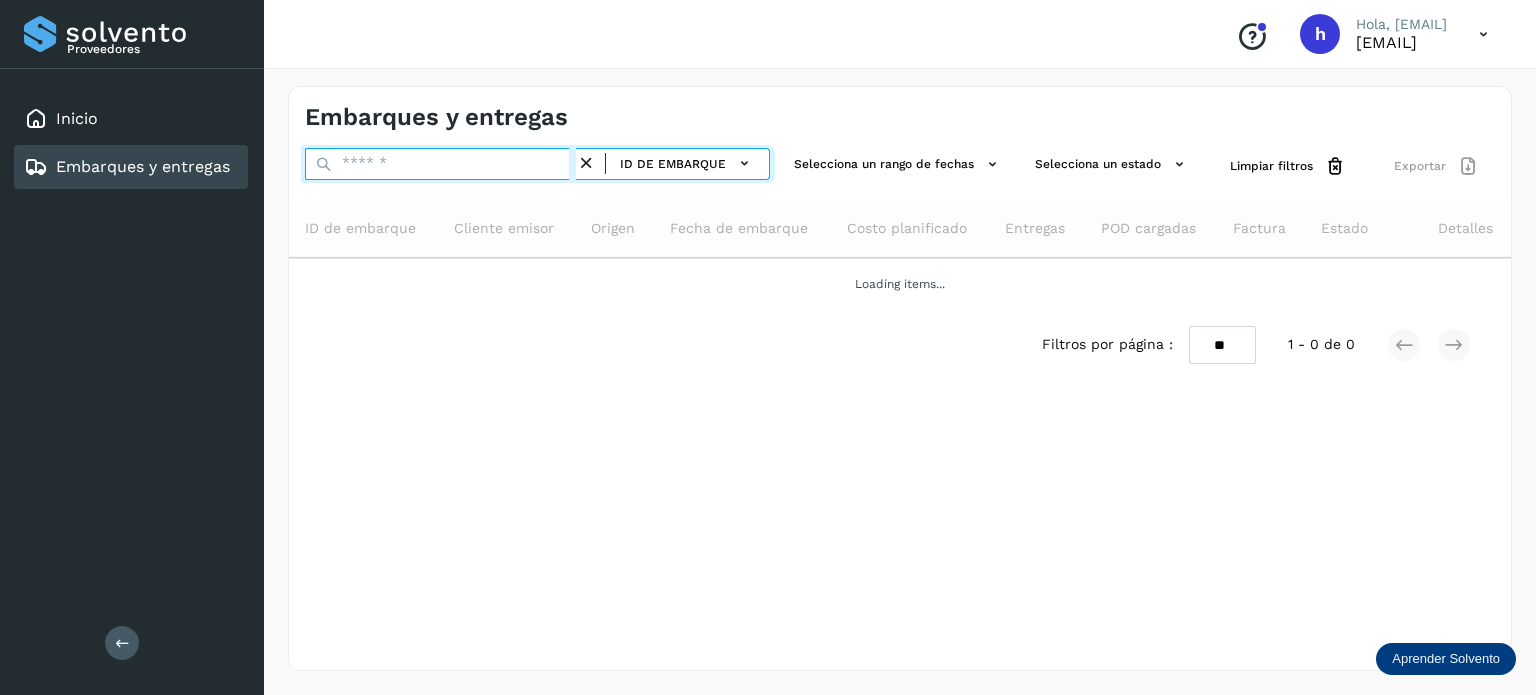 click at bounding box center (440, 164) 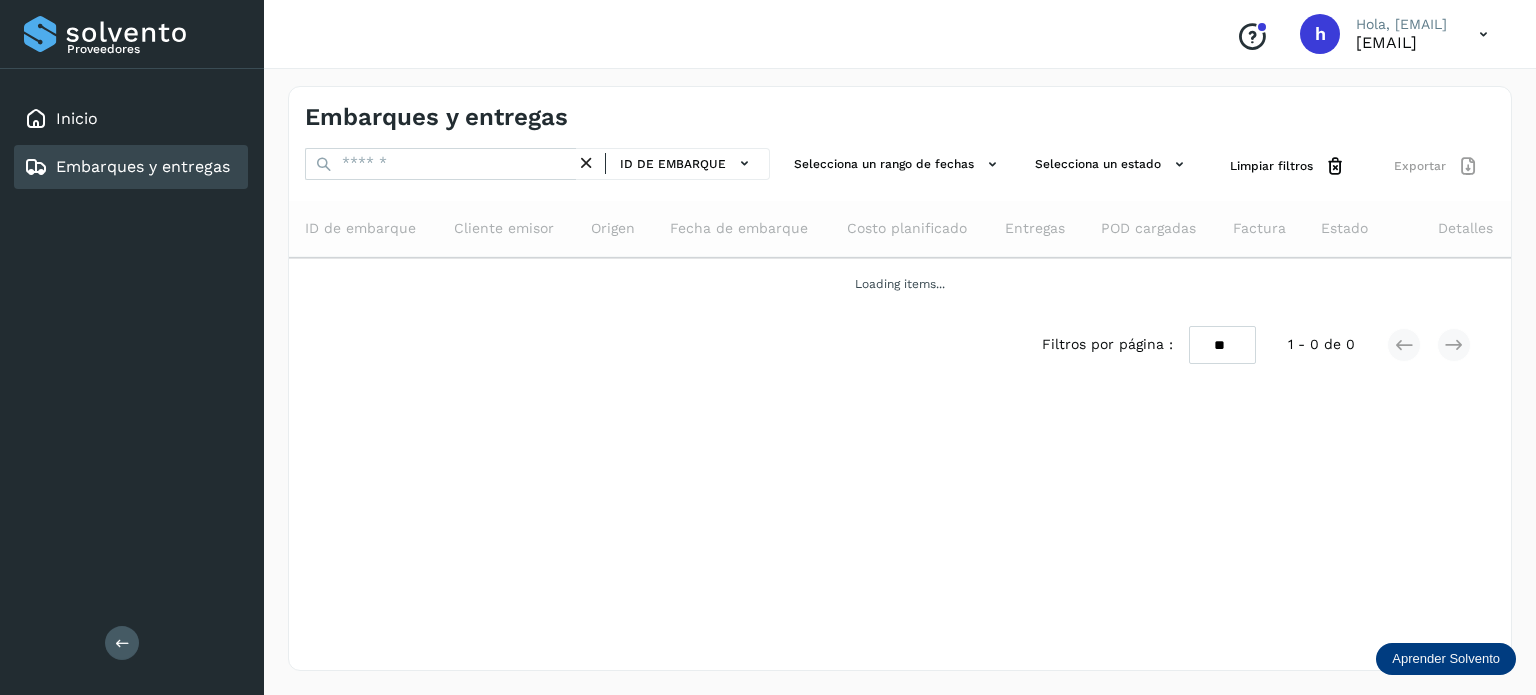 click on "Embarques y entregas" at bounding box center (436, 117) 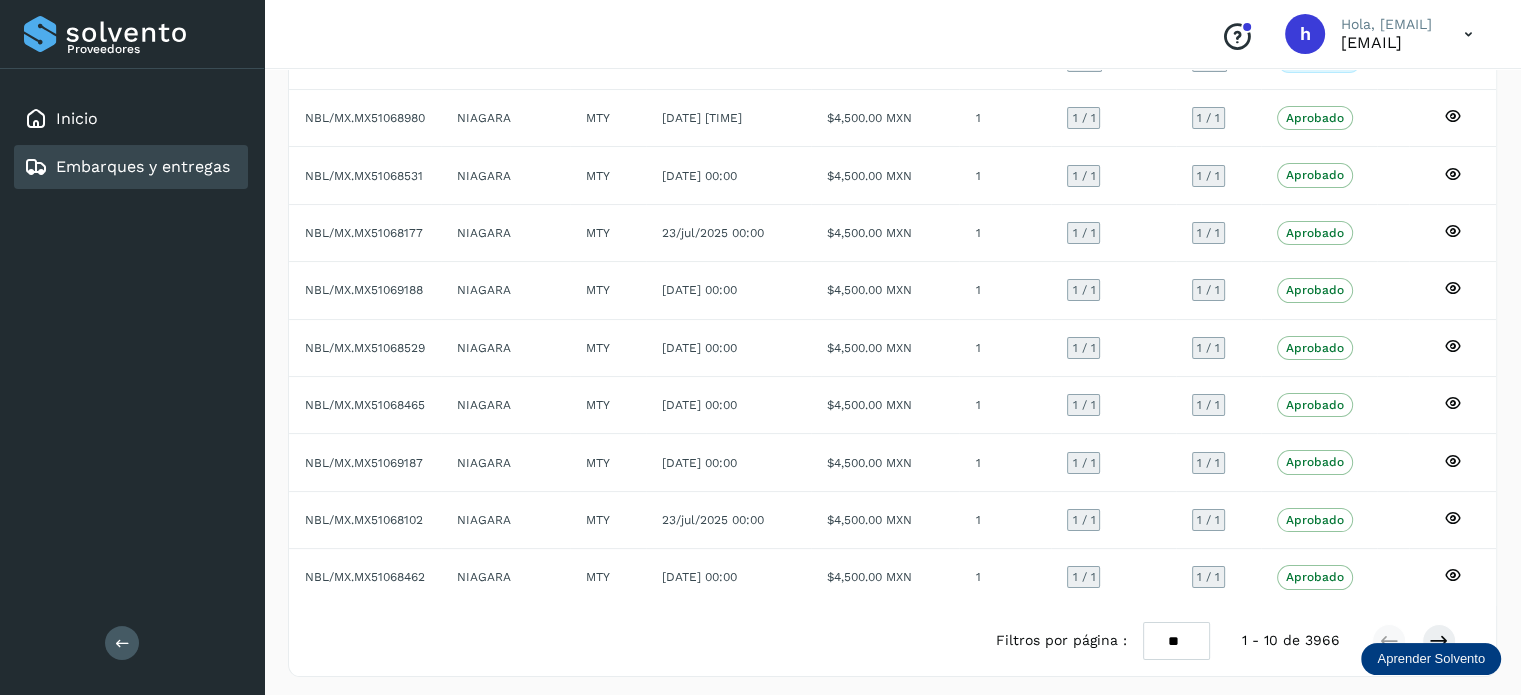 scroll, scrollTop: 0, scrollLeft: 0, axis: both 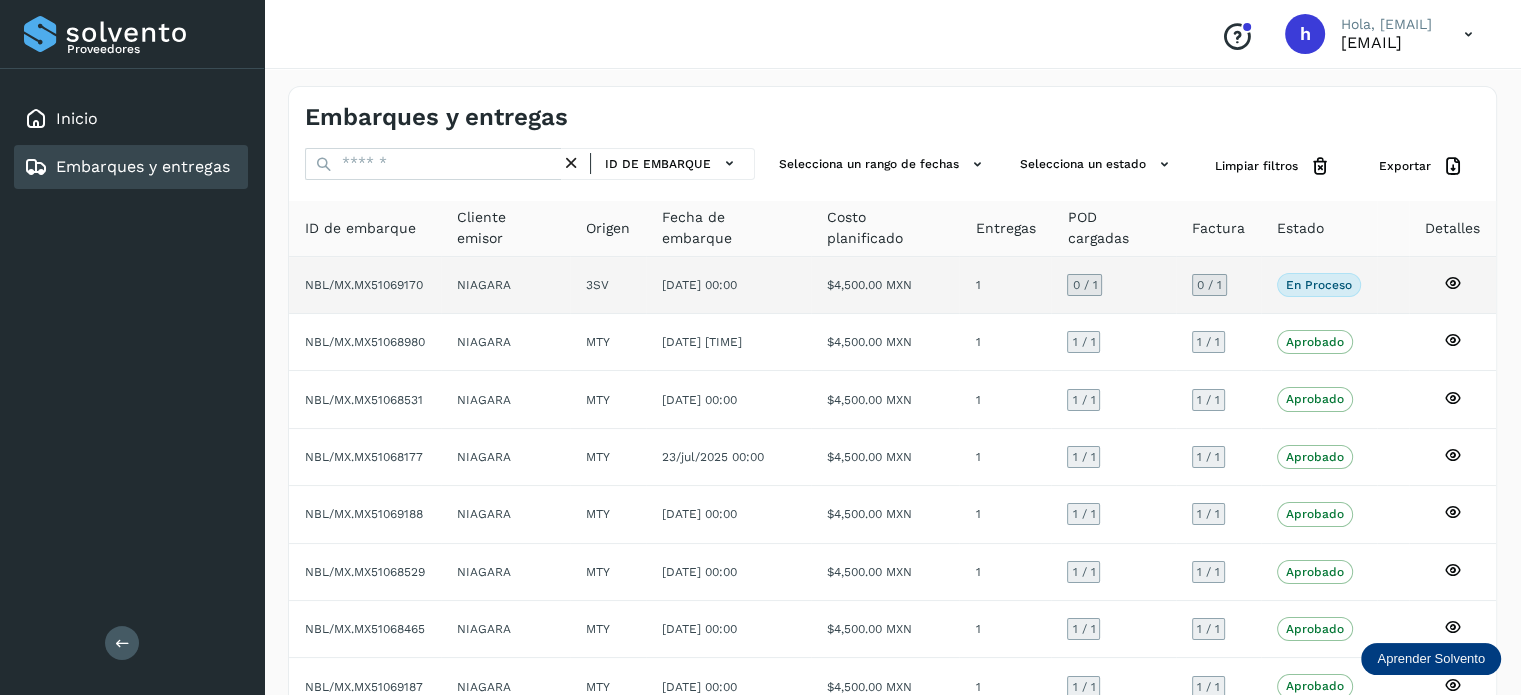 click on "$4,500.00 MXN" 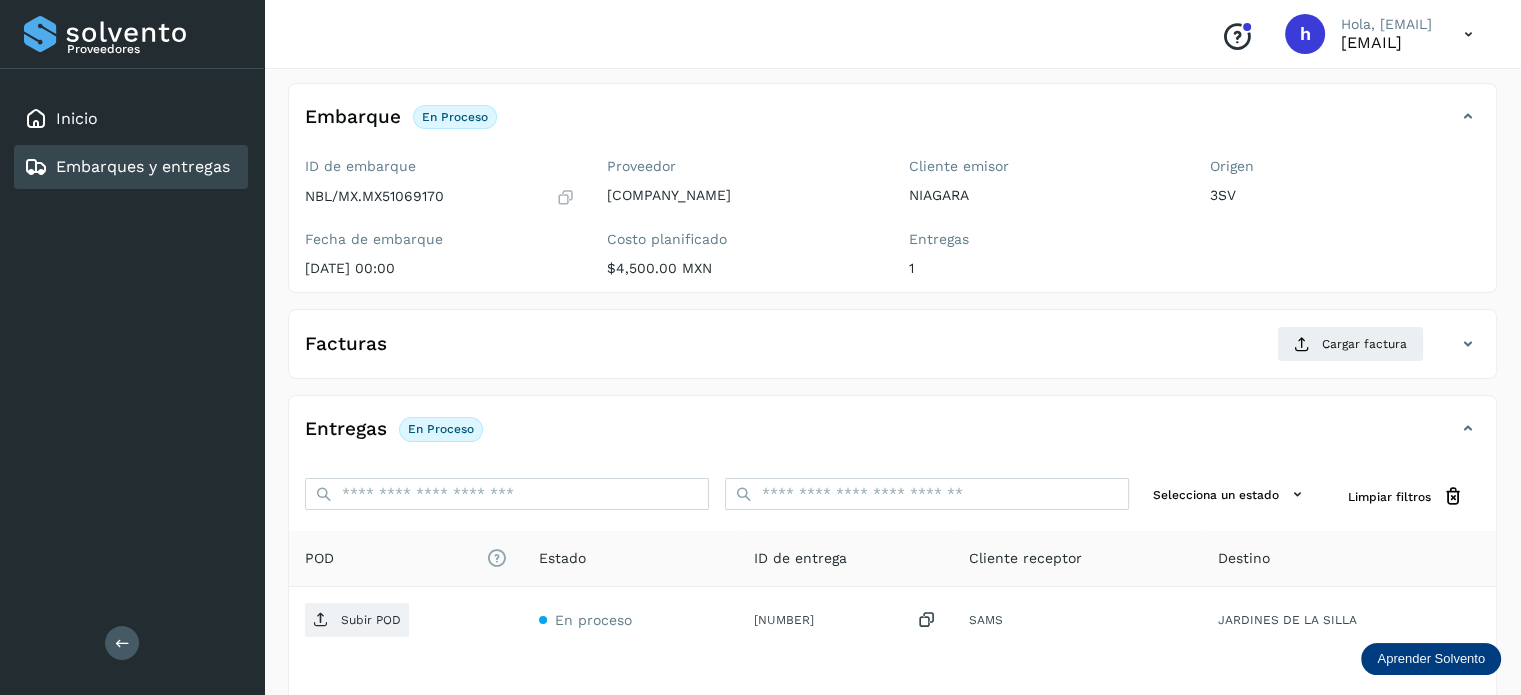scroll, scrollTop: 112, scrollLeft: 0, axis: vertical 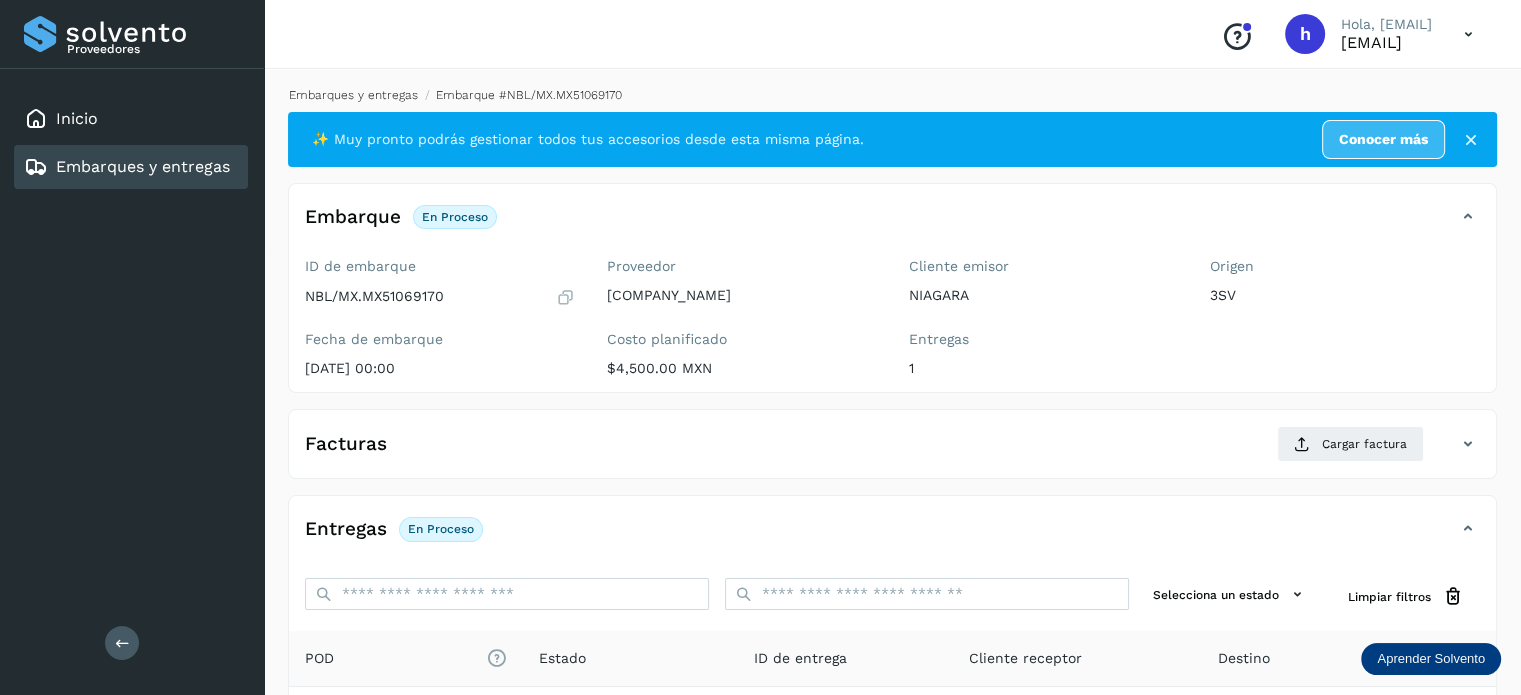 click on "Embarques y entregas" at bounding box center (353, 95) 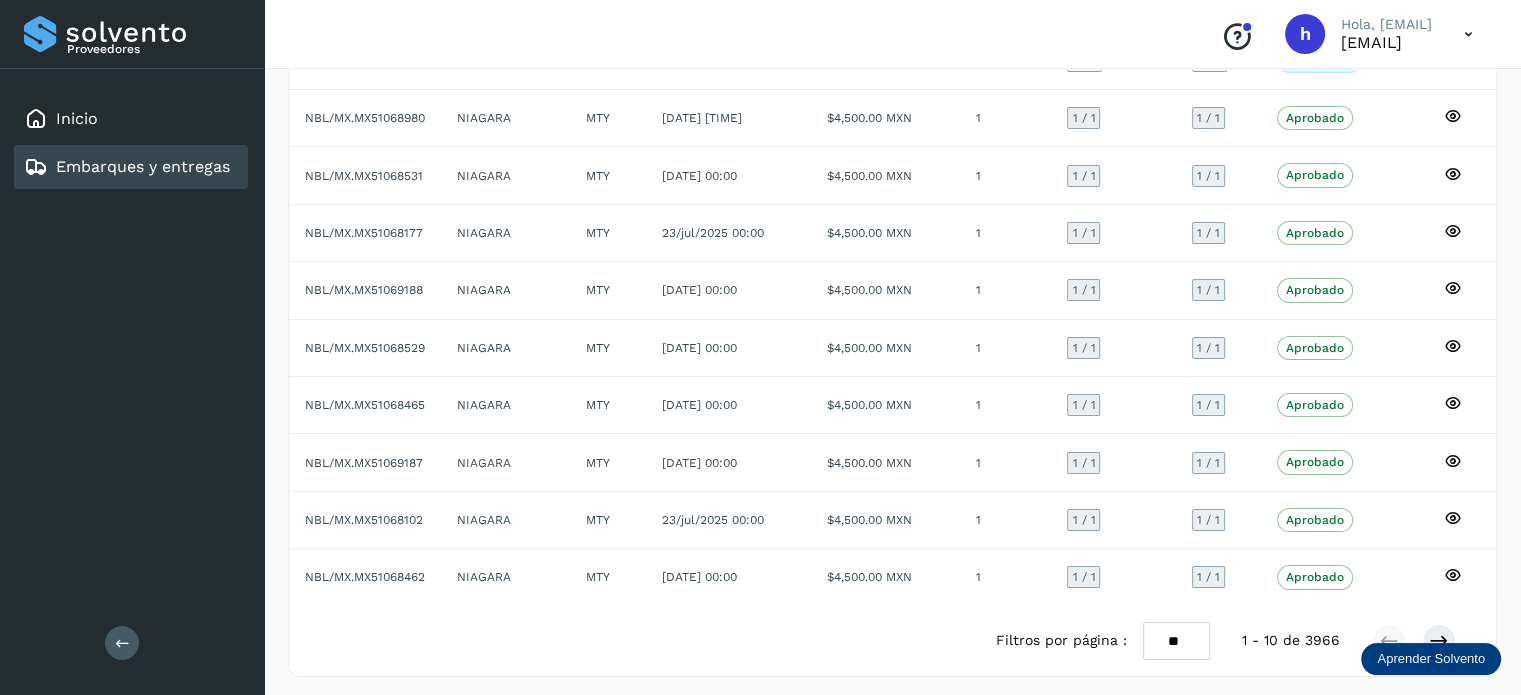 scroll, scrollTop: 0, scrollLeft: 0, axis: both 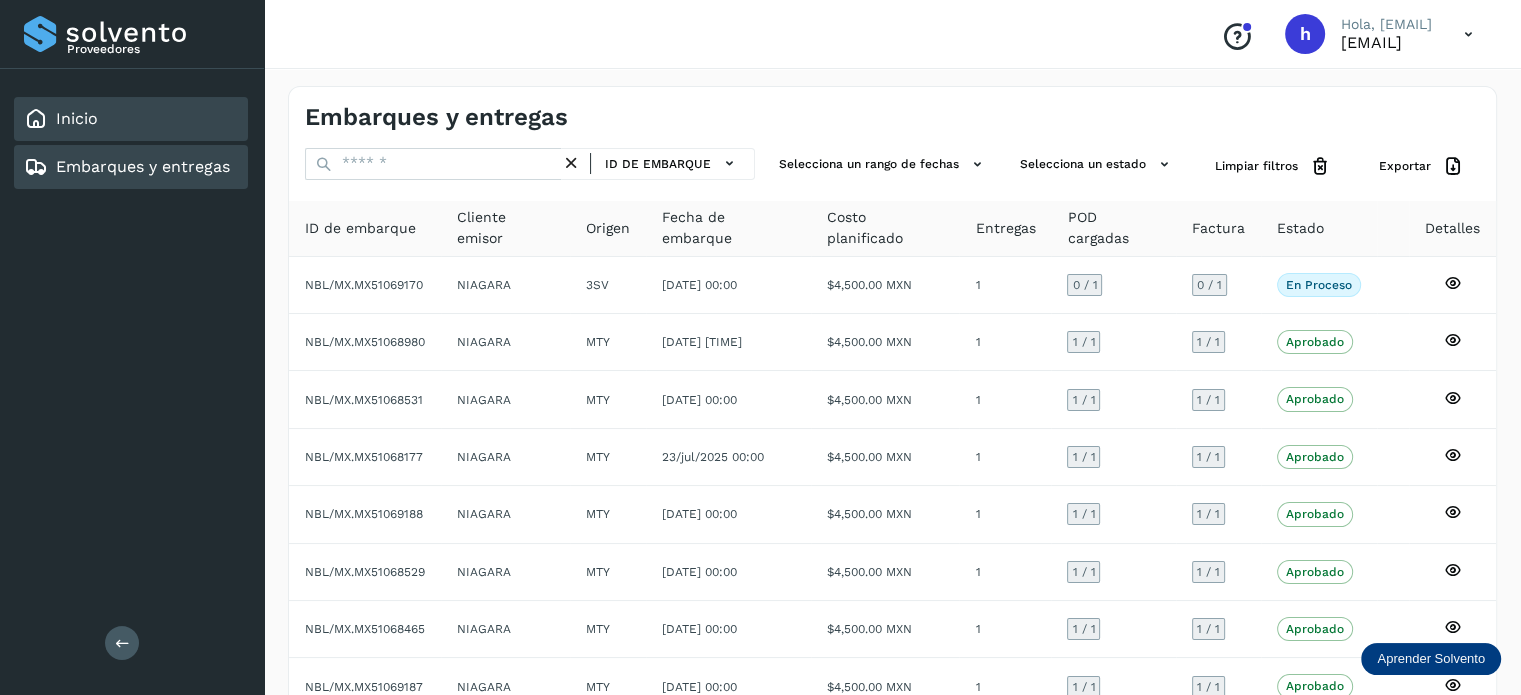 click on "Inicio" 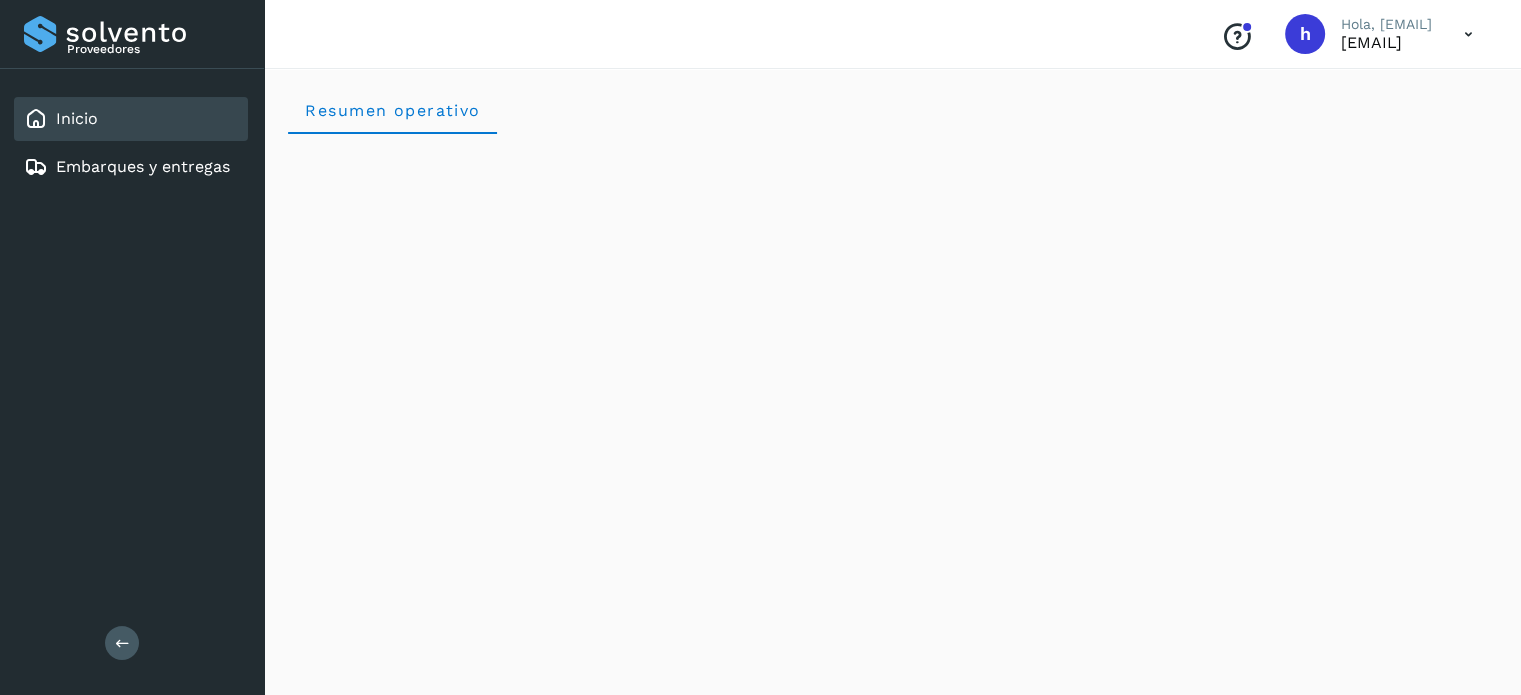 click on "Resumen operativo" at bounding box center (892, 110) 